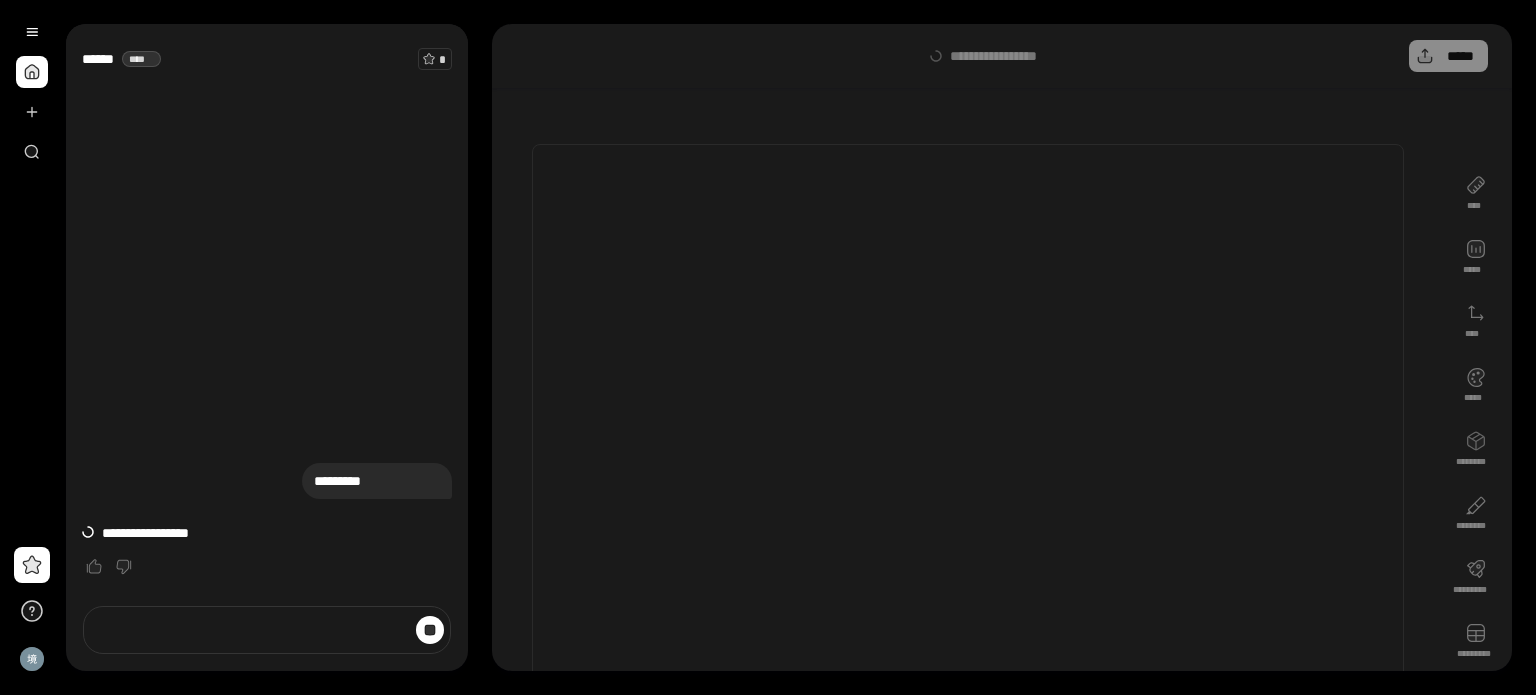 scroll, scrollTop: 0, scrollLeft: 0, axis: both 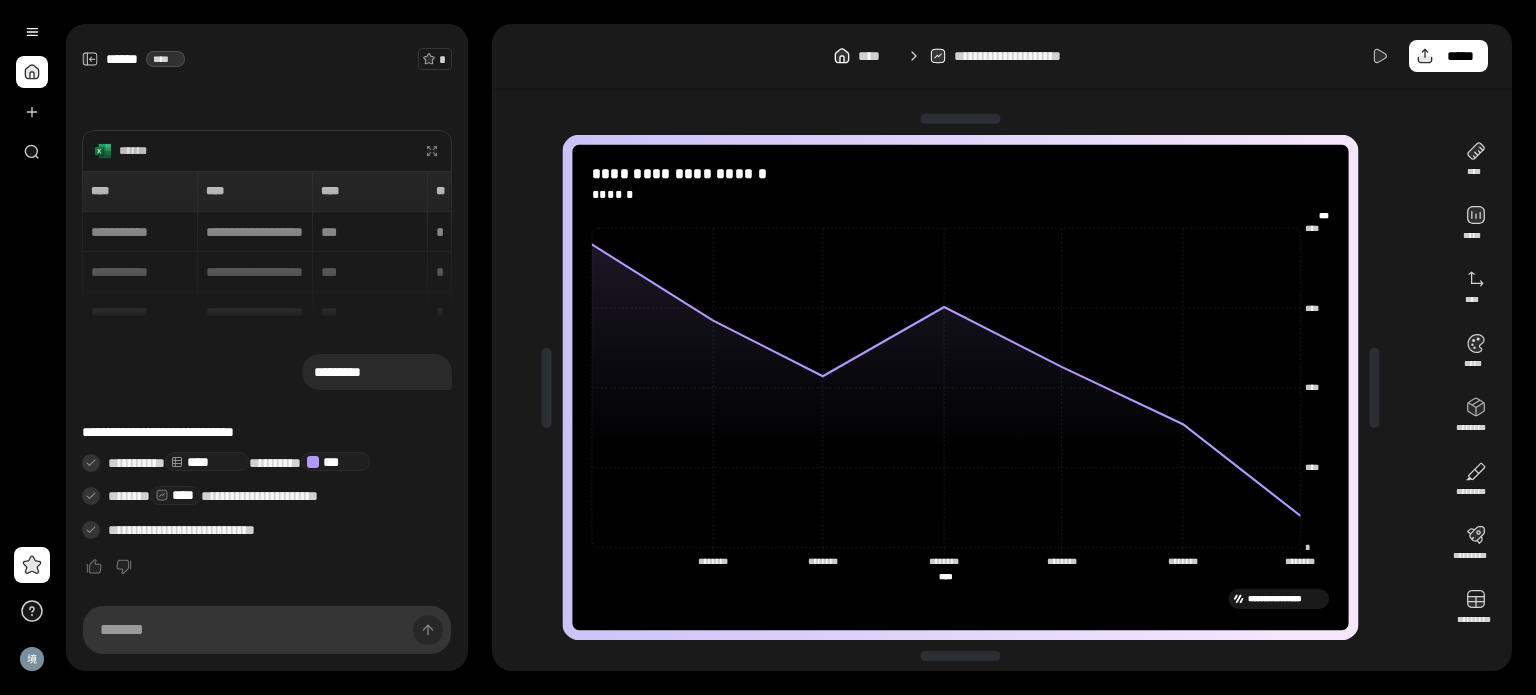 click on "**********" at bounding box center [1002, 347] 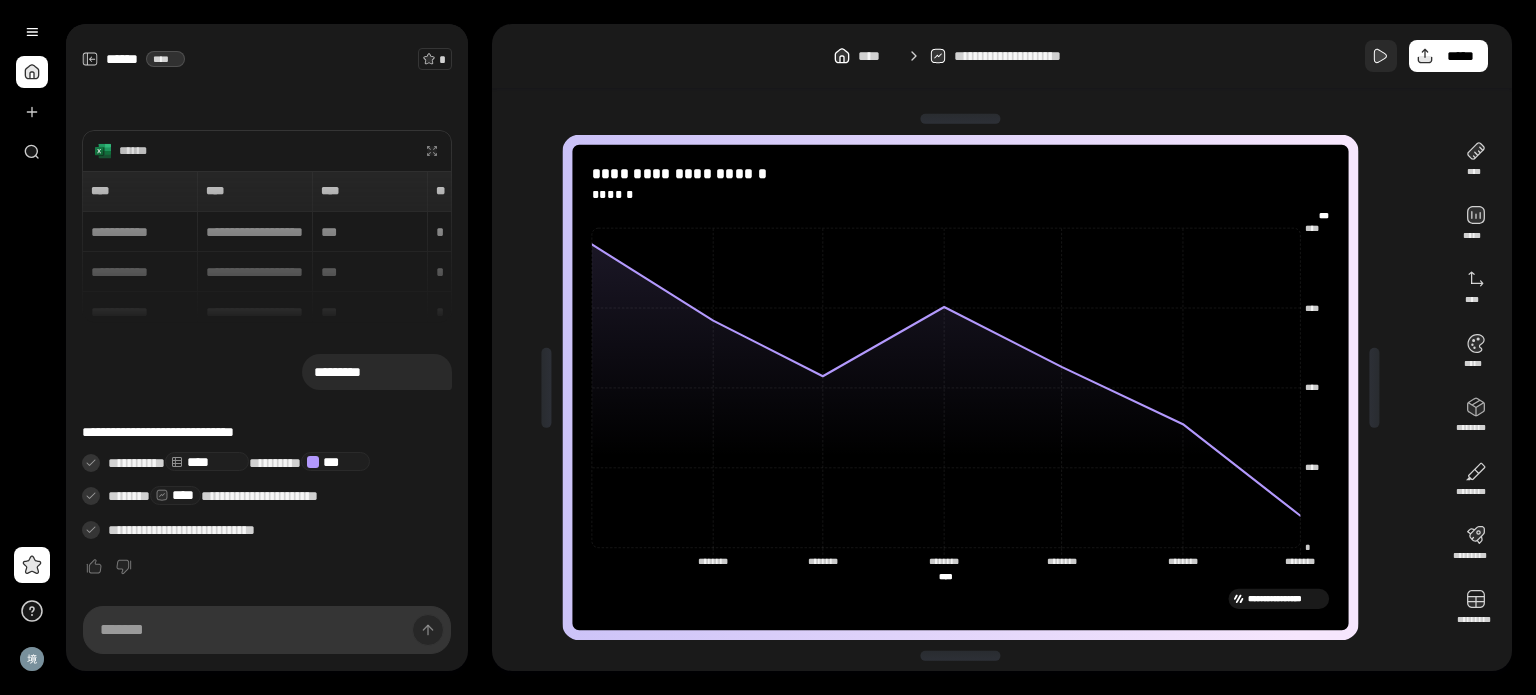 click at bounding box center (1381, 56) 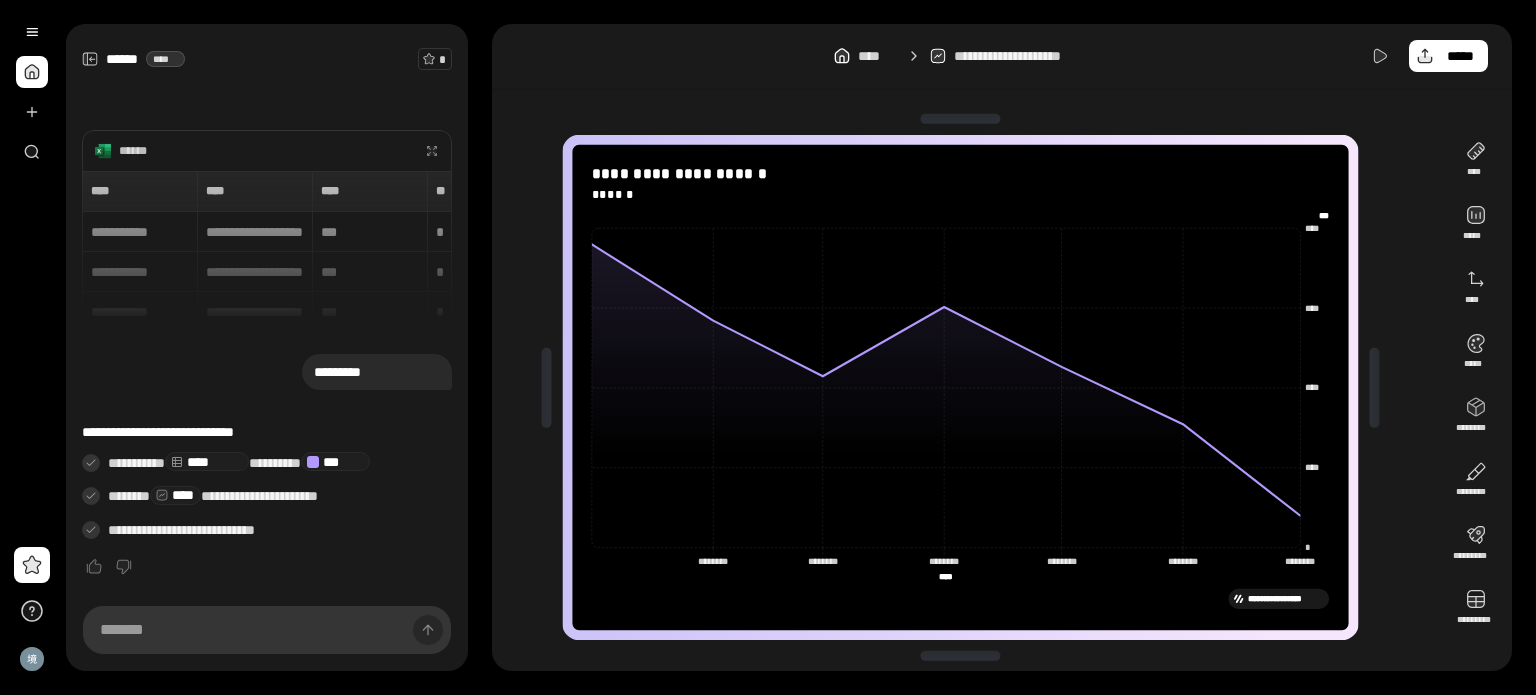 click on "**********" at bounding box center (1002, 56) 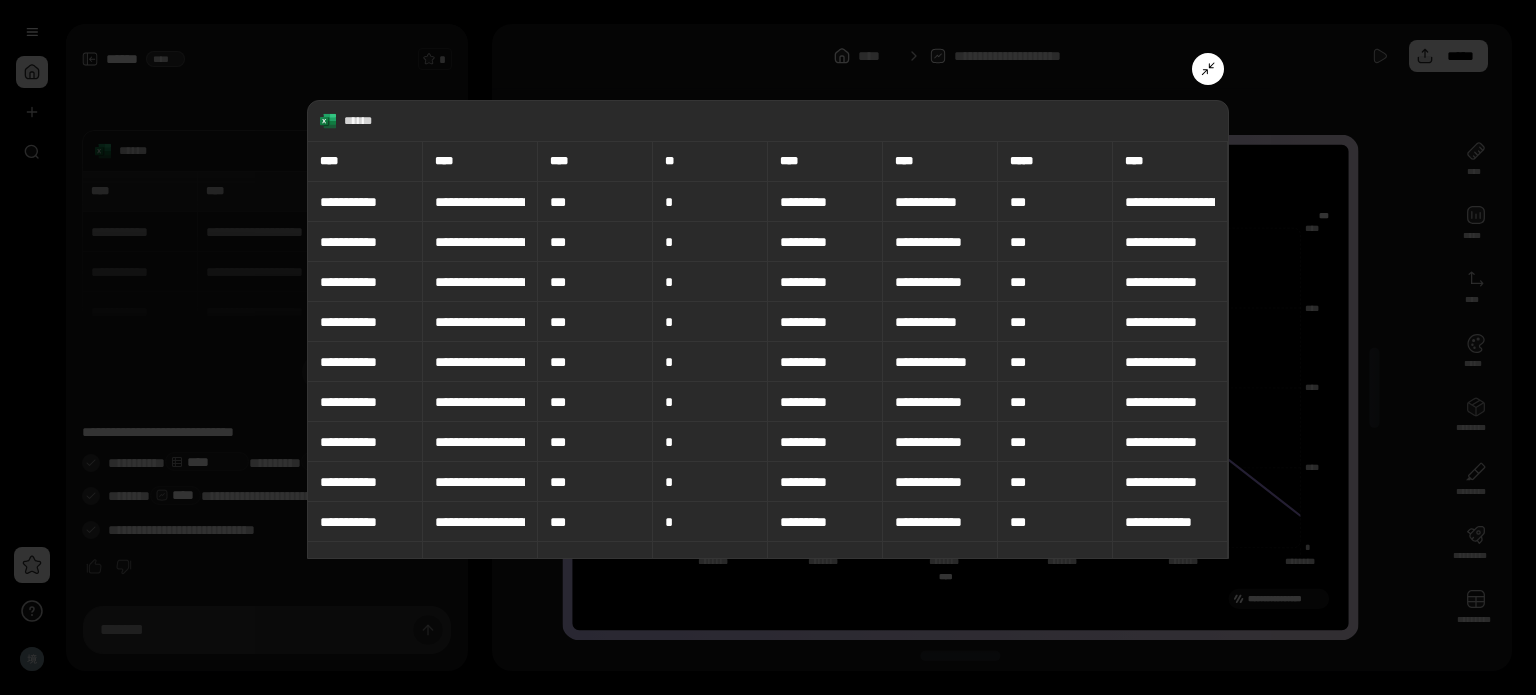 click on "**********" at bounding box center (2033, 1142) 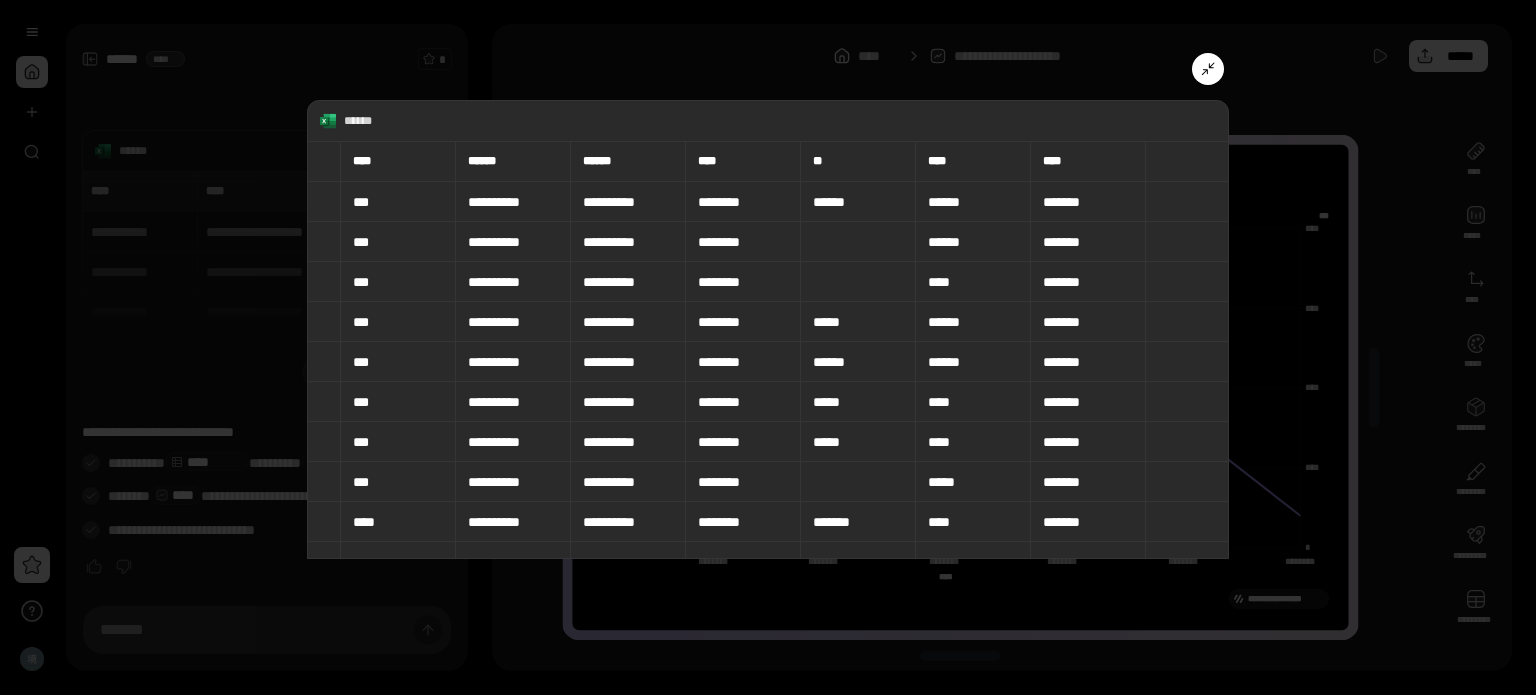 scroll, scrollTop: 0, scrollLeft: 2545, axis: horizontal 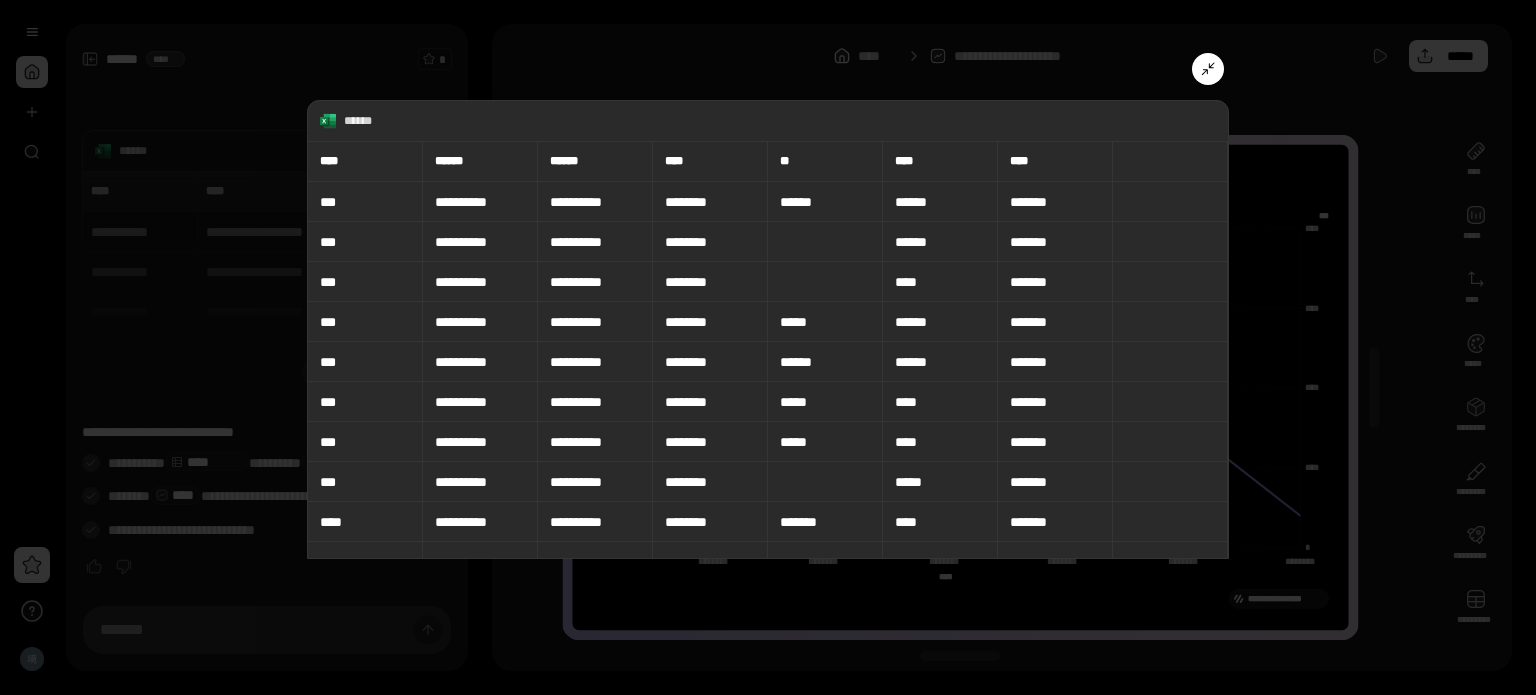 click at bounding box center (768, 347) 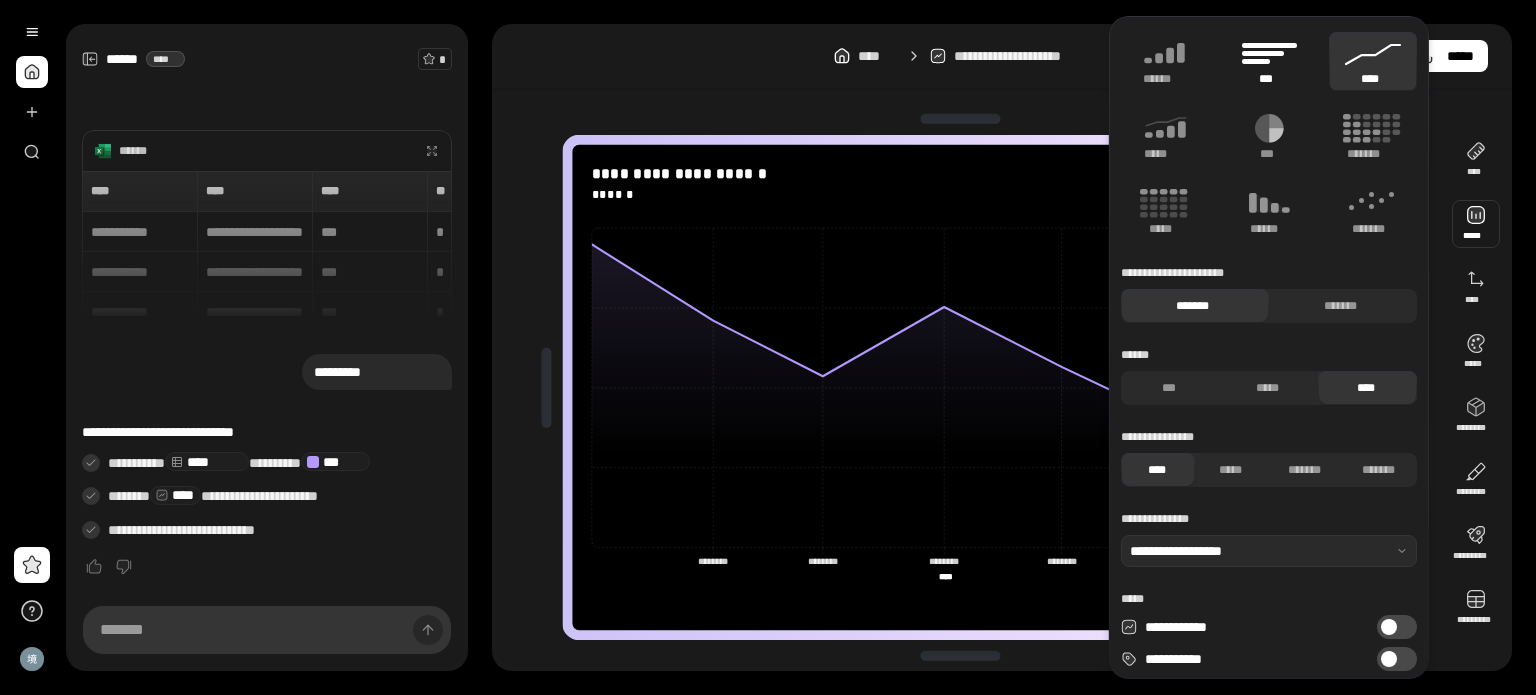 click on "***" at bounding box center (1269, 61) 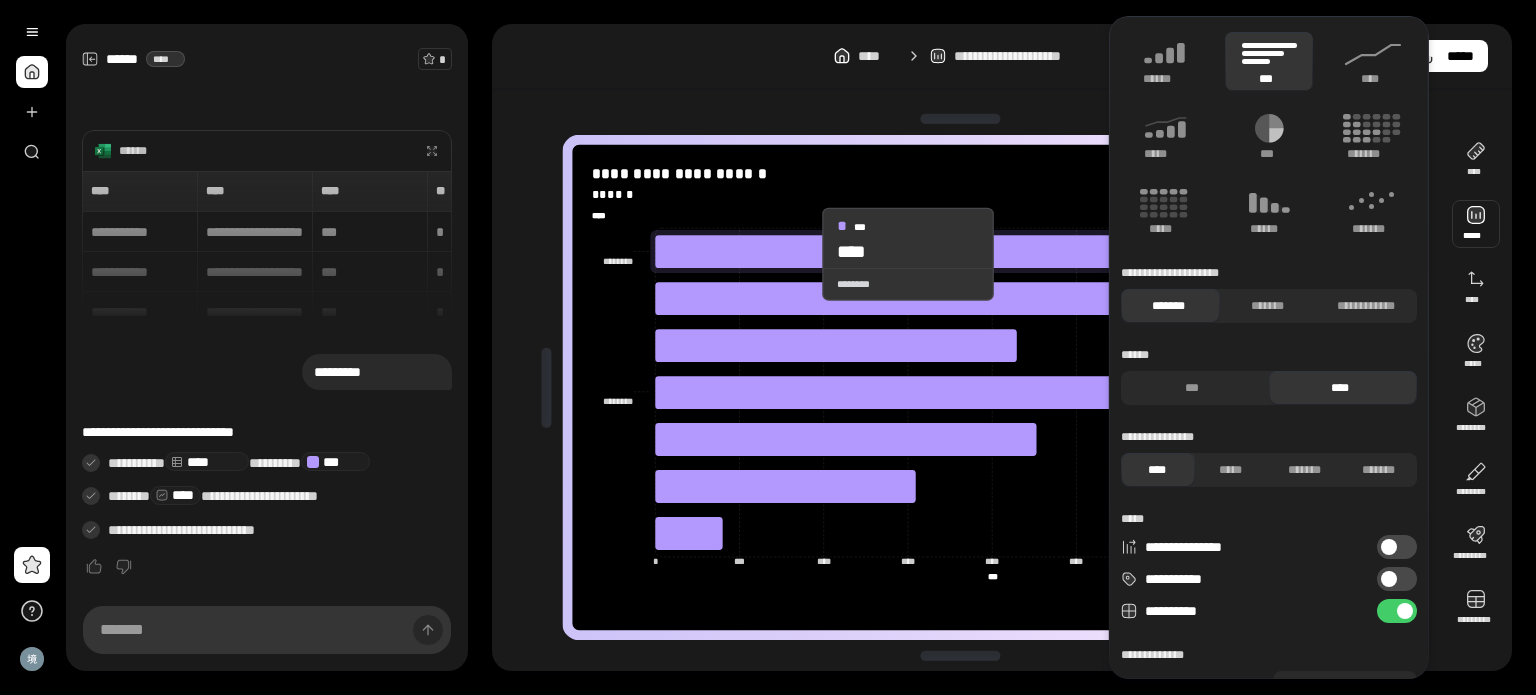 click 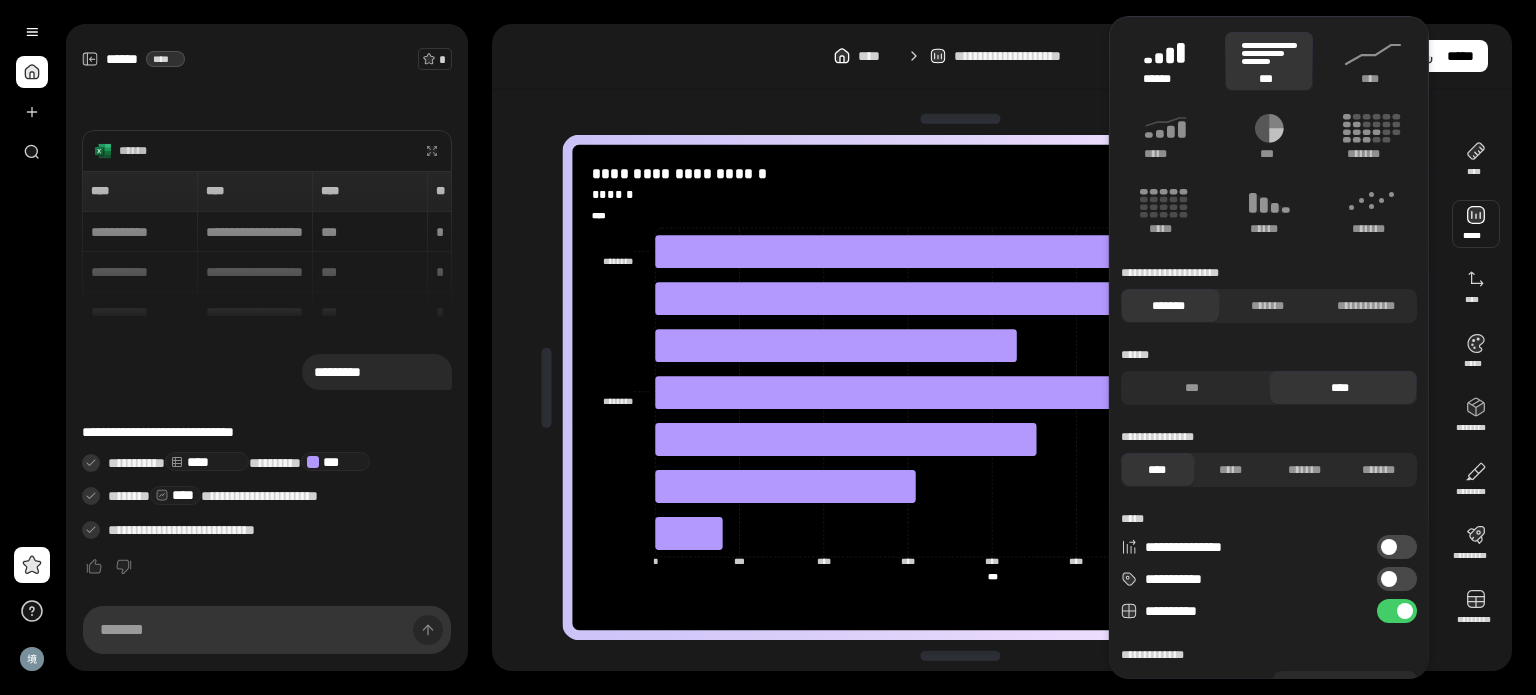 click on "******" at bounding box center [1165, 79] 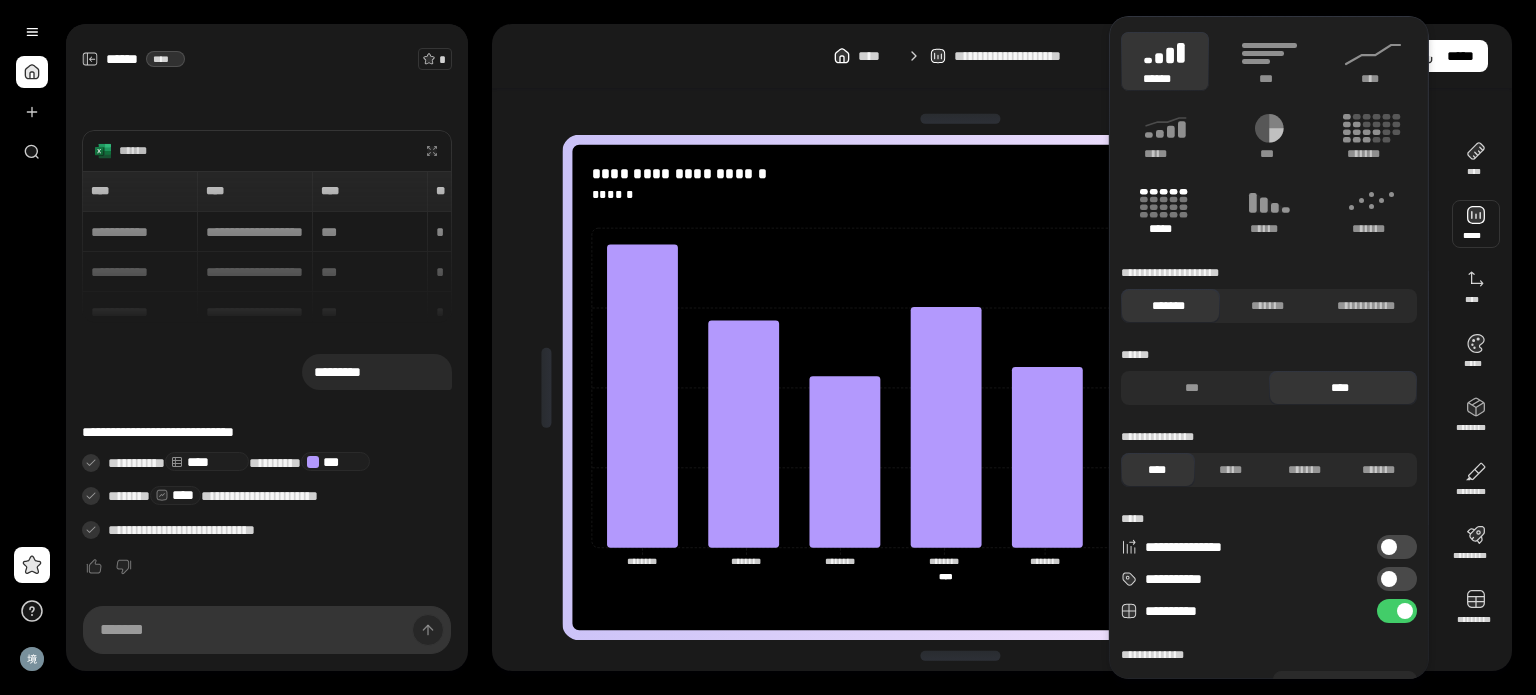 click 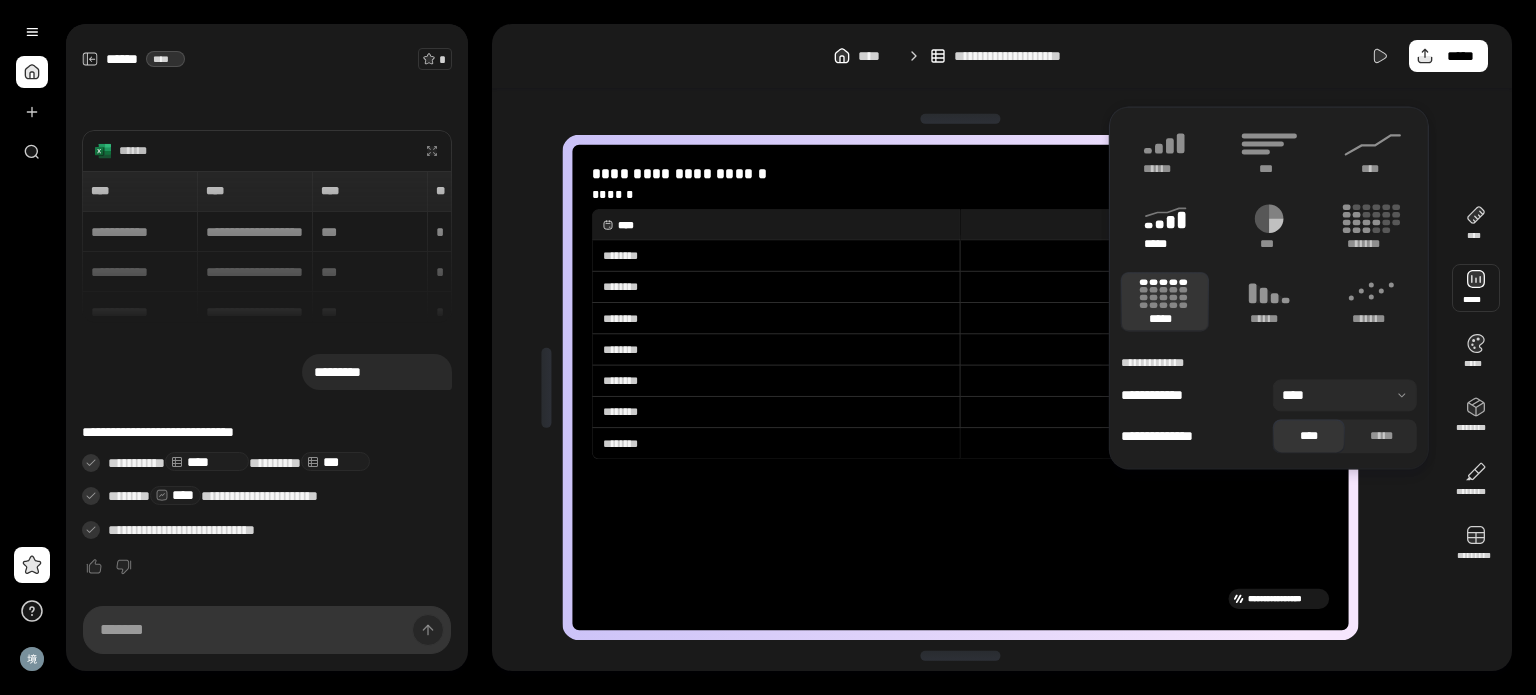 click 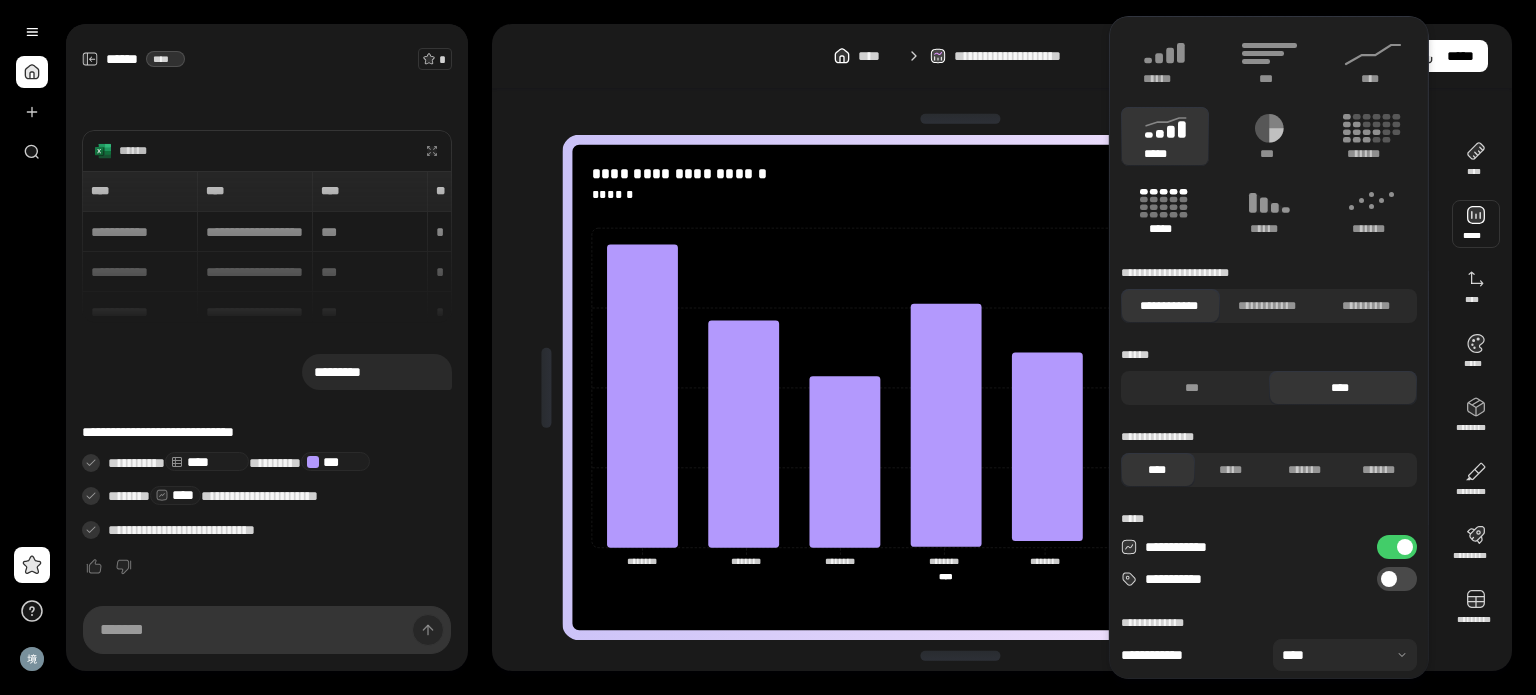 click 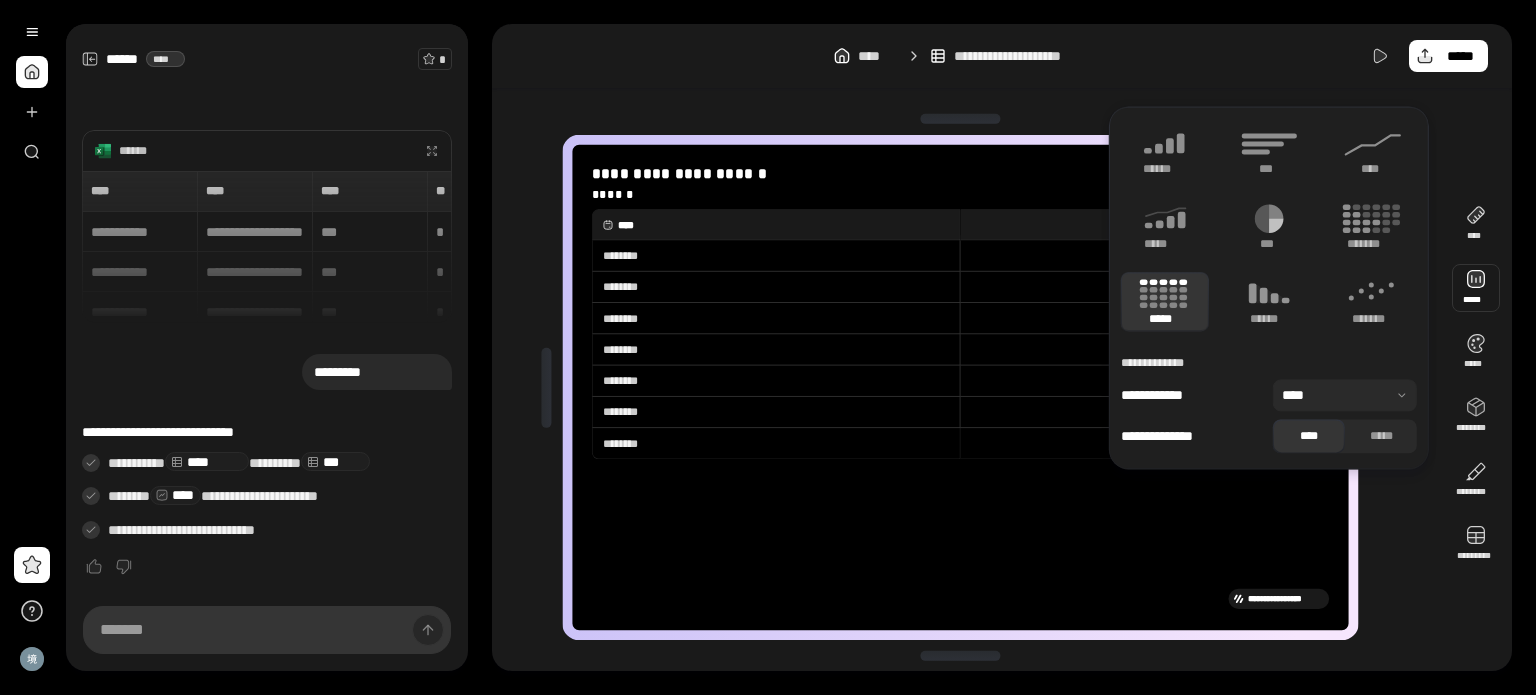 click on "***" at bounding box center (1144, 225) 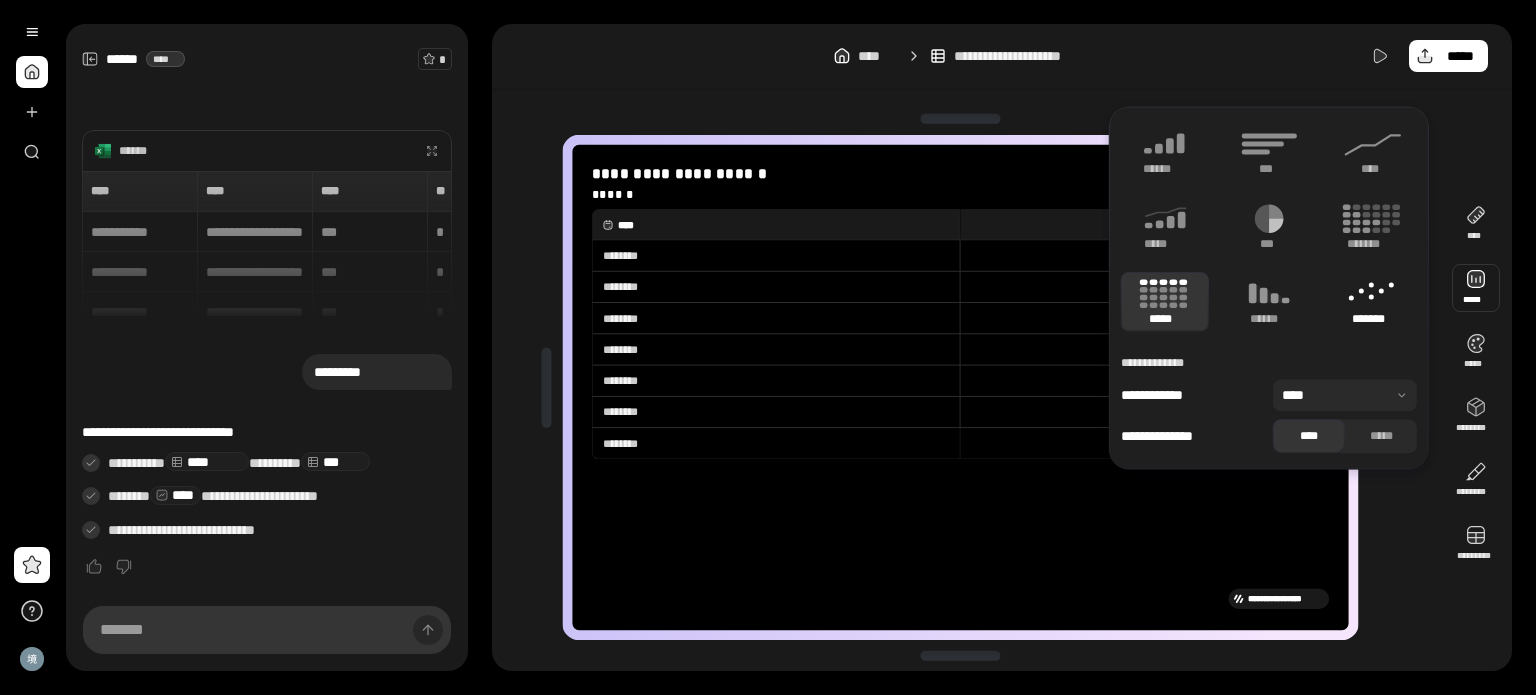 click 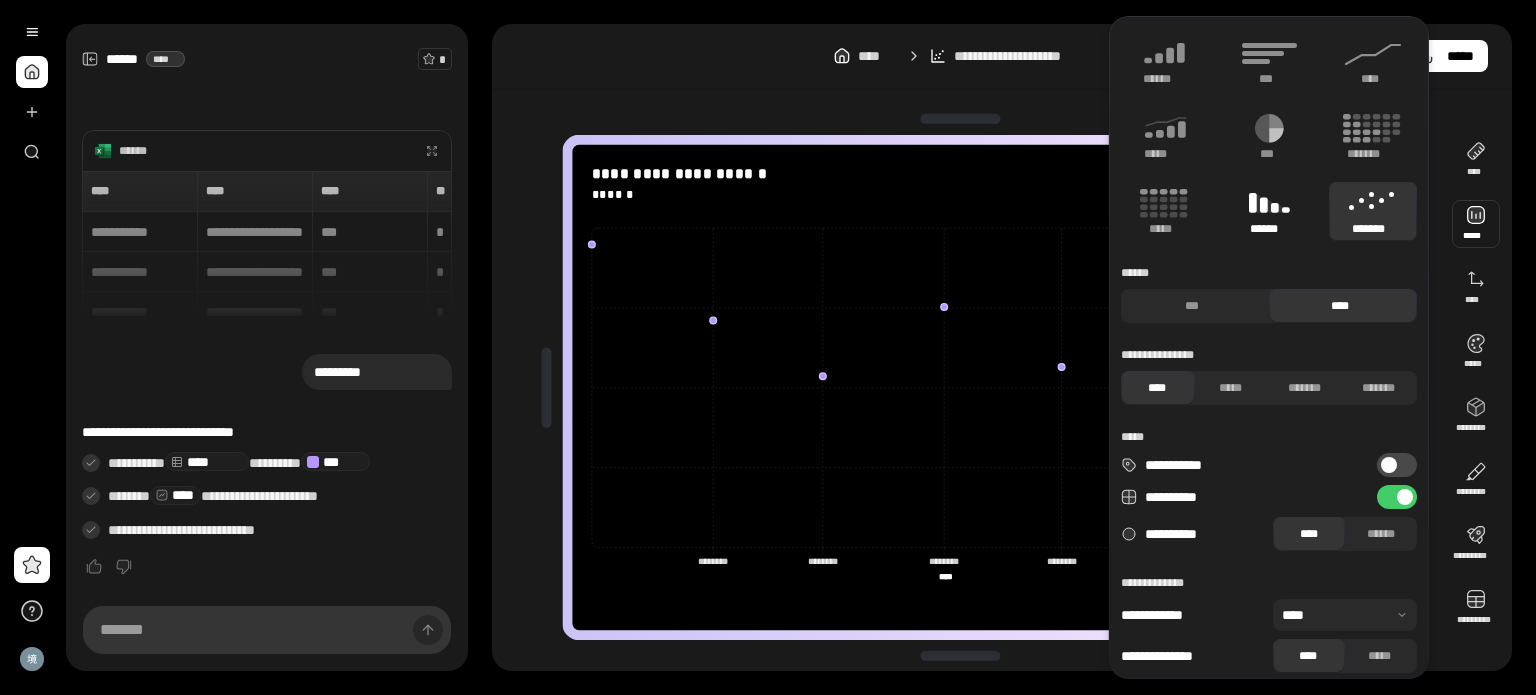 click 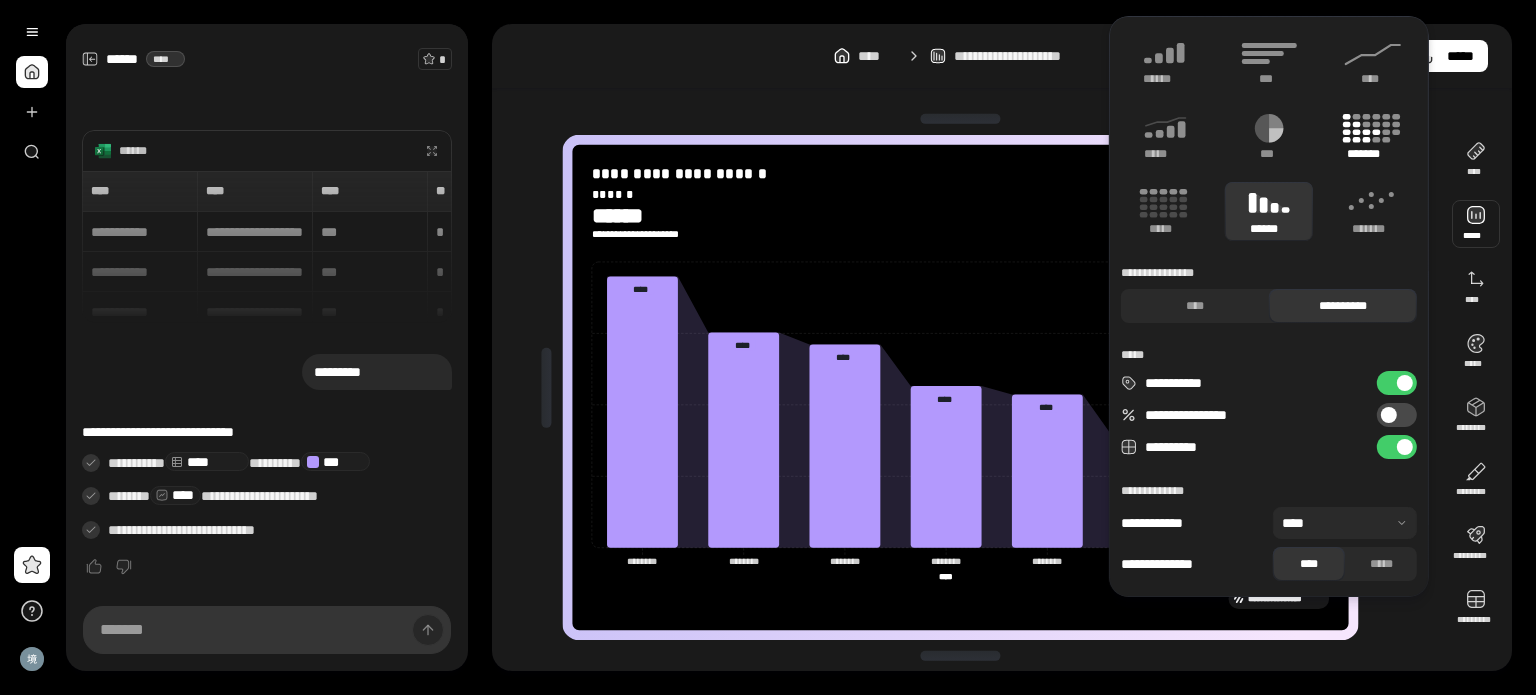 click on "*******" at bounding box center (1373, 154) 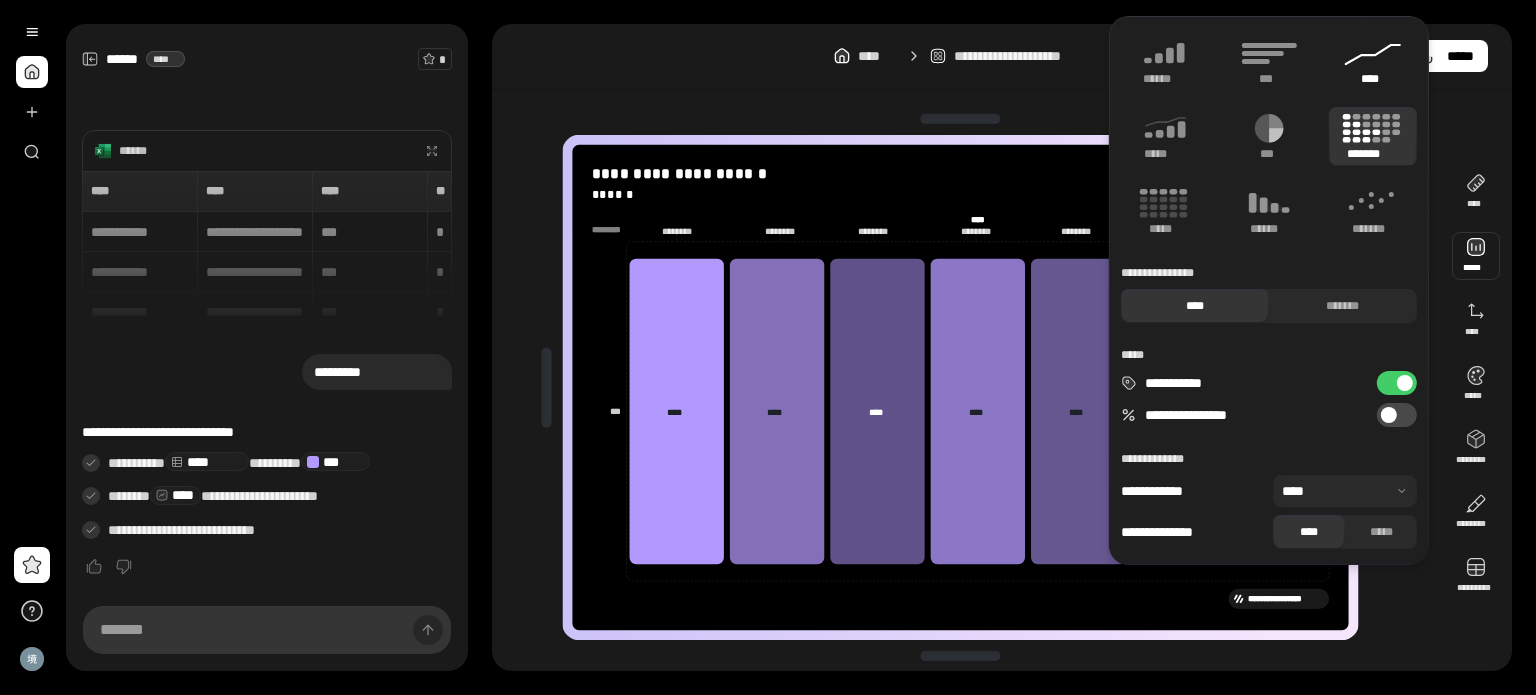 click on "****" at bounding box center (1373, 61) 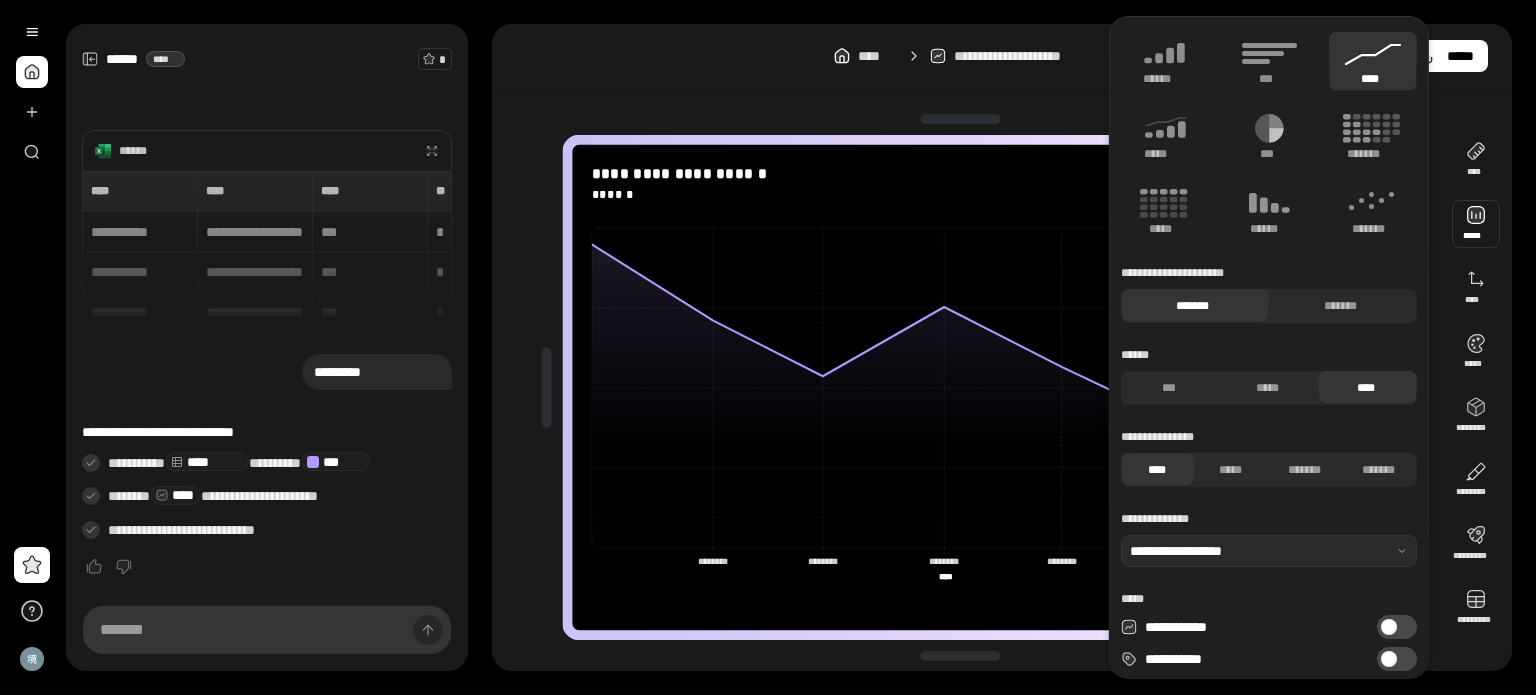 click on "**********" at bounding box center (1002, 56) 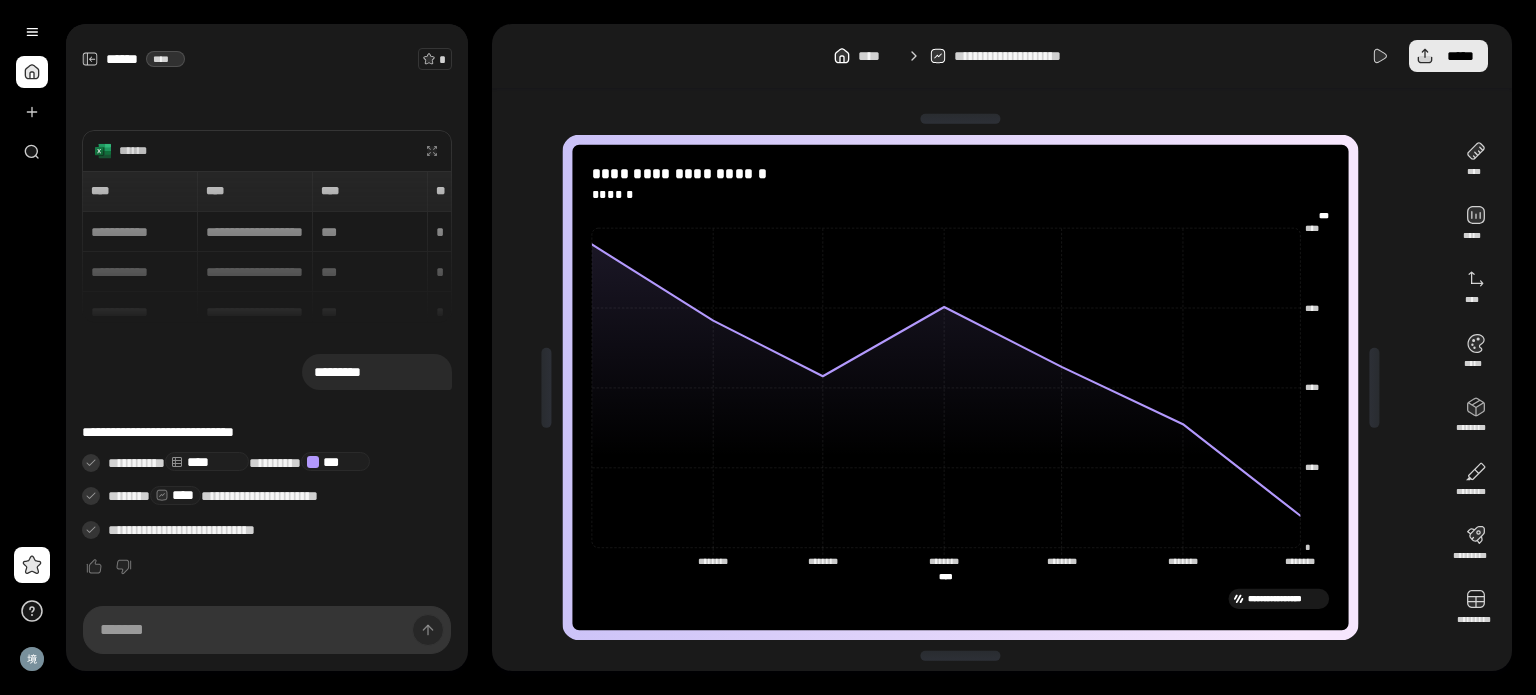 click on "*****" at bounding box center (1448, 56) 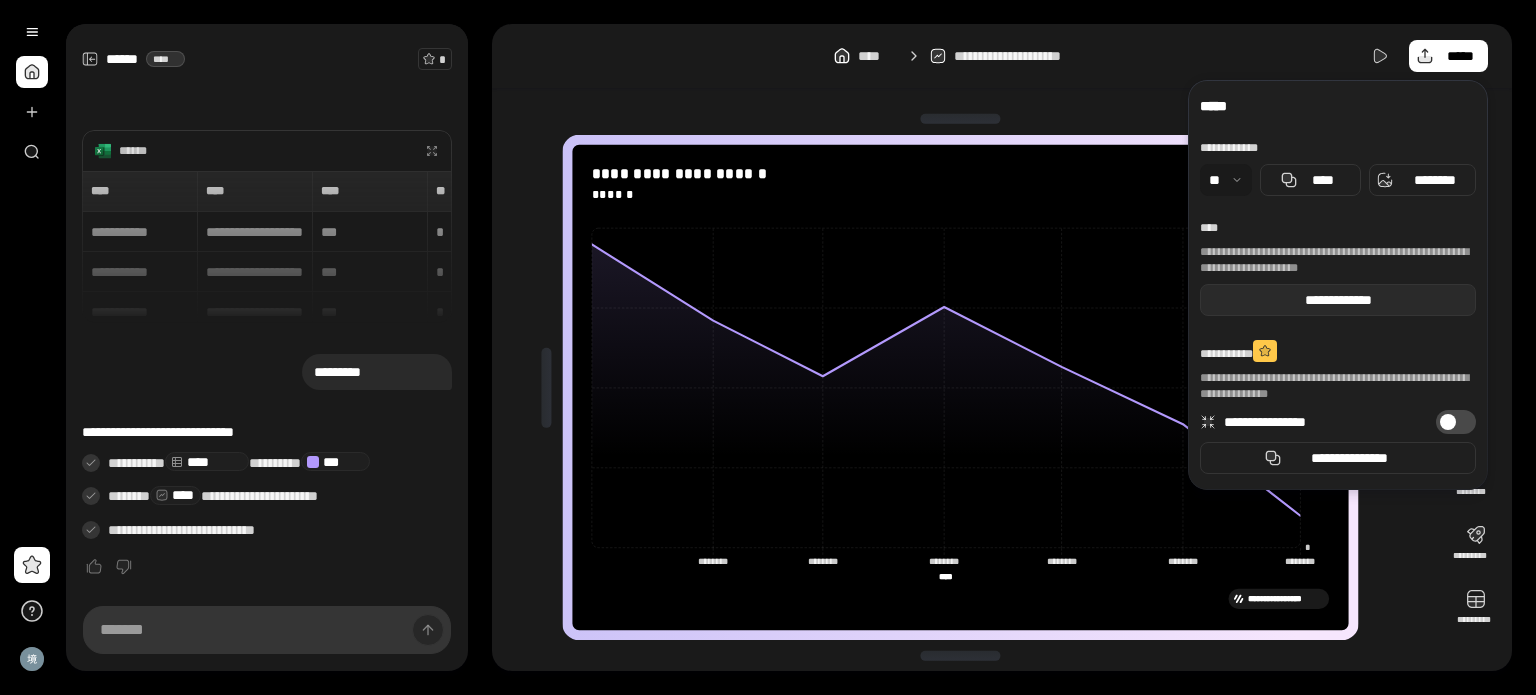 click on "**********" at bounding box center [1338, 300] 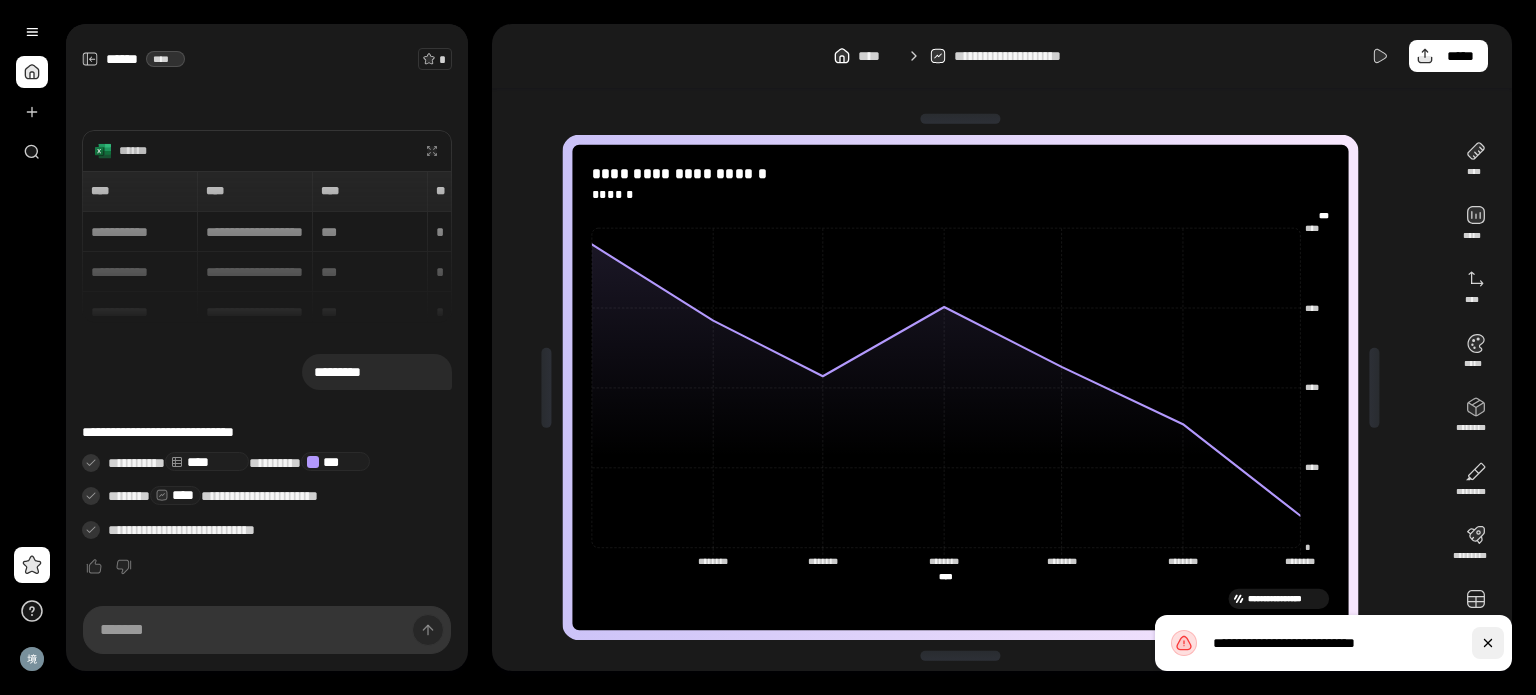 click at bounding box center (1488, 643) 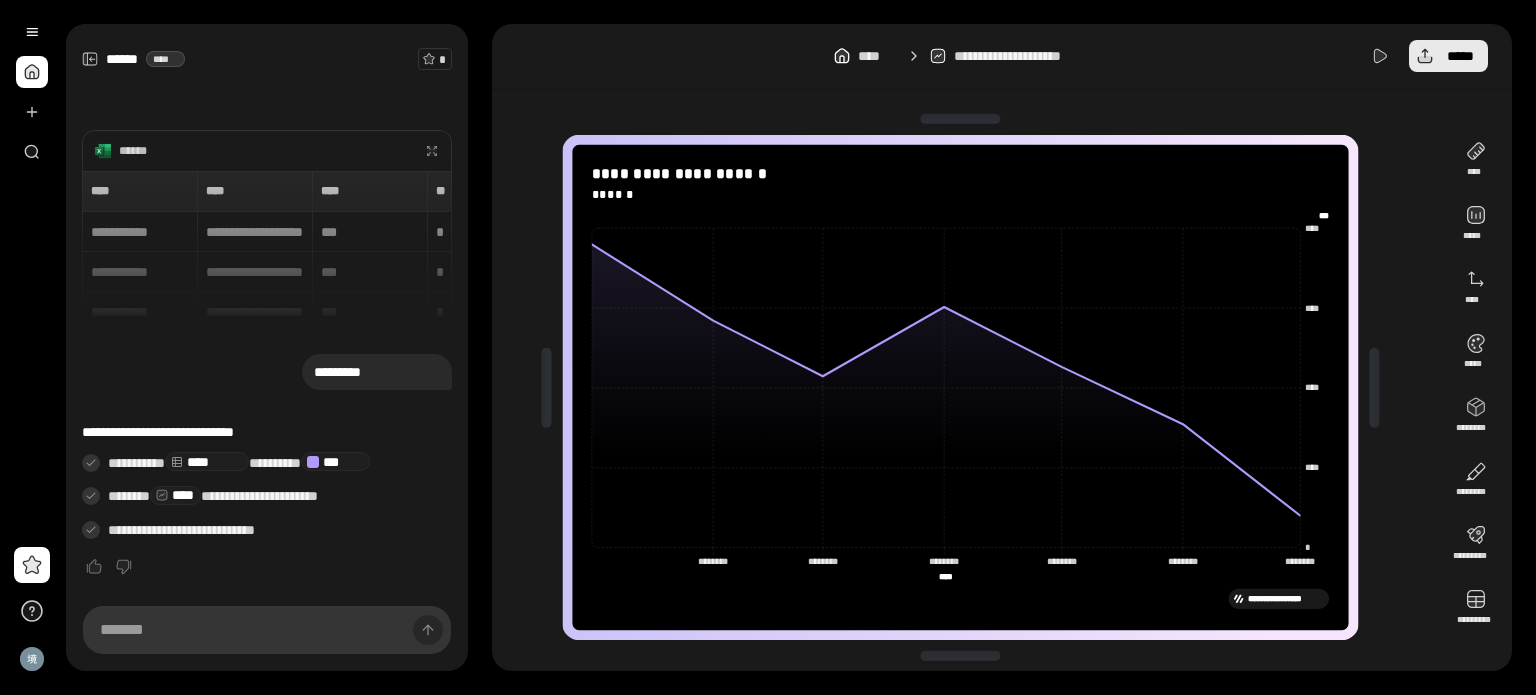 click on "*****" at bounding box center [1448, 56] 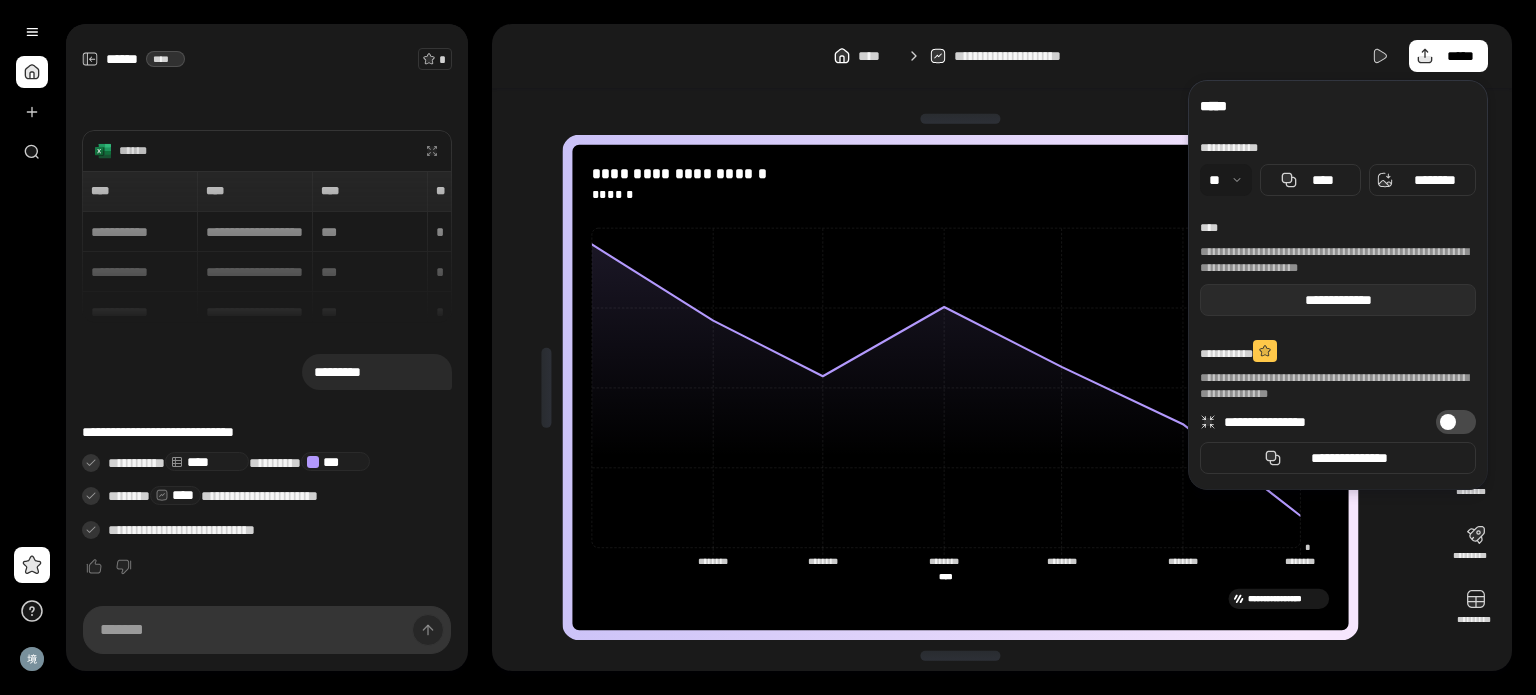 click on "**********" at bounding box center (1338, 300) 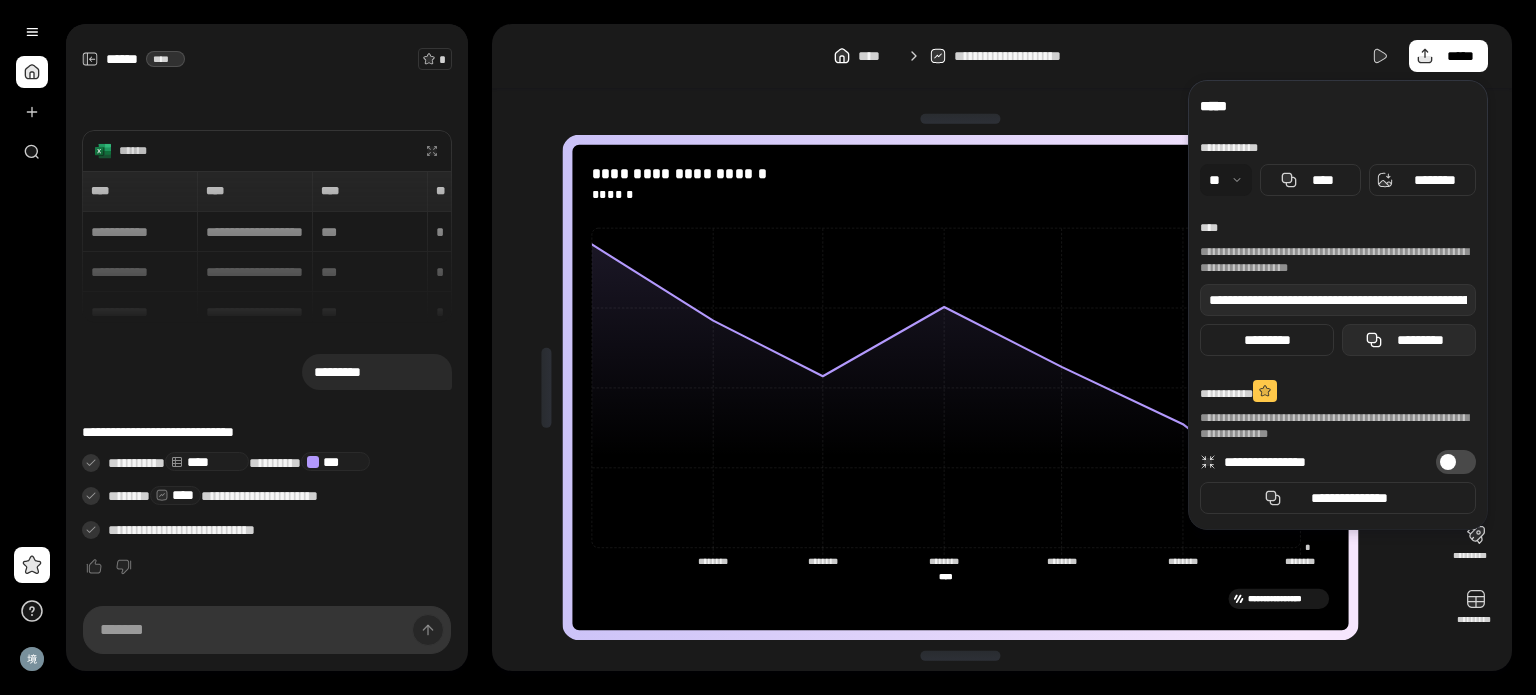 click on "*********" at bounding box center [1409, 340] 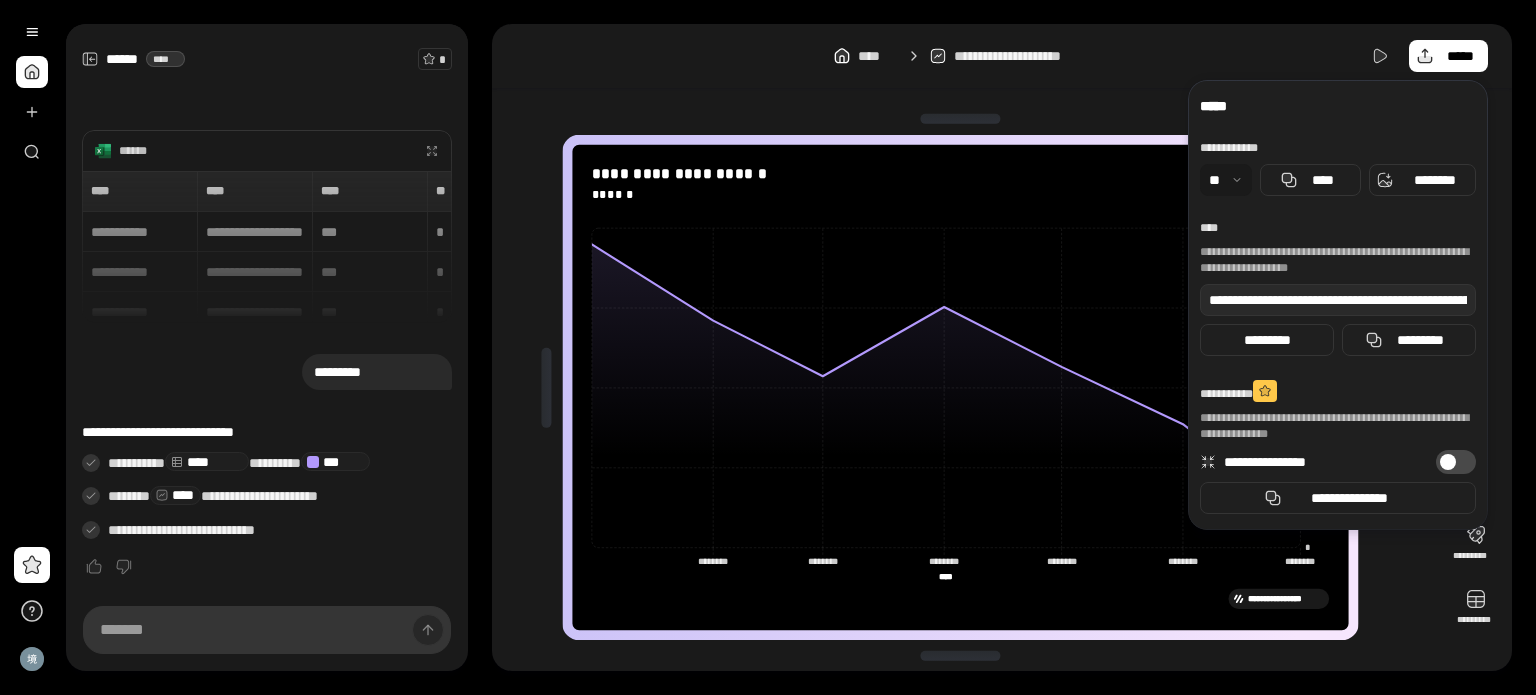 click on "**********" at bounding box center (1002, 56) 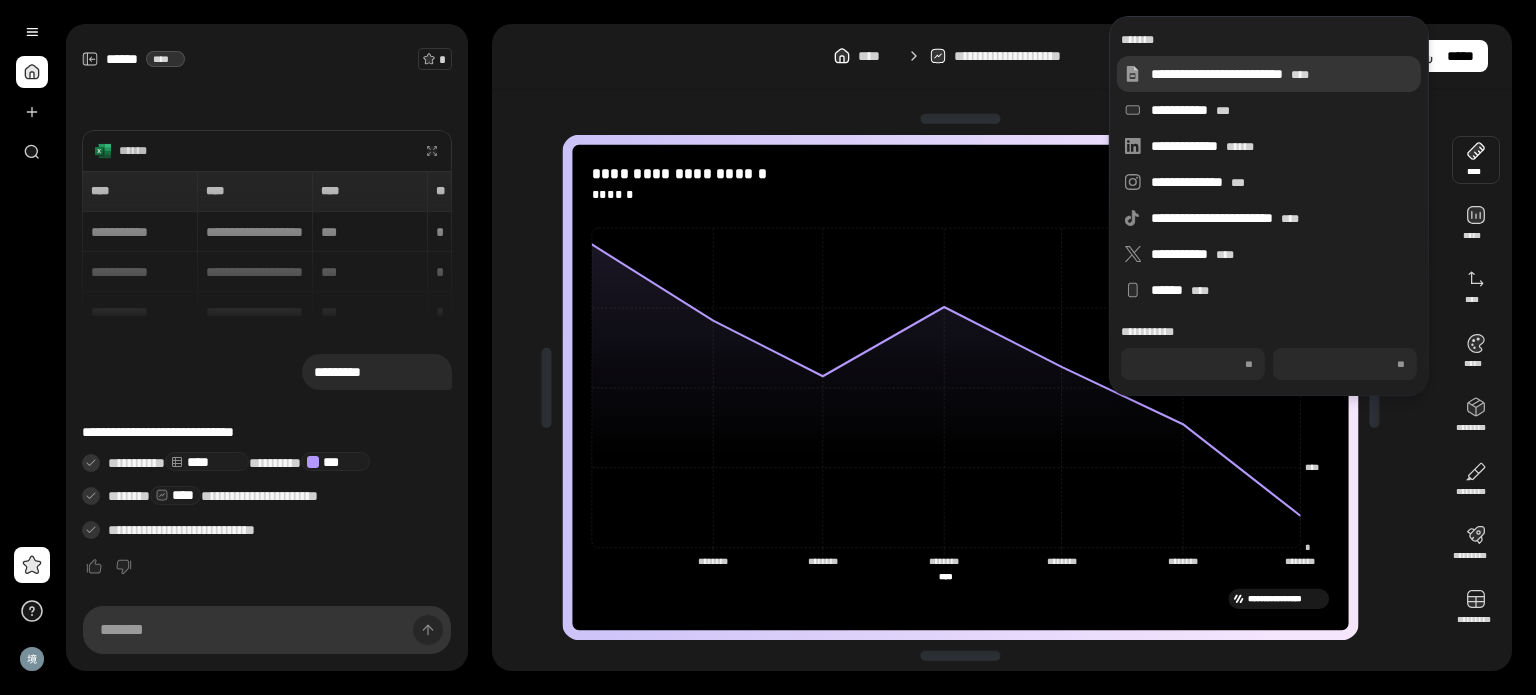click on "**********" at bounding box center (1282, 74) 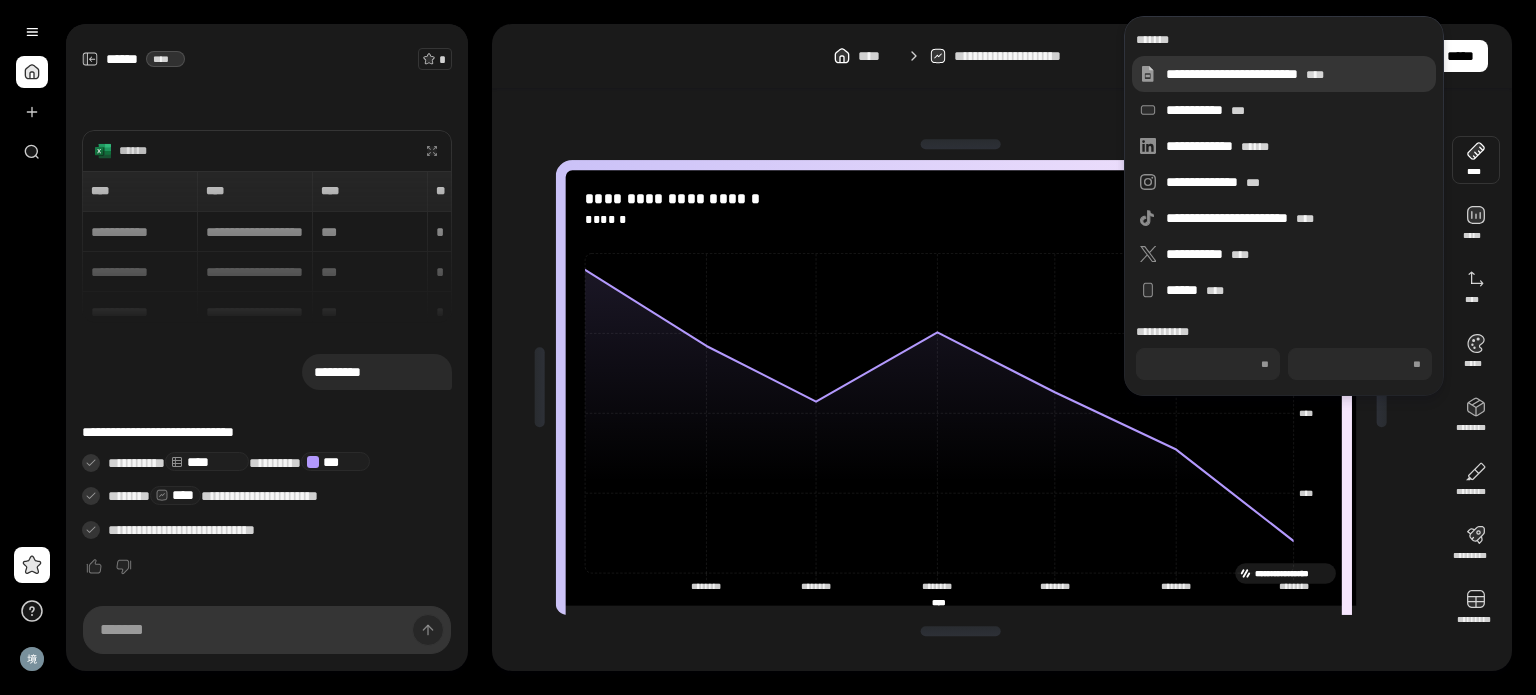 type on "***" 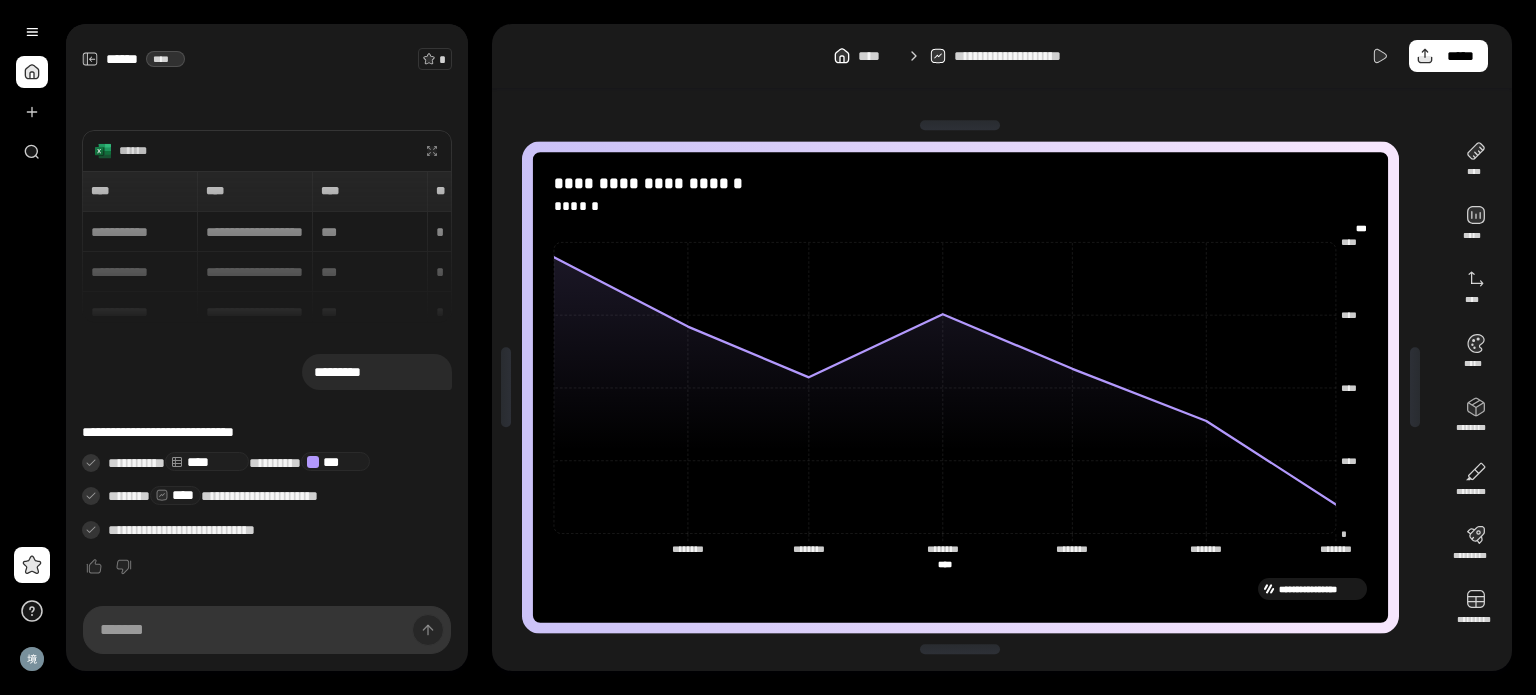 drag, startPoint x: 1024, startPoint y: 99, endPoint x: 1354, endPoint y: 165, distance: 336.53528 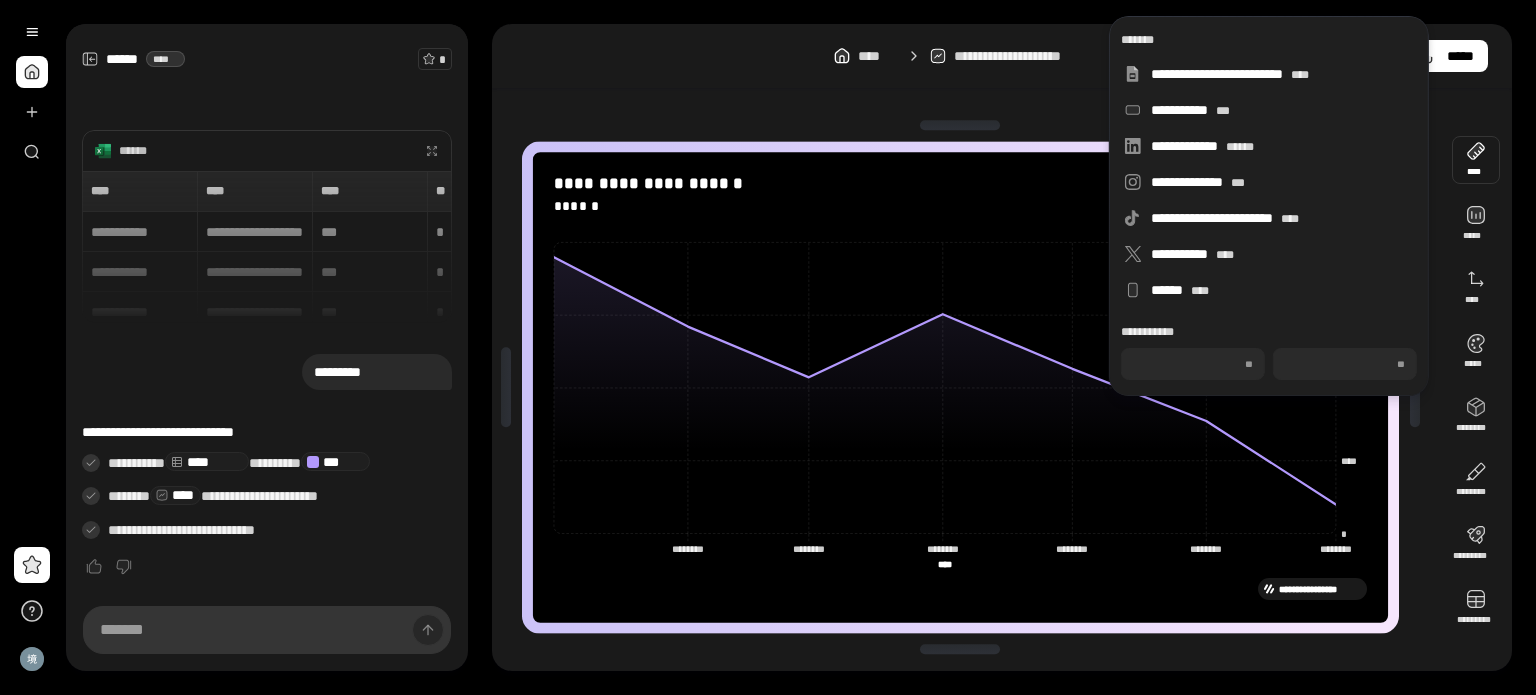 click at bounding box center (1476, 160) 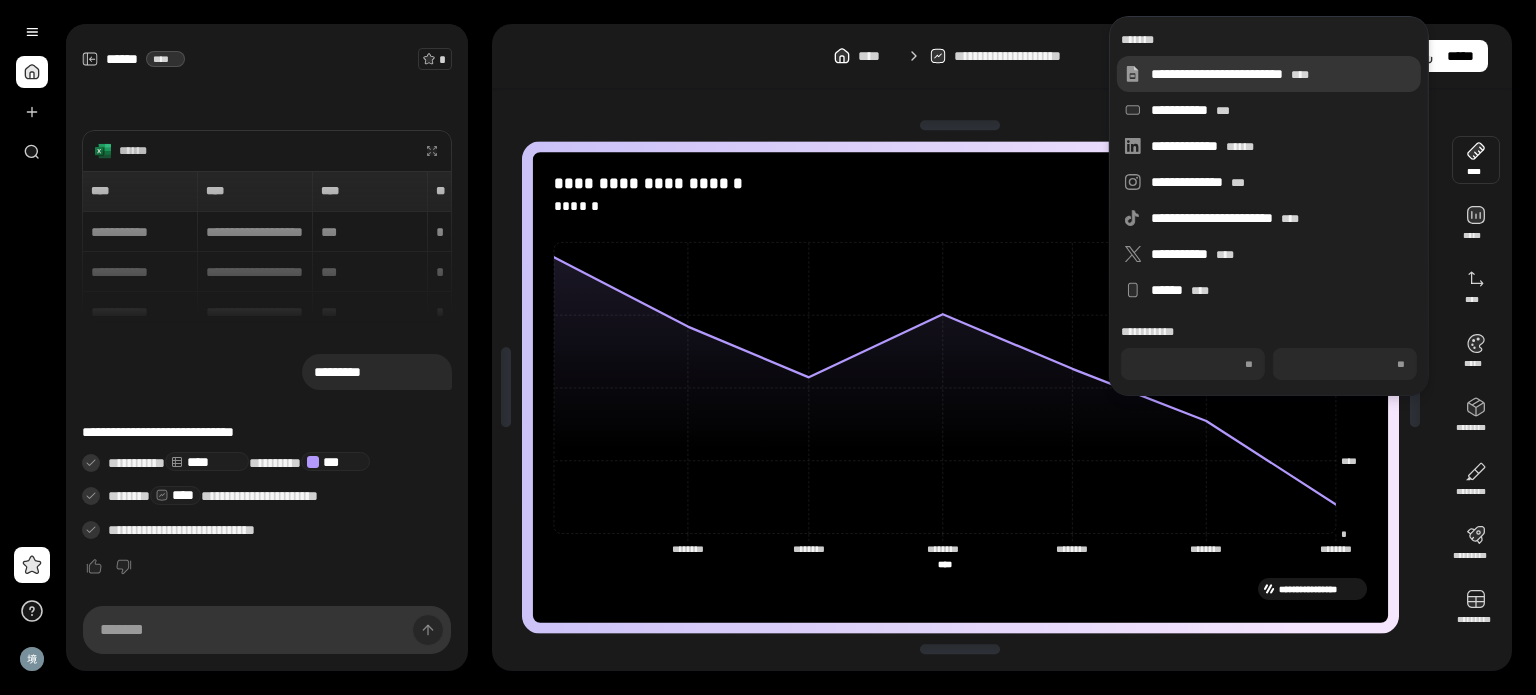 click on "**********" at bounding box center (1269, 74) 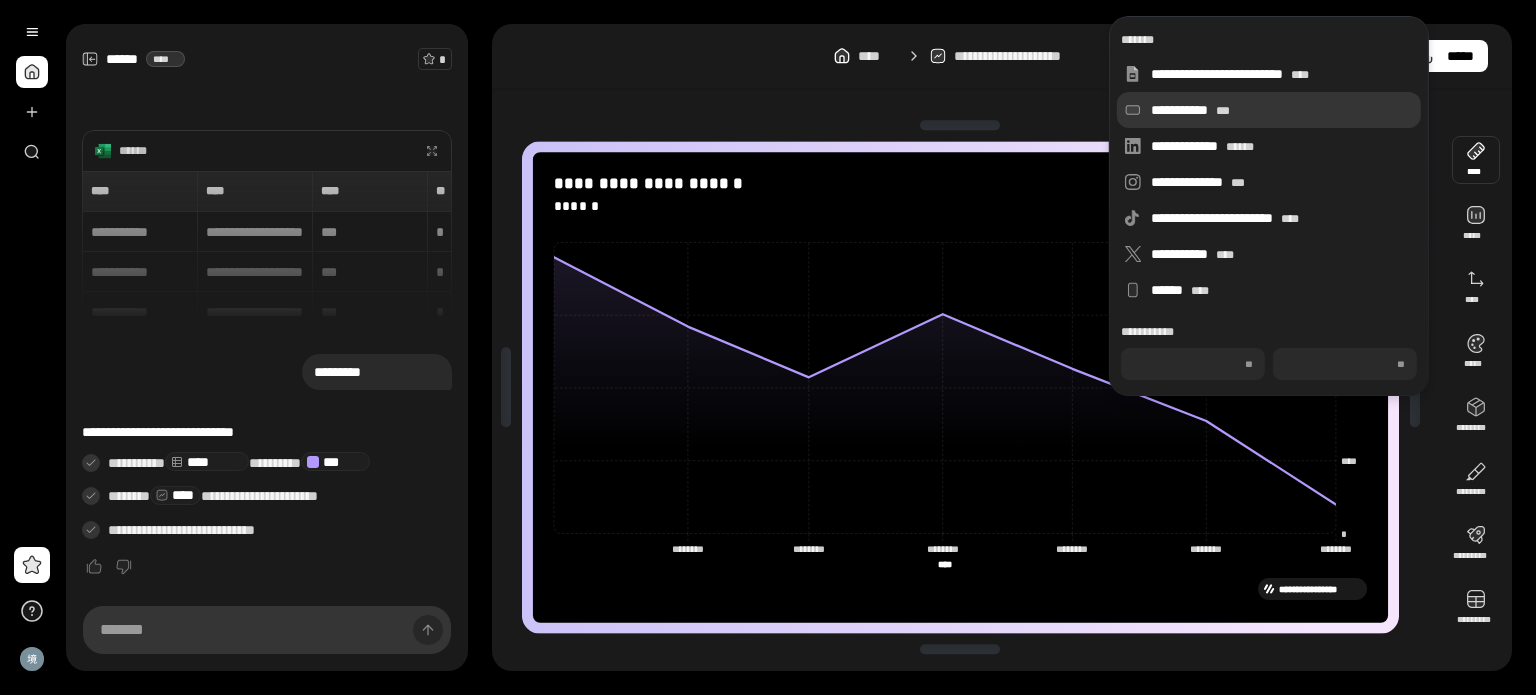 click on "**********" at bounding box center (1282, 110) 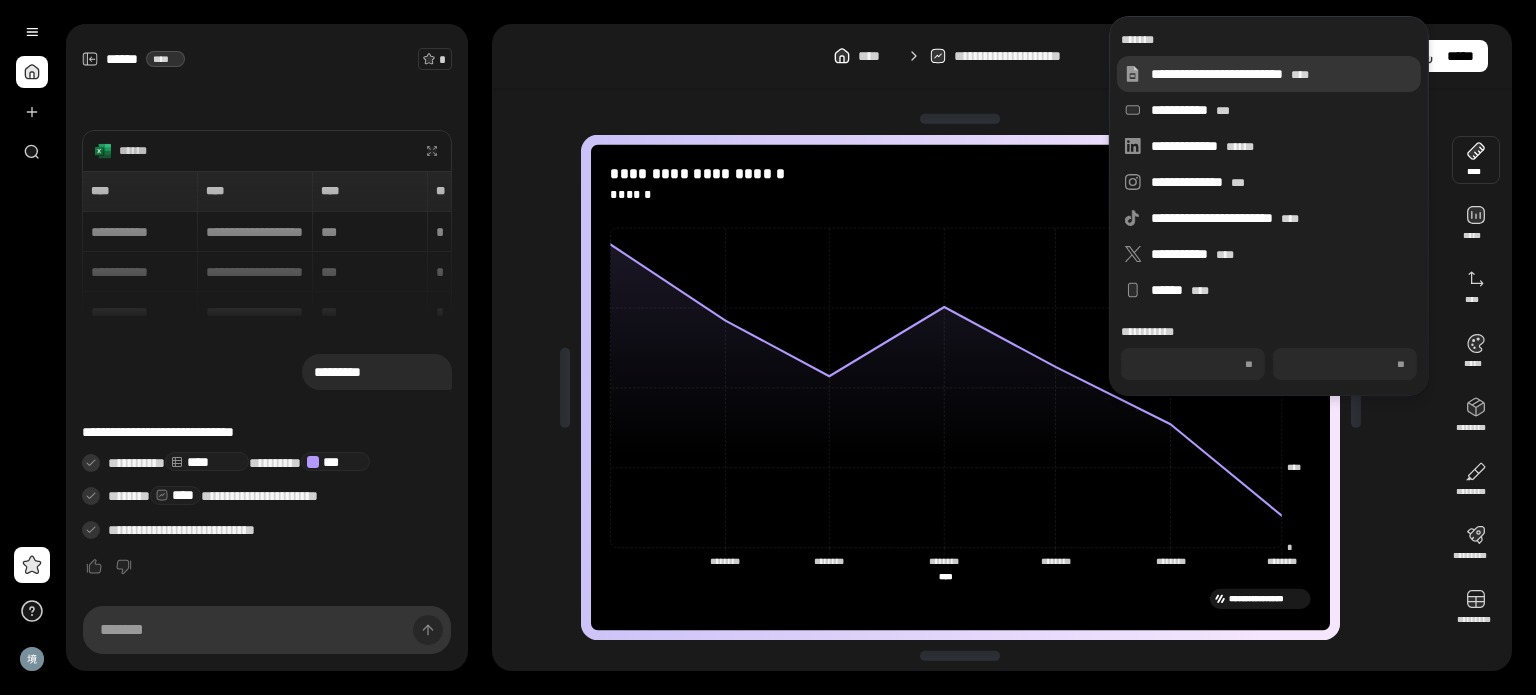 click on "**********" at bounding box center [1269, 74] 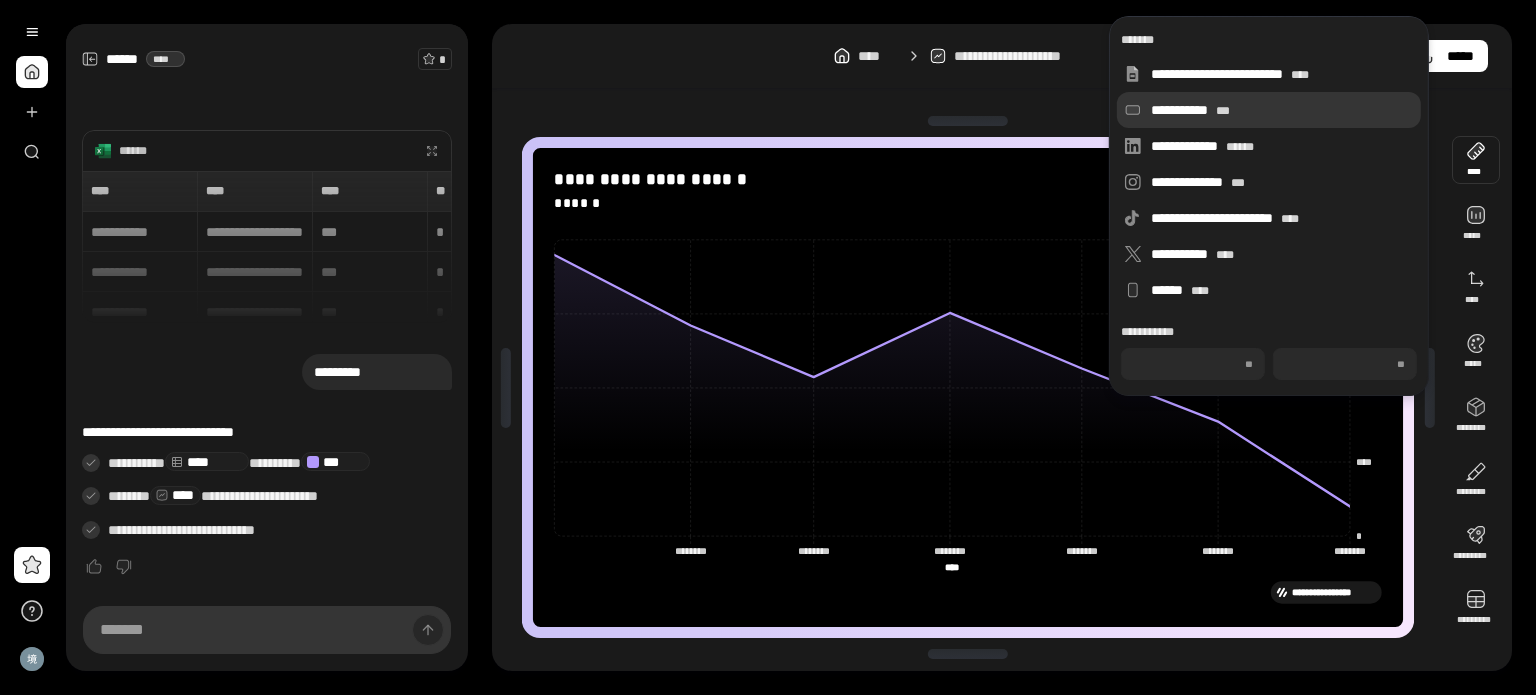 click on "**********" at bounding box center [1282, 110] 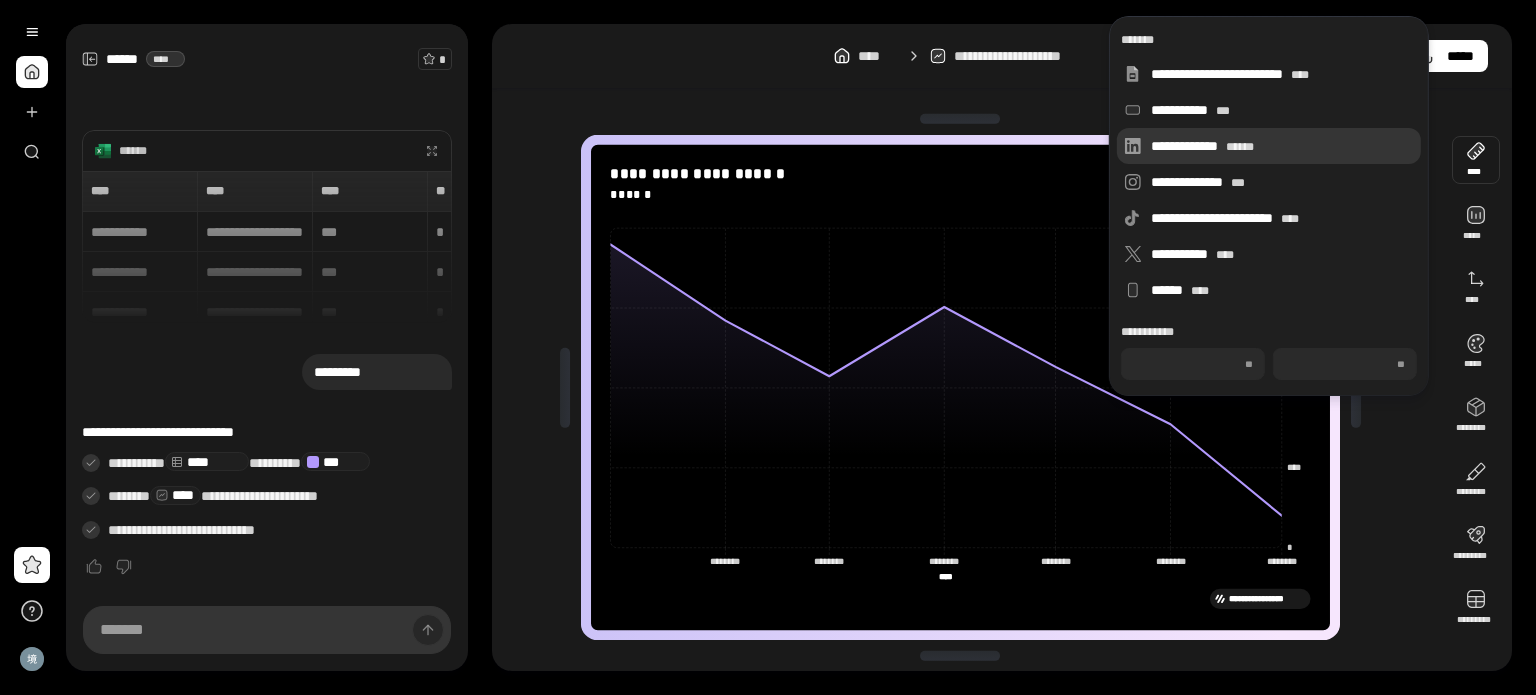 click on "**********" at bounding box center (1282, 146) 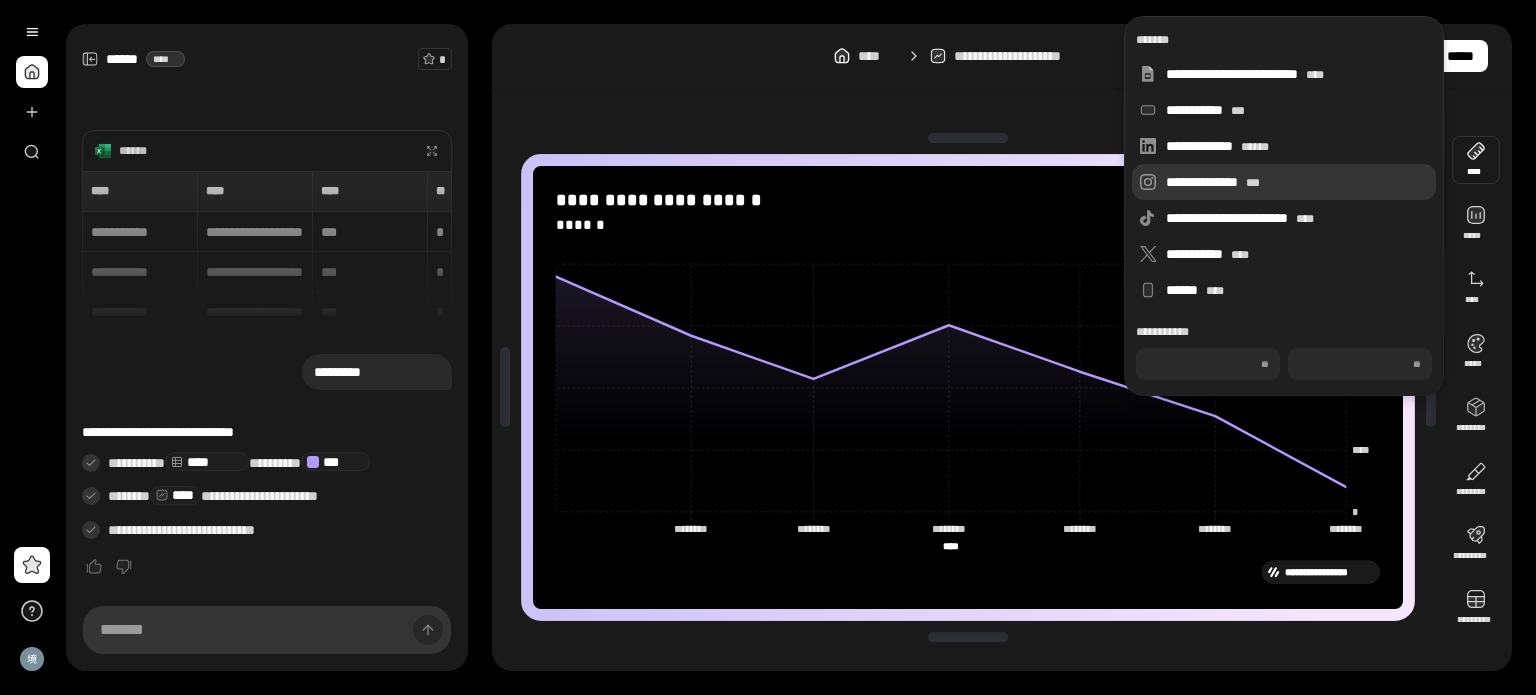 click on "**********" at bounding box center [1297, 182] 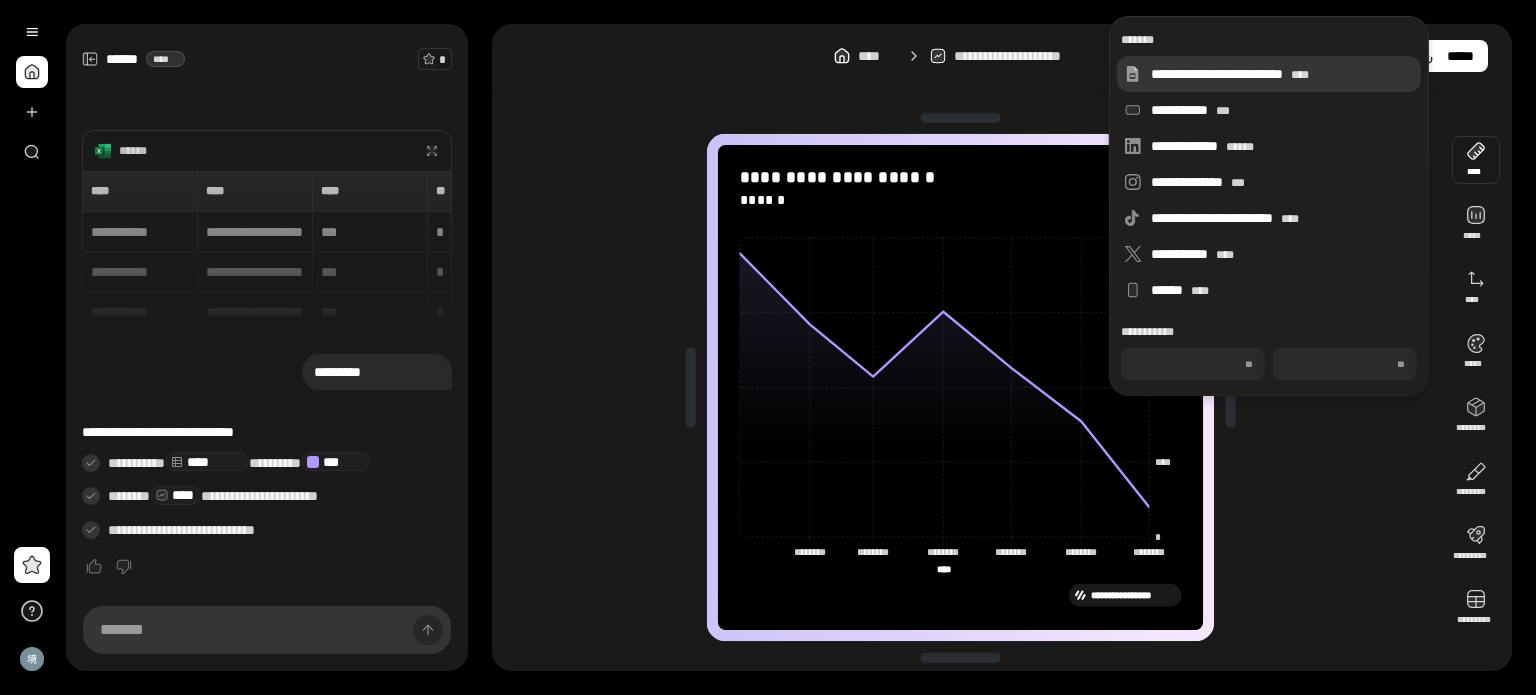 click on "**********" at bounding box center (1282, 74) 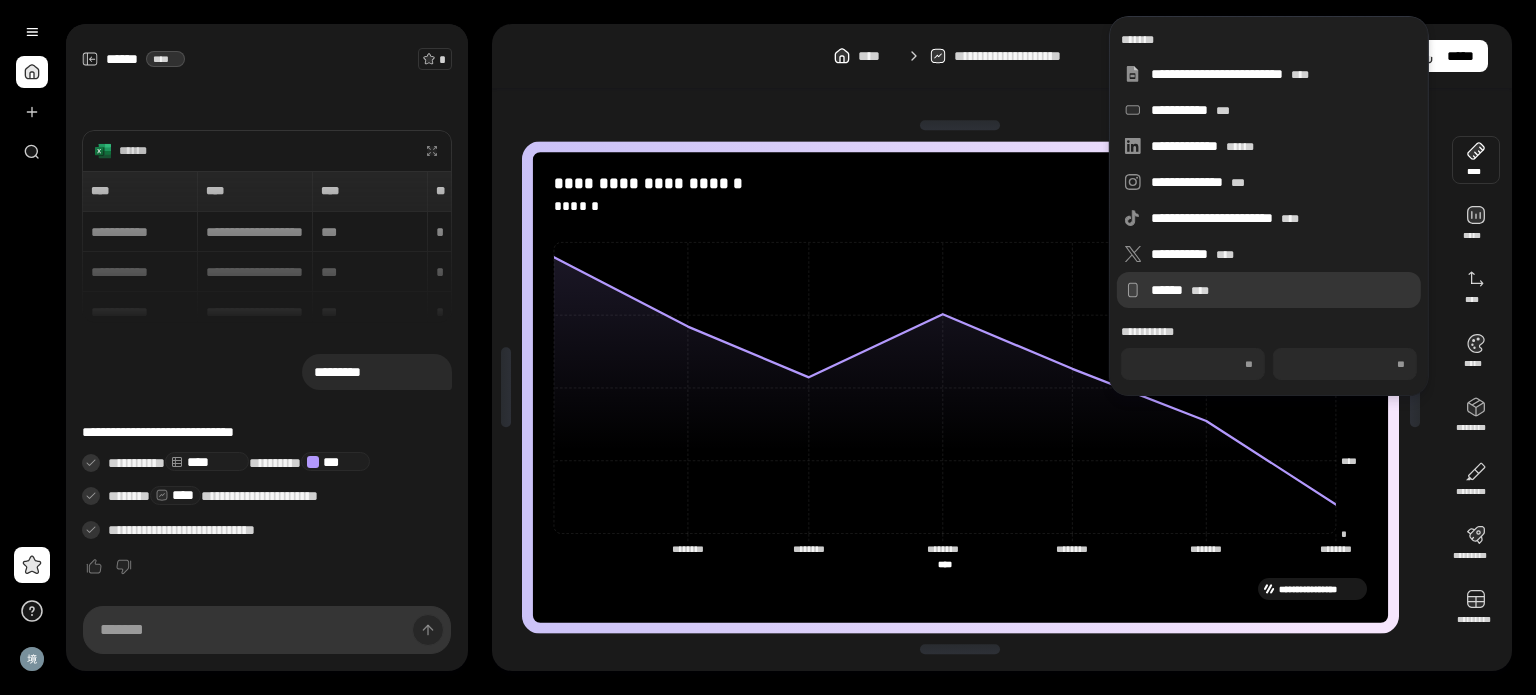 click on "****** ****" at bounding box center [1282, 290] 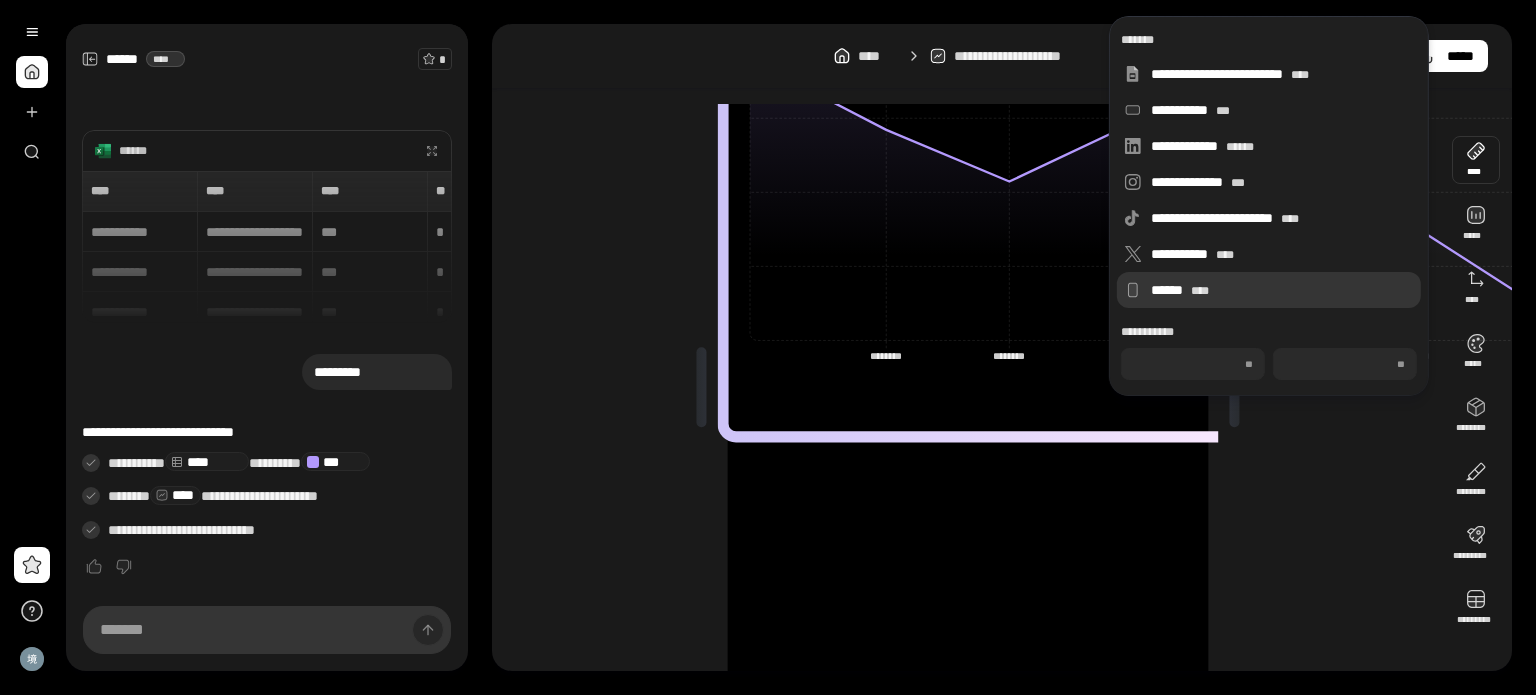 type on "***" 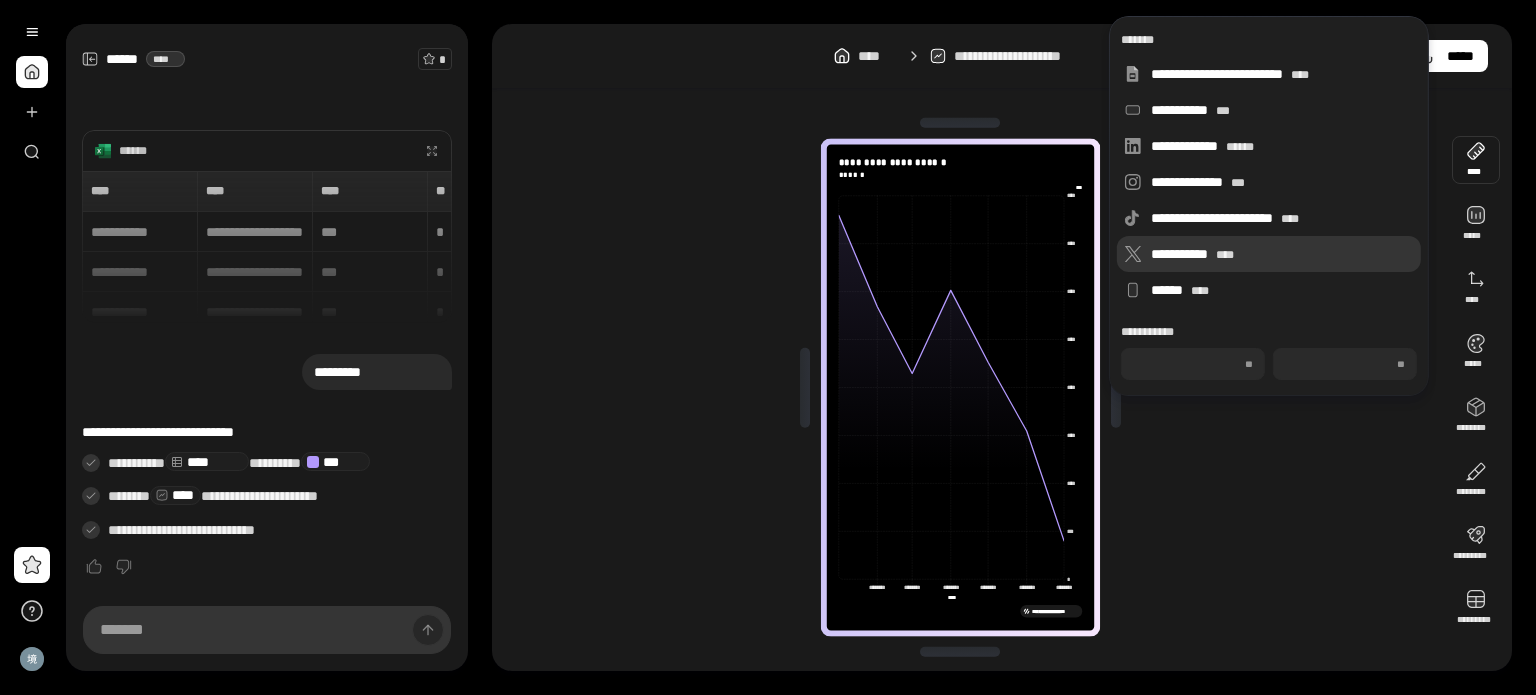 click on "**********" at bounding box center [1282, 254] 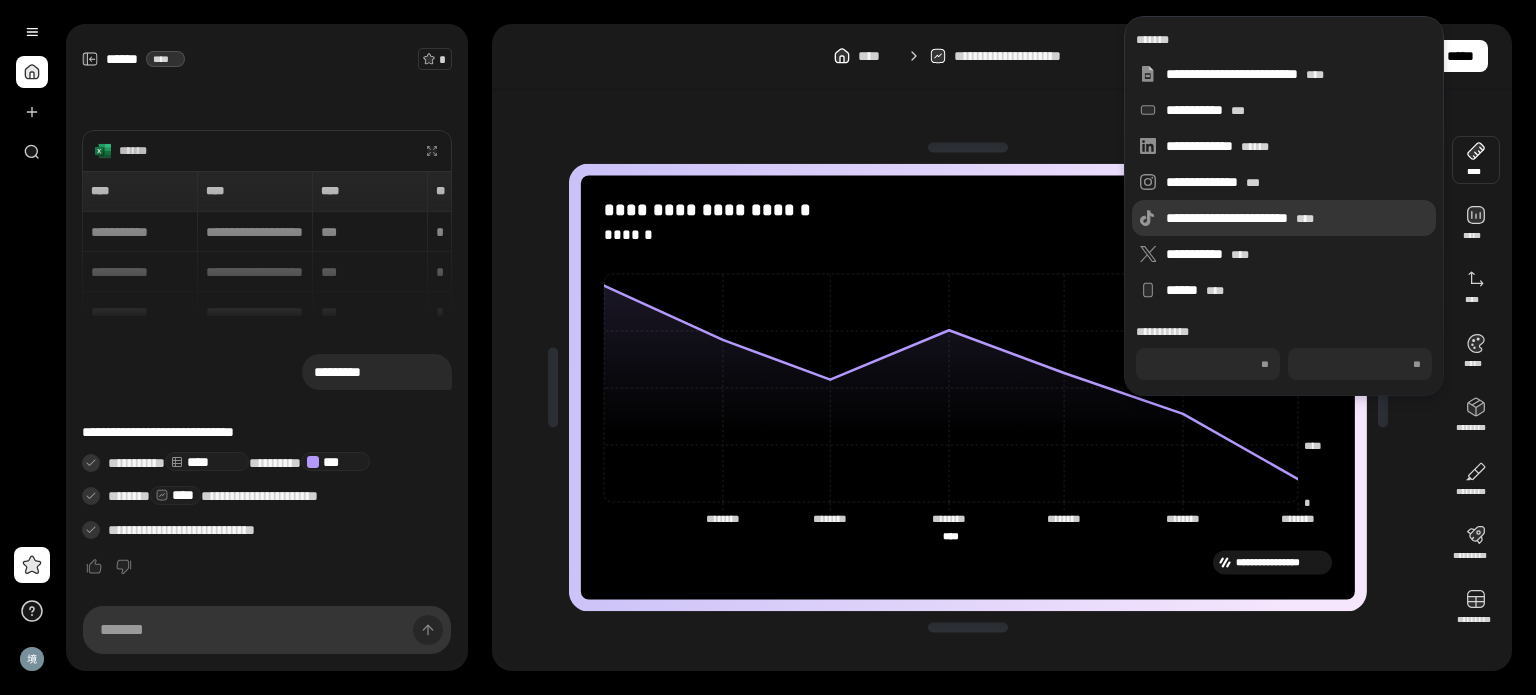click on "**********" at bounding box center [1297, 218] 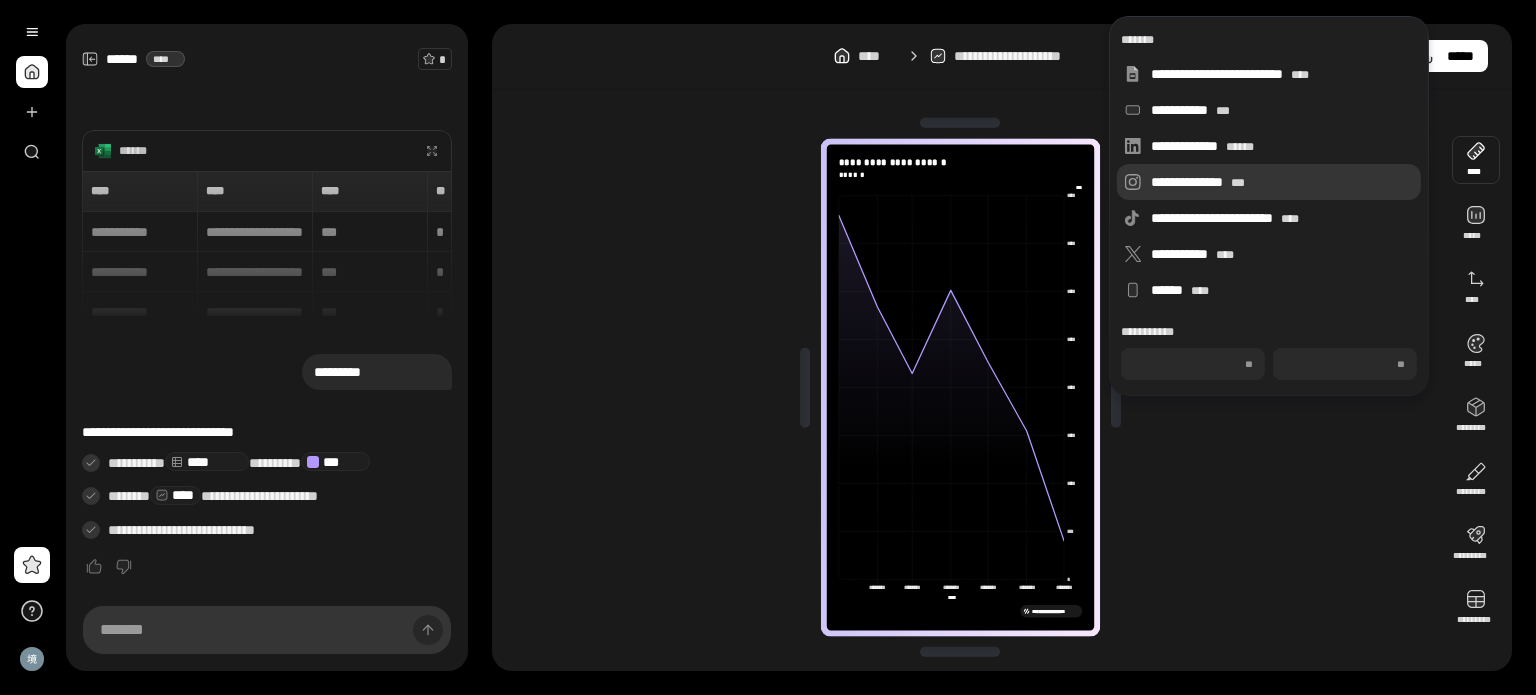 click on "**********" at bounding box center (1282, 182) 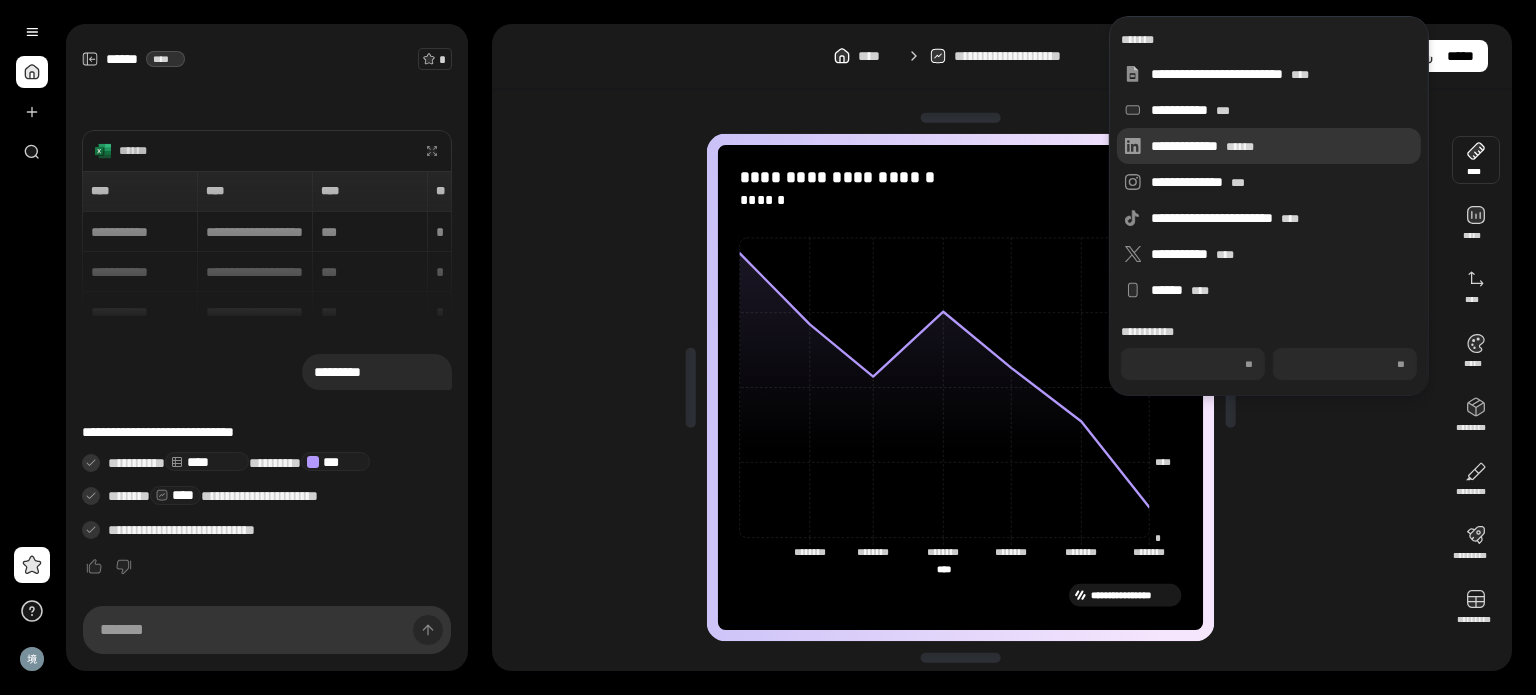 click on "**********" at bounding box center (1282, 146) 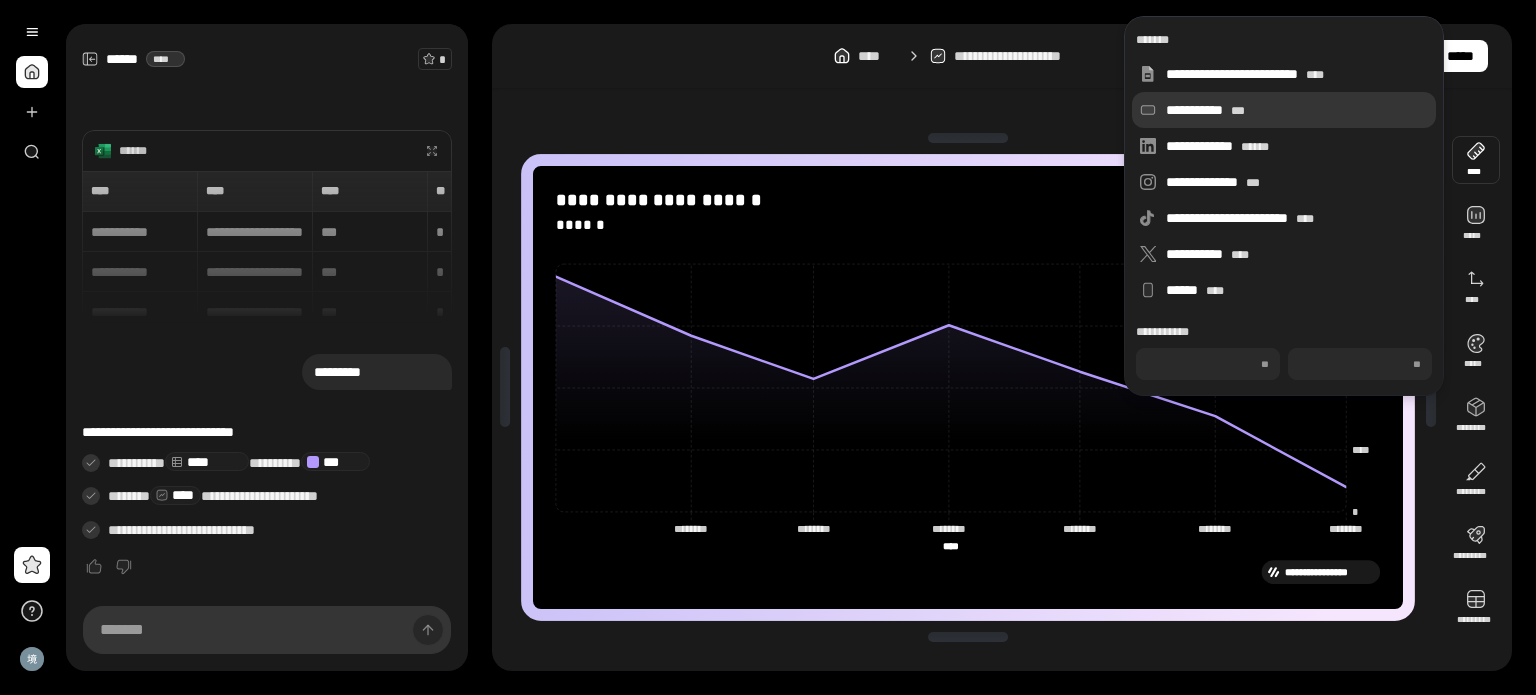 click on "**********" at bounding box center (1297, 110) 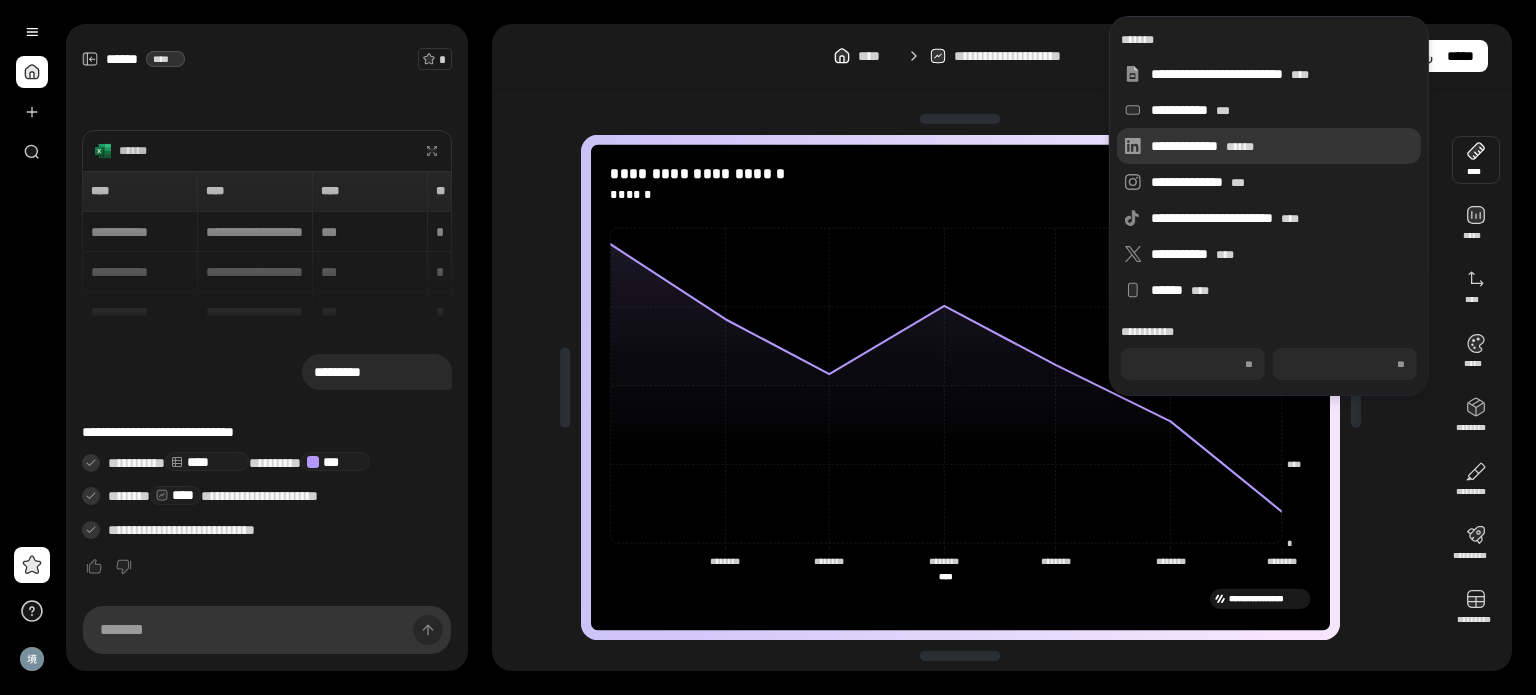 click on "**********" at bounding box center (1282, 146) 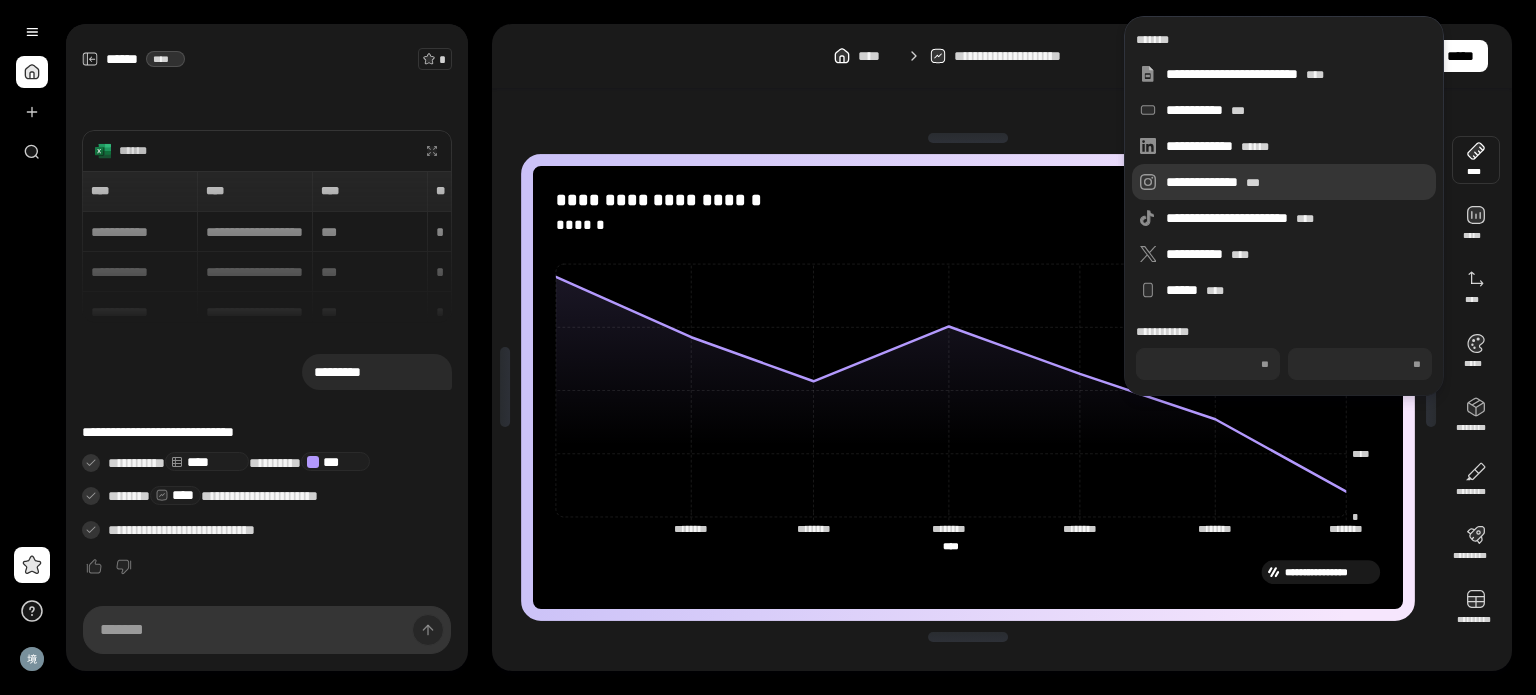 click on "**********" at bounding box center (1297, 182) 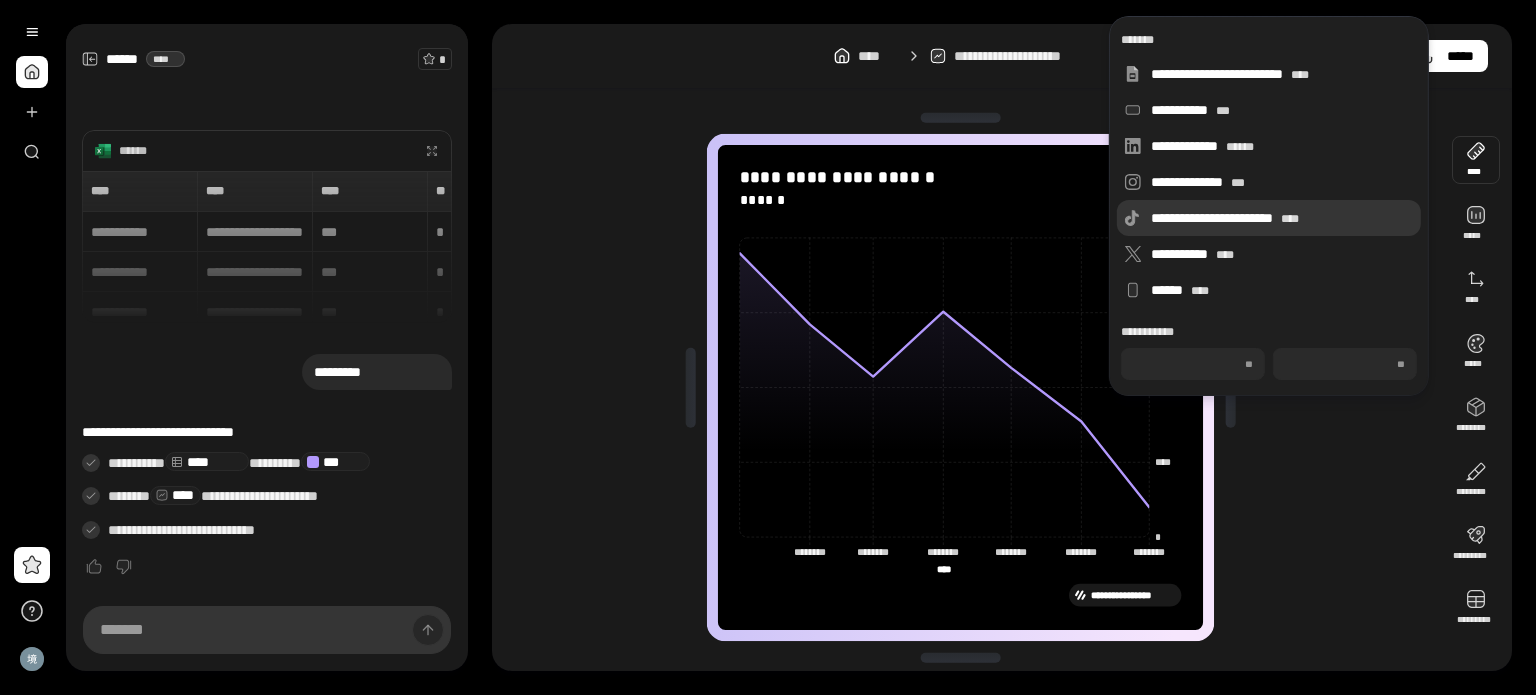 click on "**********" at bounding box center (1282, 218) 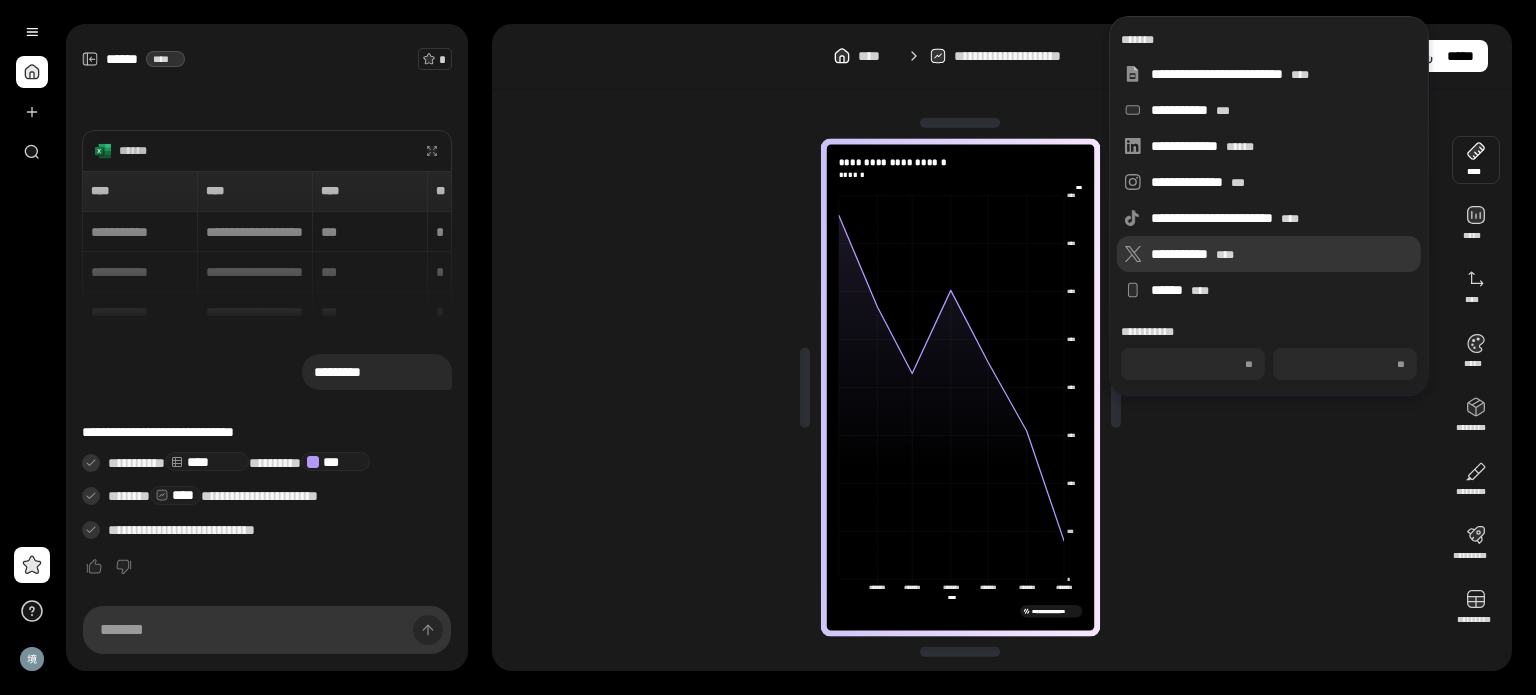 click on "****" at bounding box center (1225, 255) 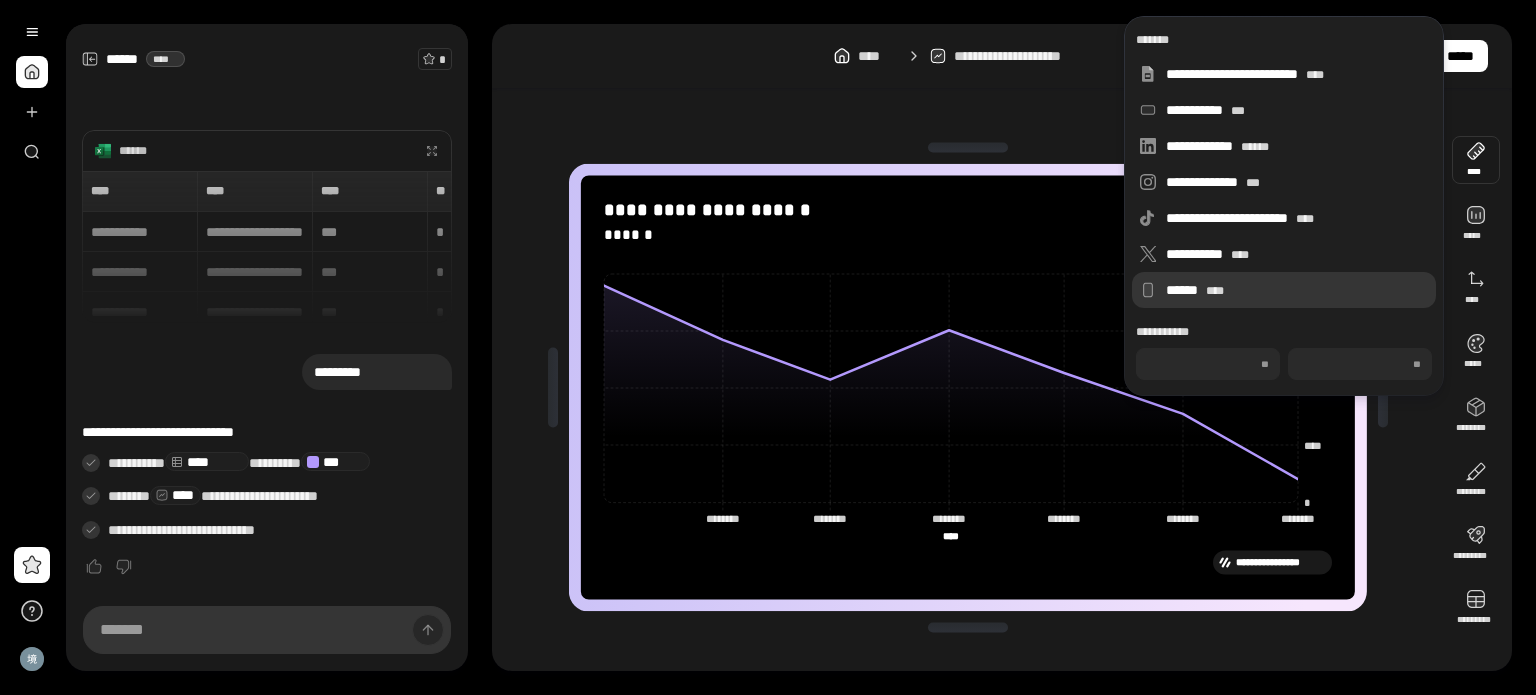 click on "****** ****" at bounding box center [1297, 290] 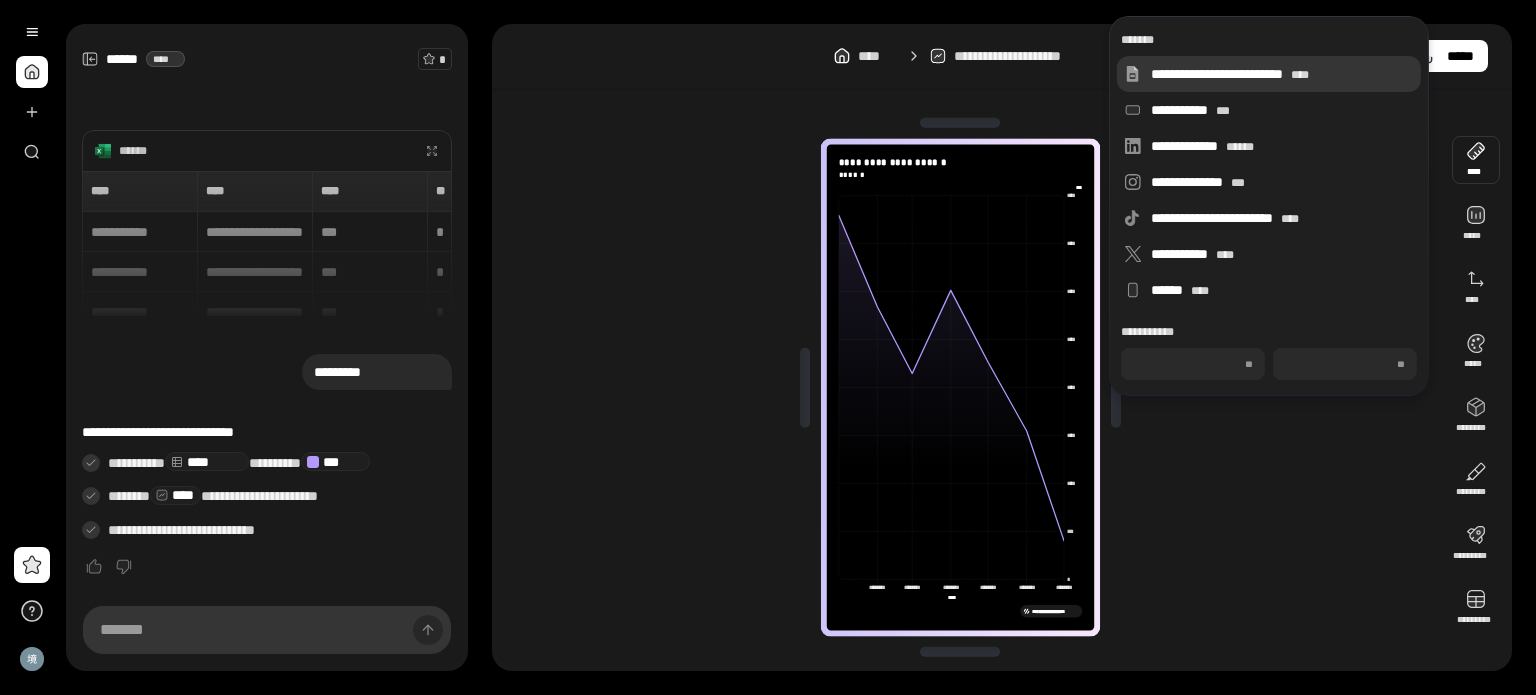 click on "**********" at bounding box center [1269, 74] 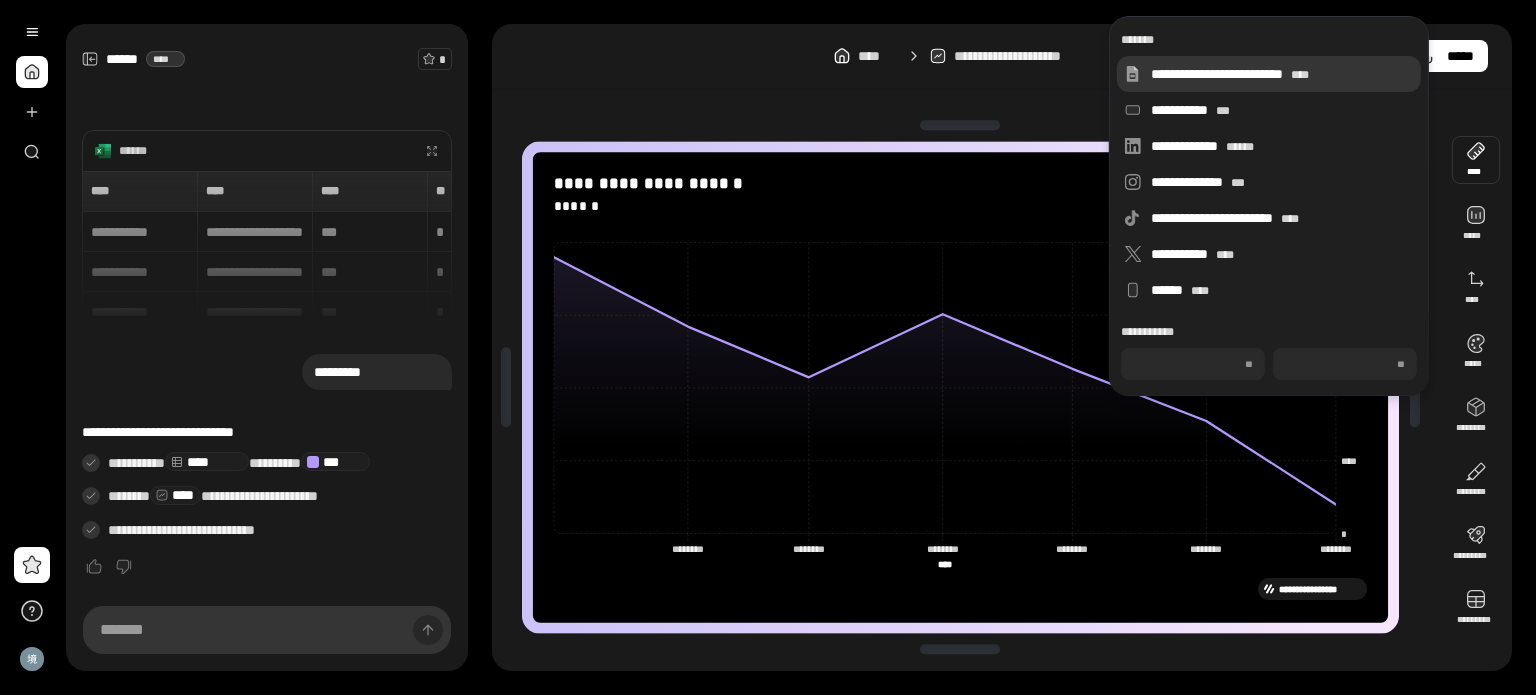 click on "**********" at bounding box center (1269, 74) 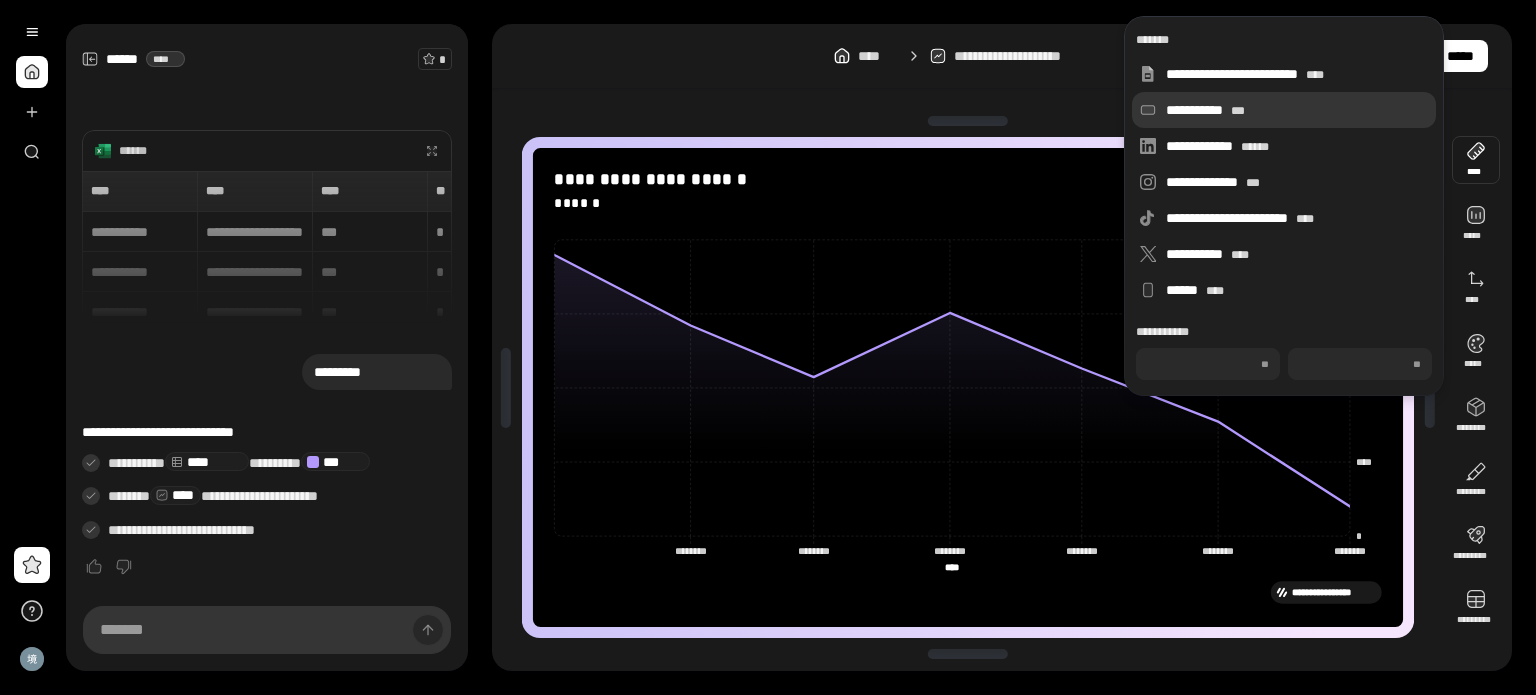 click on "**********" at bounding box center (1297, 110) 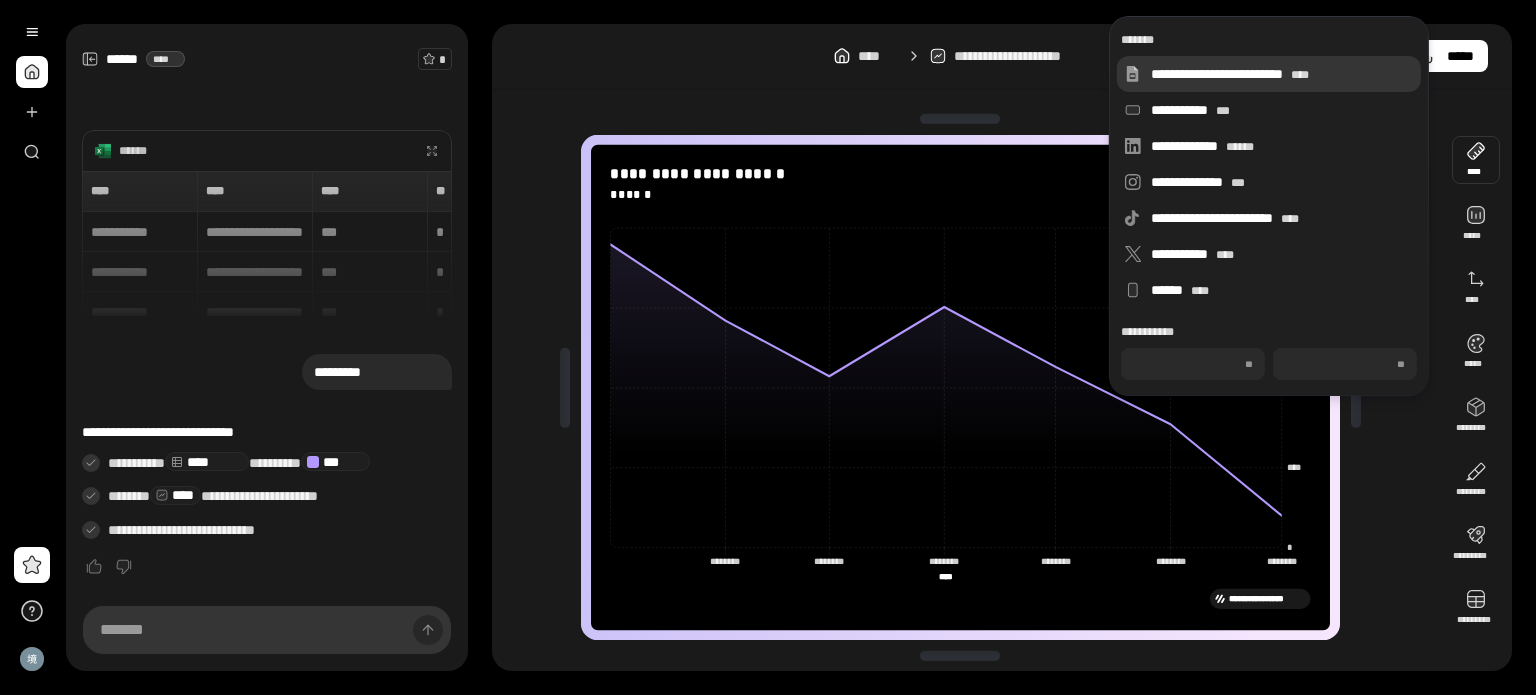 click on "**********" at bounding box center [1282, 74] 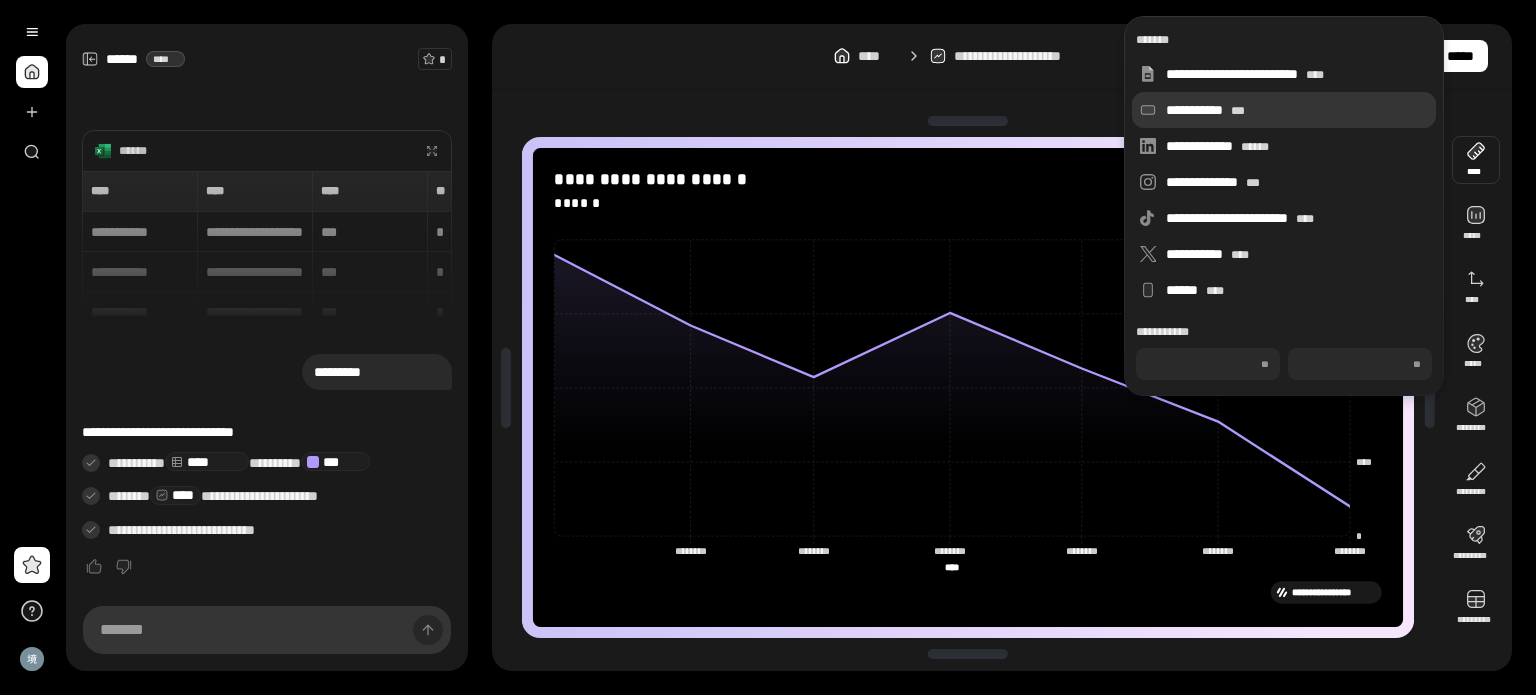 click on "***" at bounding box center [1238, 111] 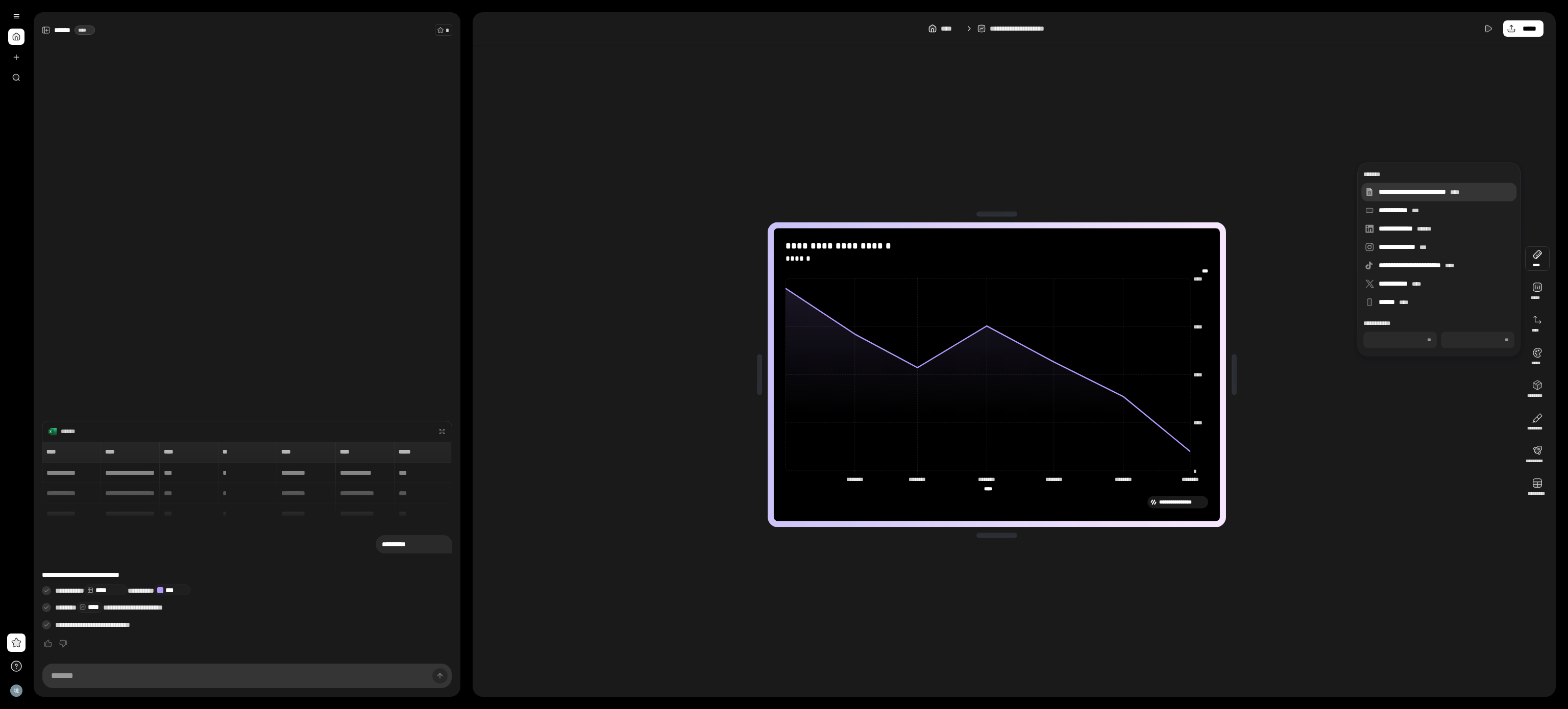 click on "**********" at bounding box center [1446, 192] 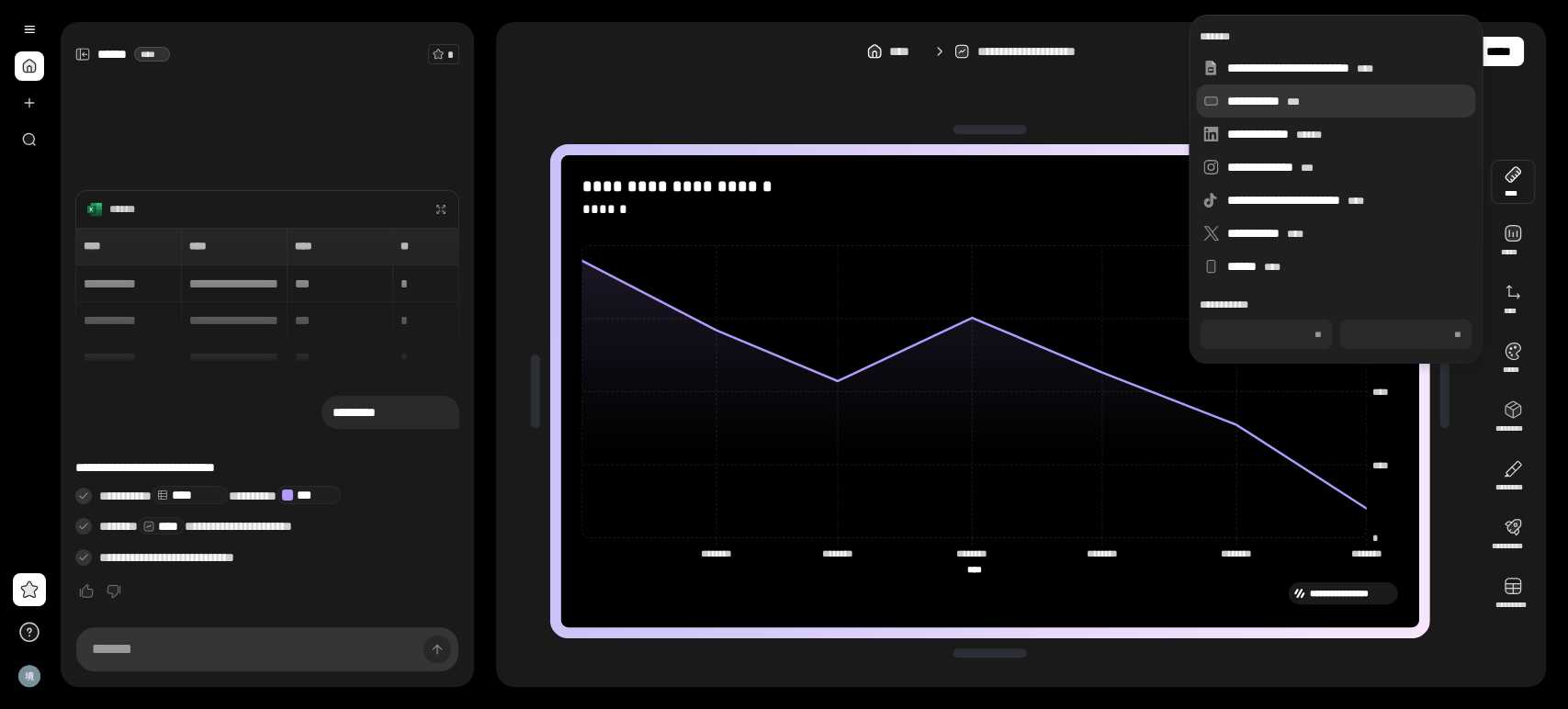 click on "**********" at bounding box center [1348, 101] 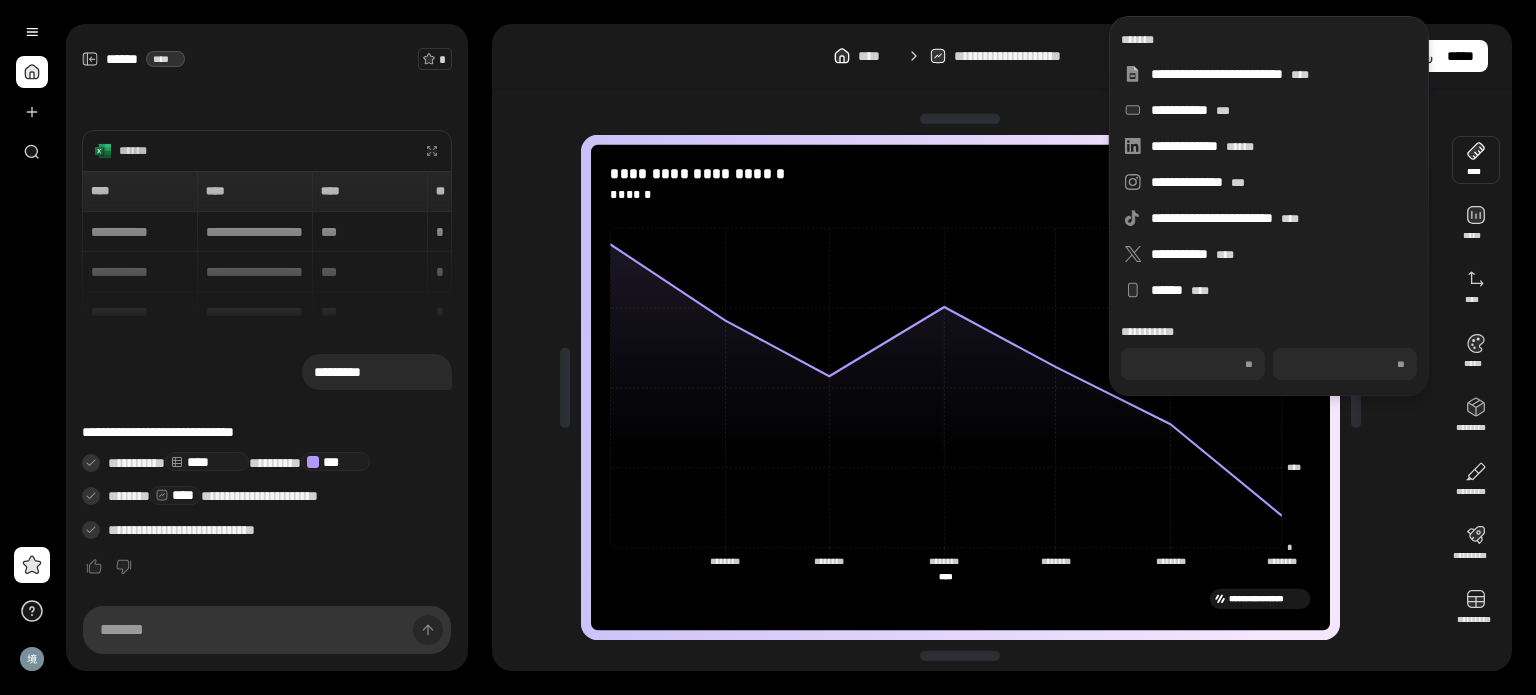 click on "**********" at bounding box center (1002, 347) 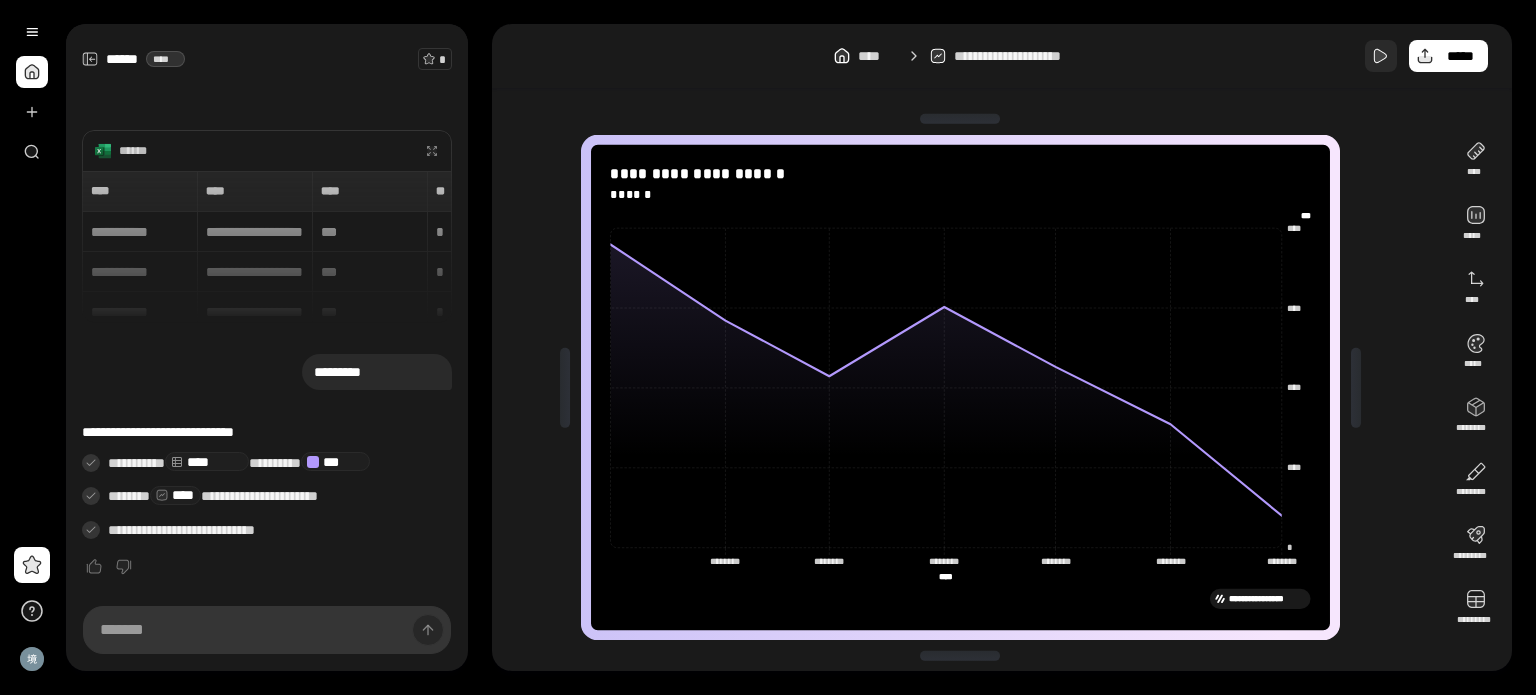 click at bounding box center (1381, 56) 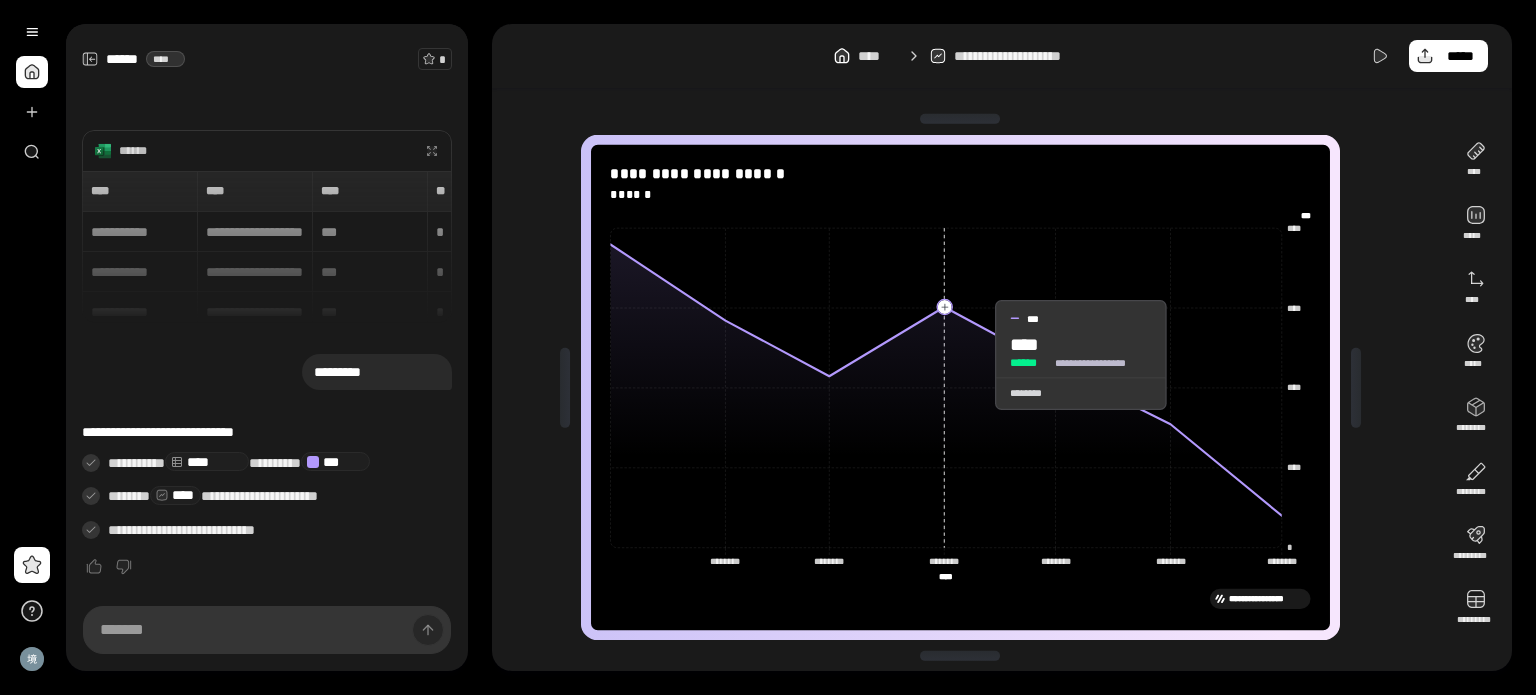 drag, startPoint x: 976, startPoint y: 355, endPoint x: 772, endPoint y: 147, distance: 291.34174 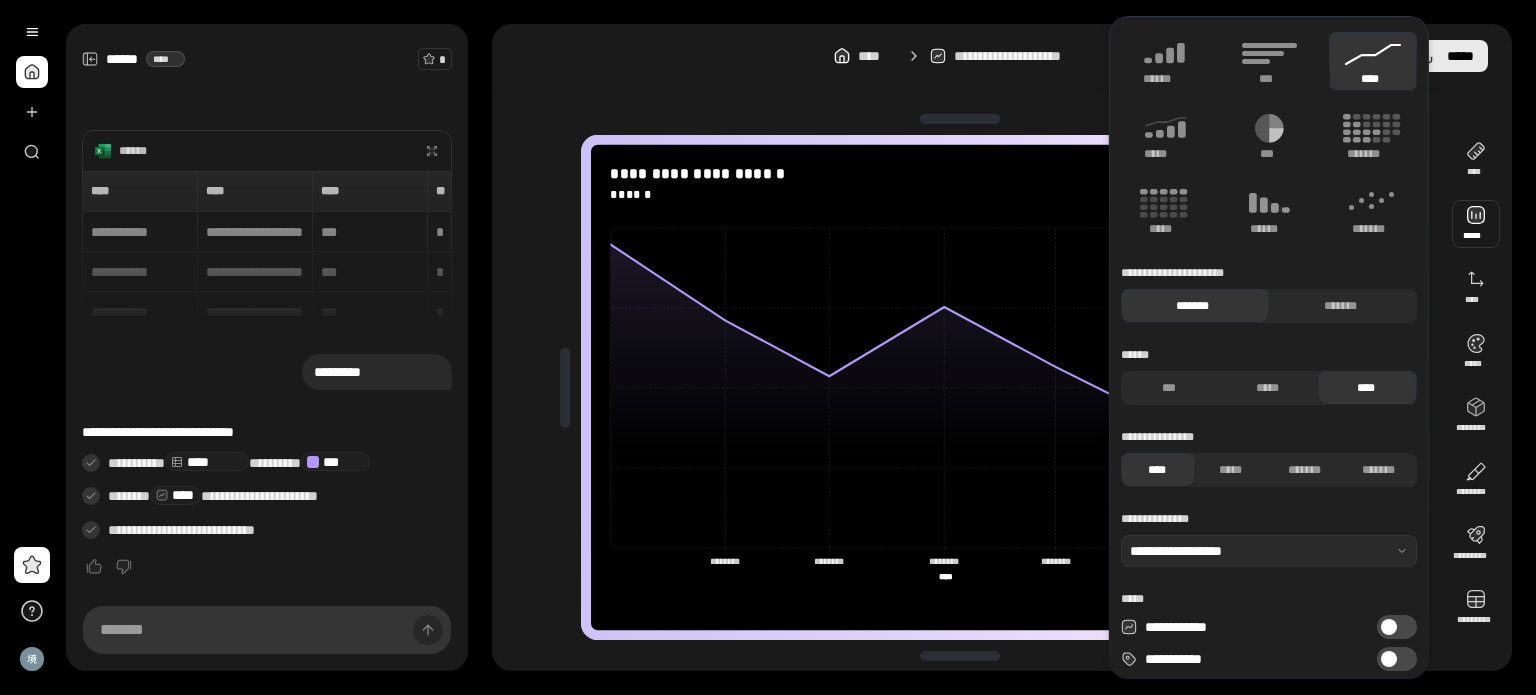 click on "*****" at bounding box center [1460, 56] 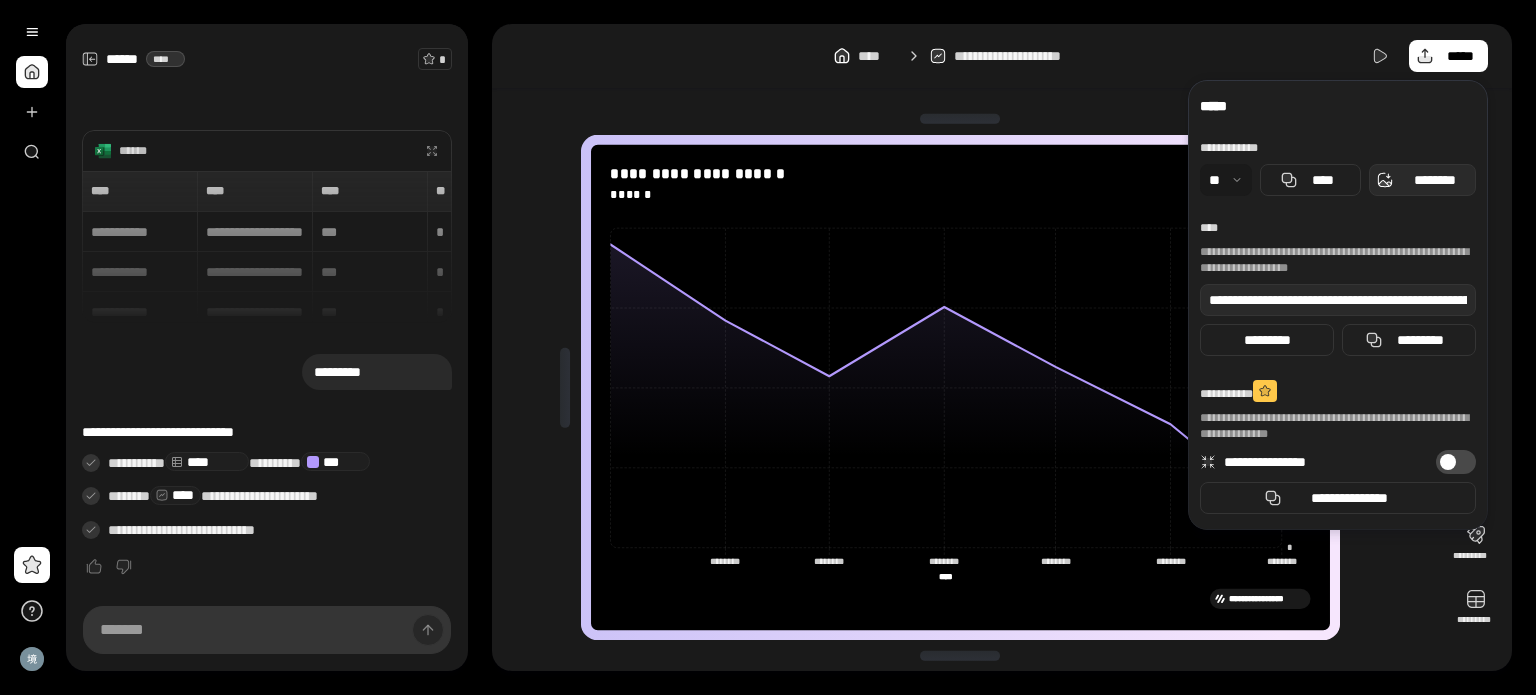 click on "********" at bounding box center [1434, 180] 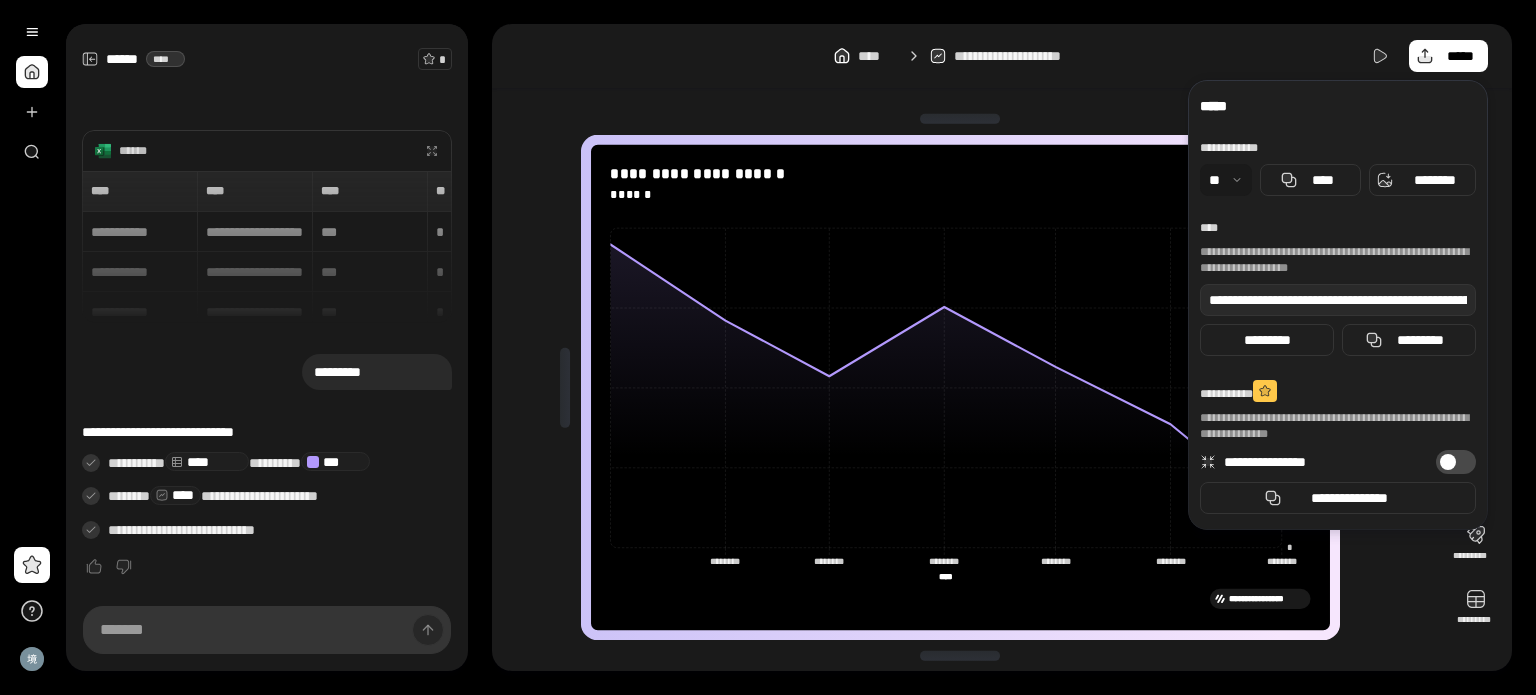 click on "**********" at bounding box center (1002, 56) 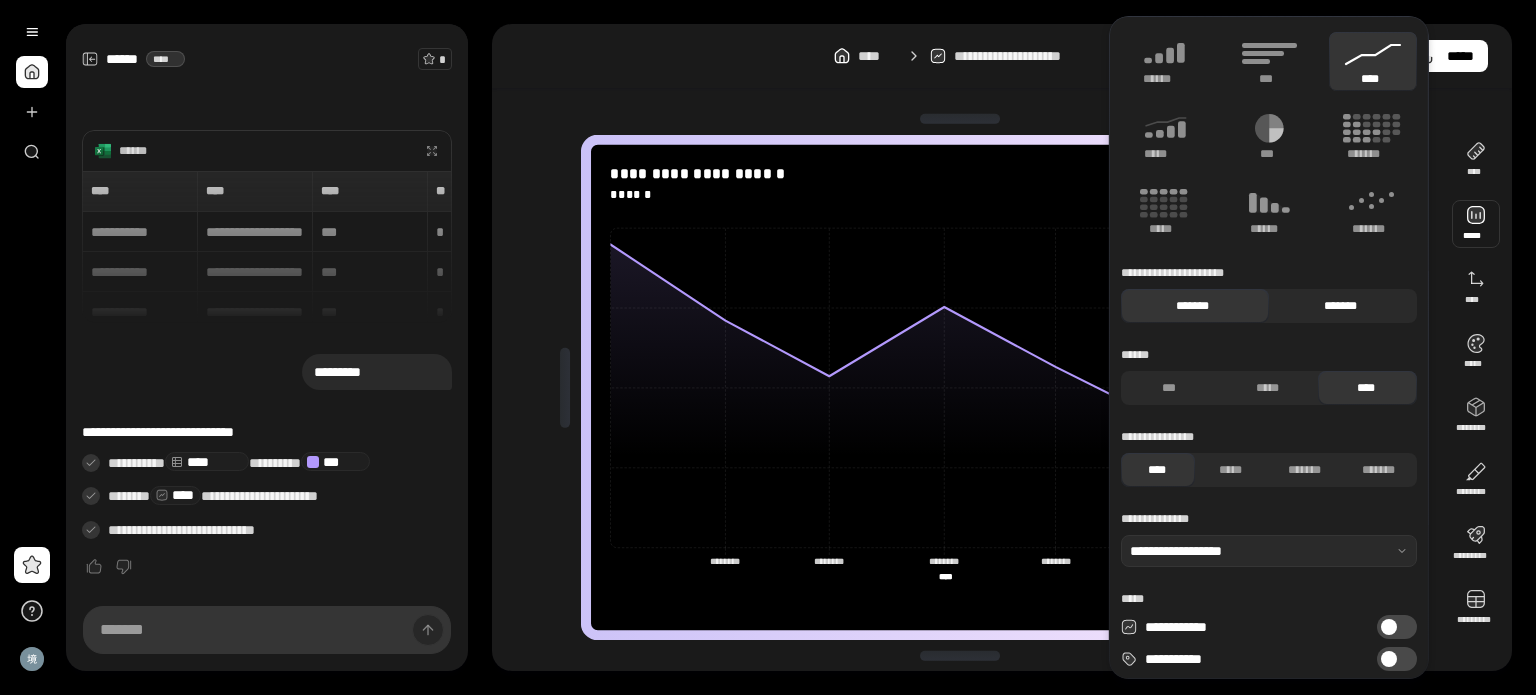 click on "*******" at bounding box center (1340, 306) 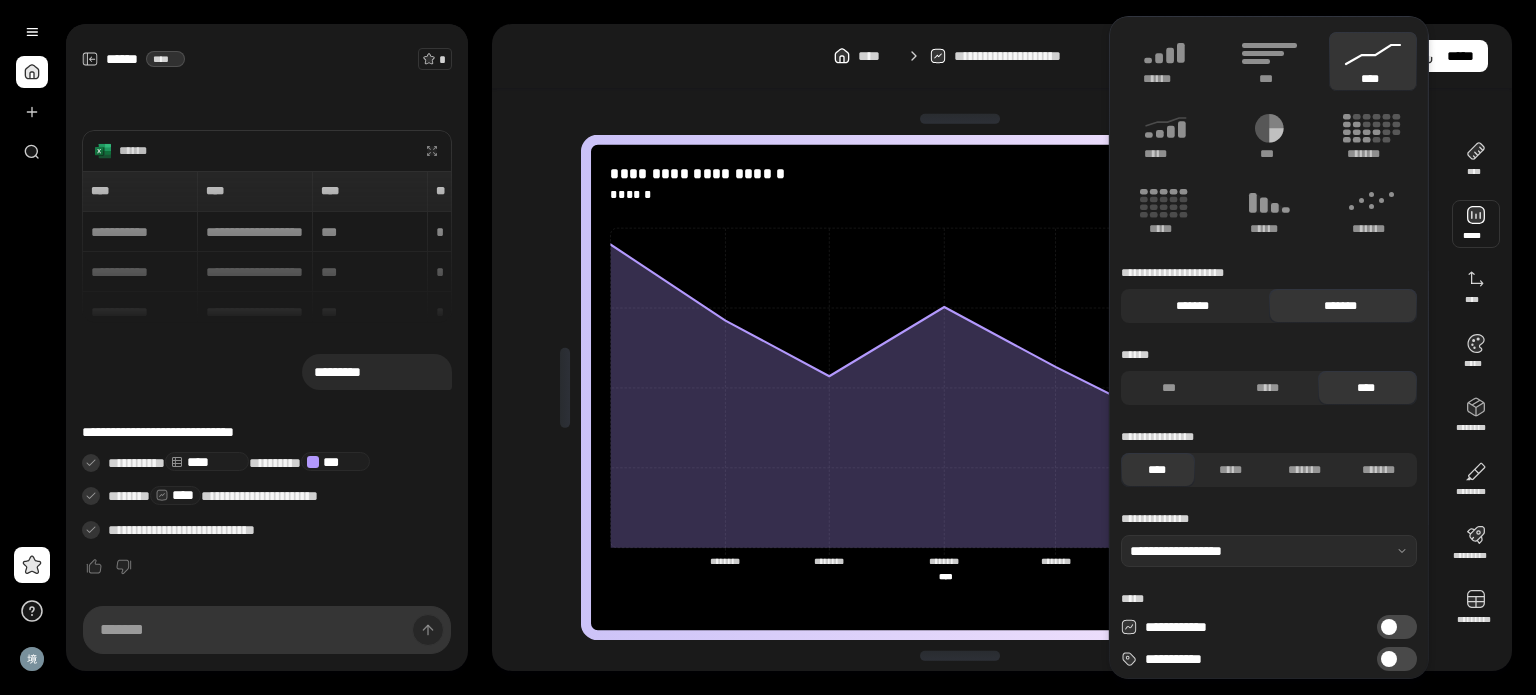 click on "*******" at bounding box center [1192, 306] 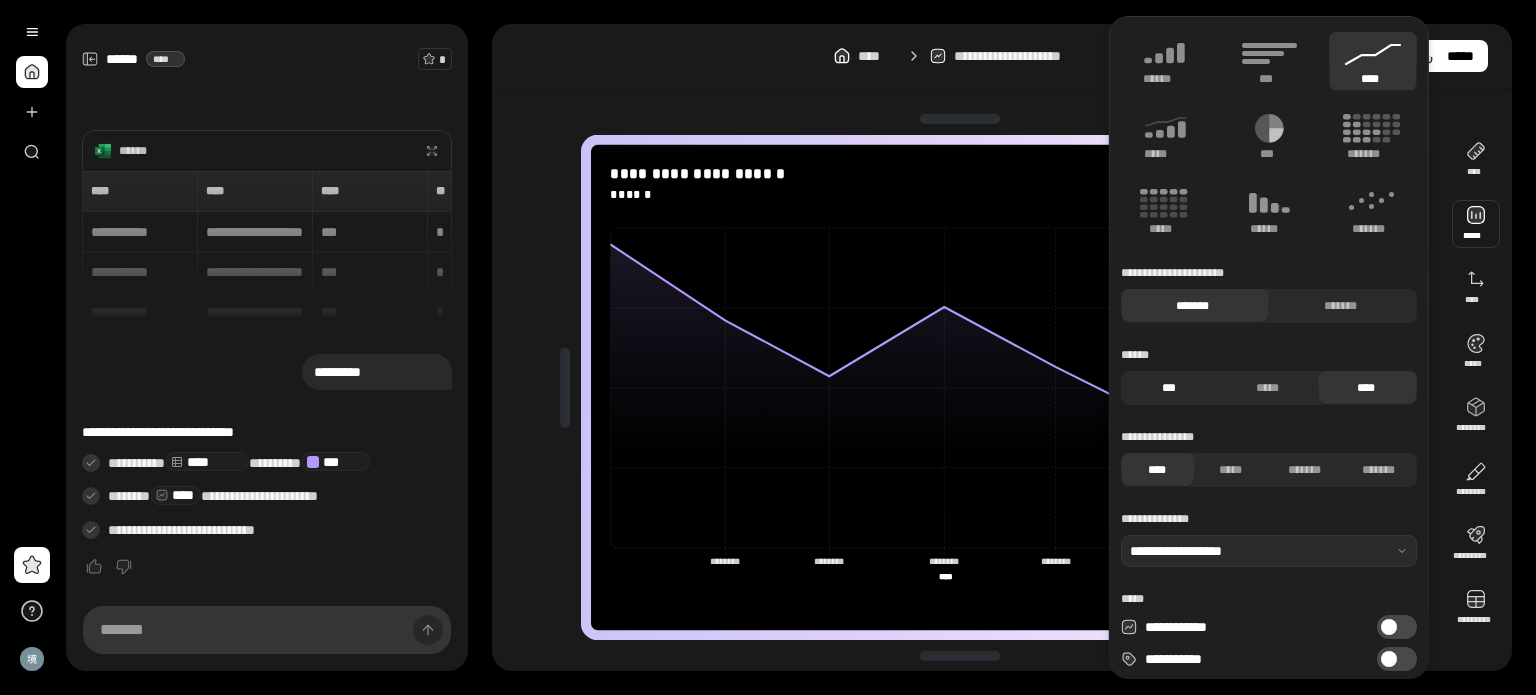 click on "***" at bounding box center (1168, 388) 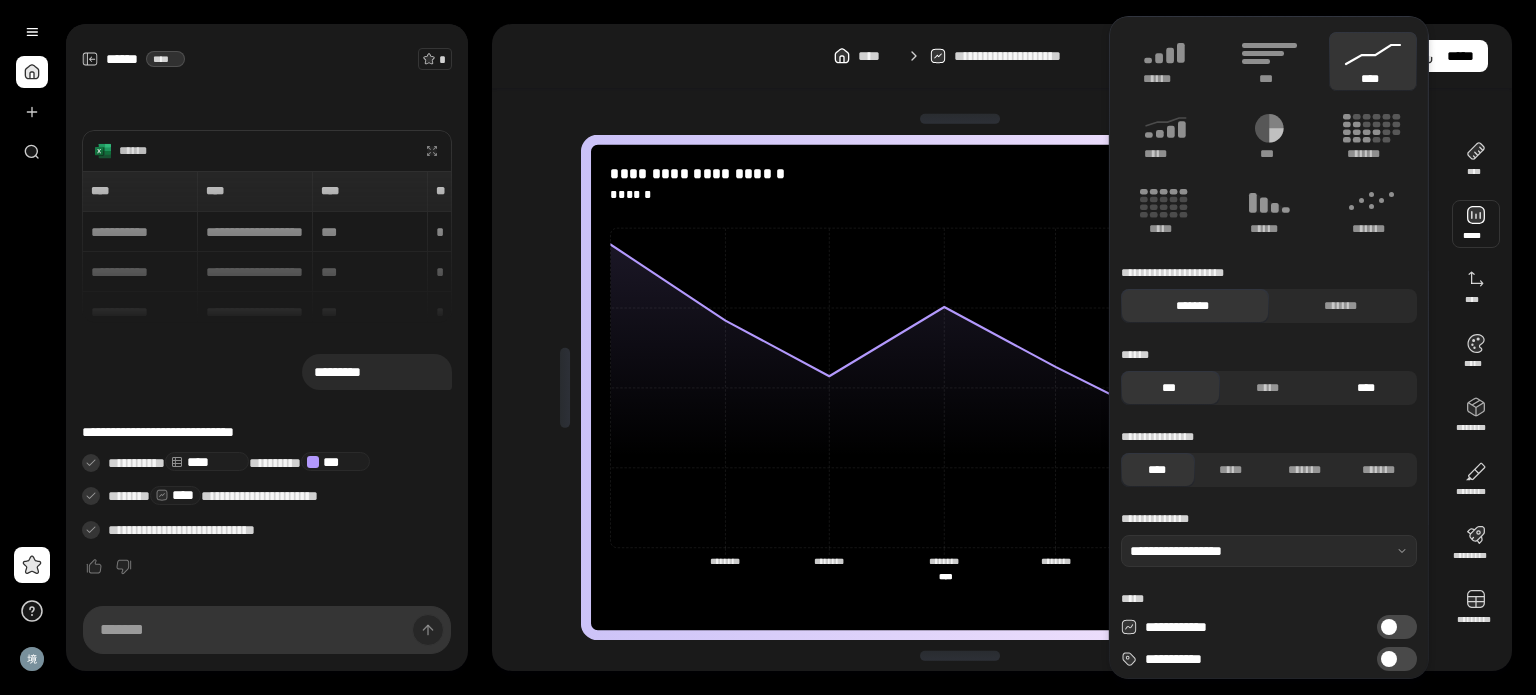 drag, startPoint x: 1248, startPoint y: 390, endPoint x: 1323, endPoint y: 379, distance: 75.802376 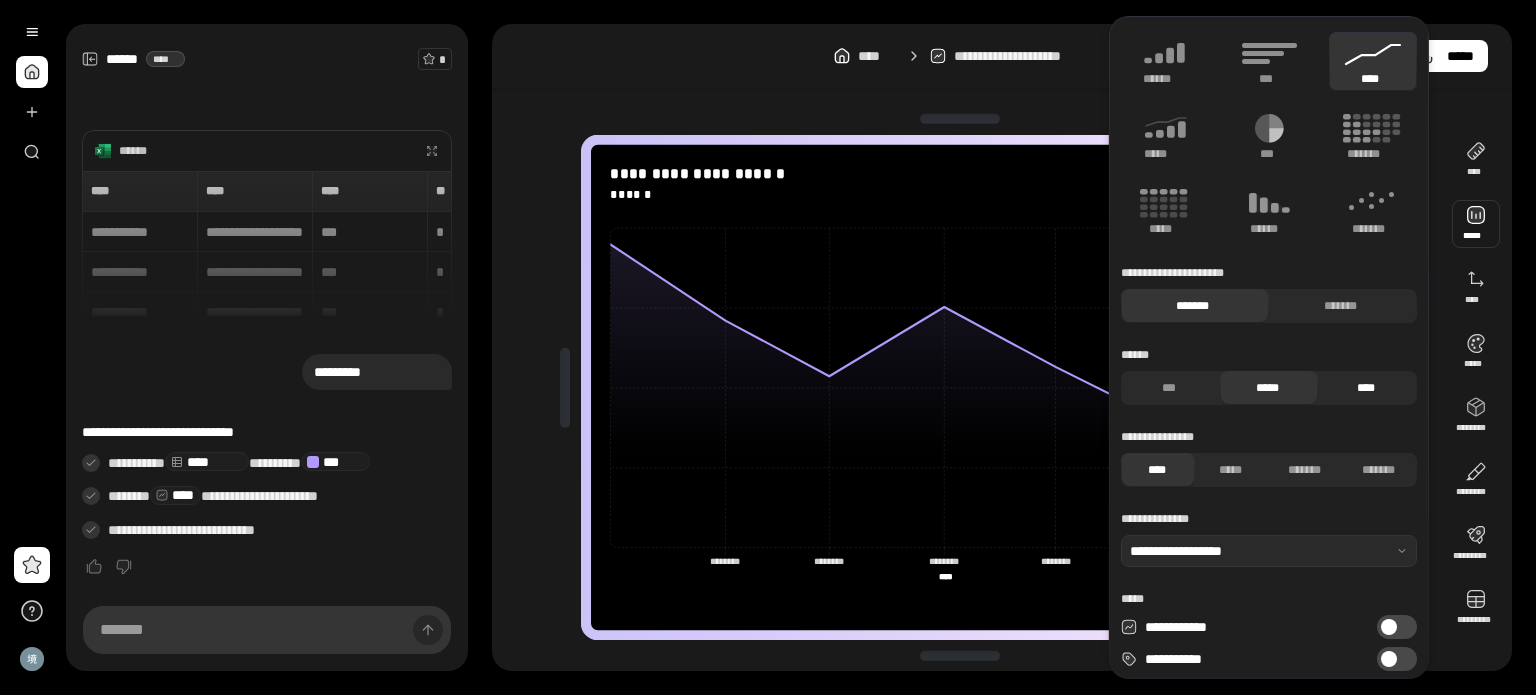 click on "****" at bounding box center [1365, 388] 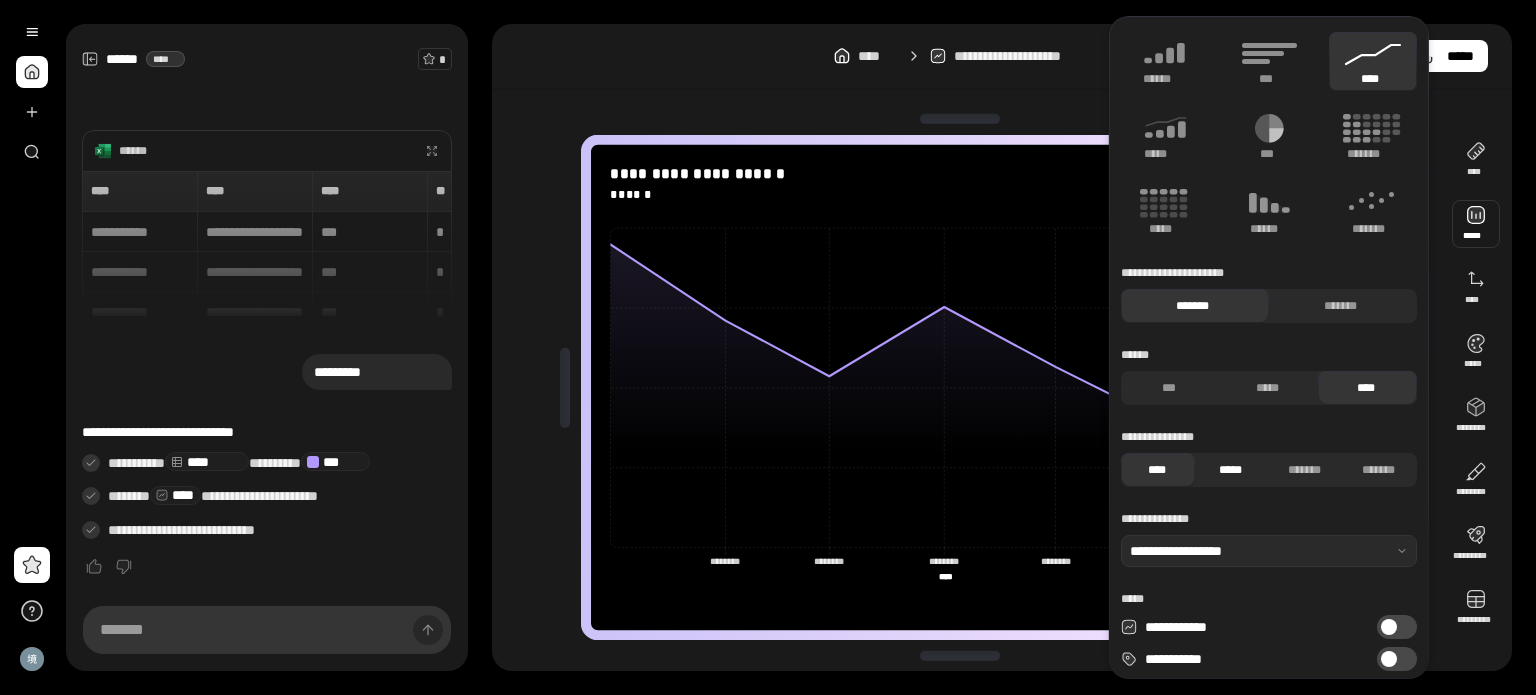 click on "*****" at bounding box center (1230, 470) 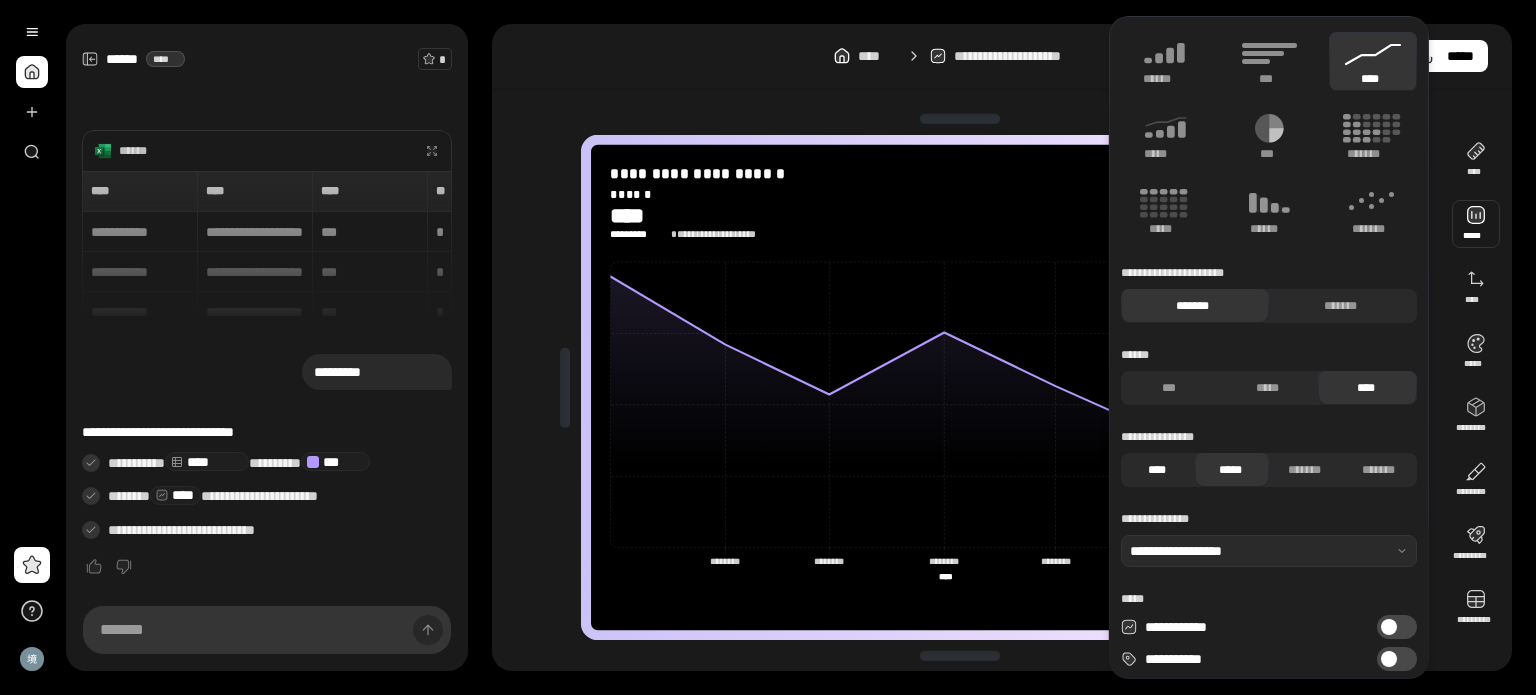 click on "****" at bounding box center [1156, 470] 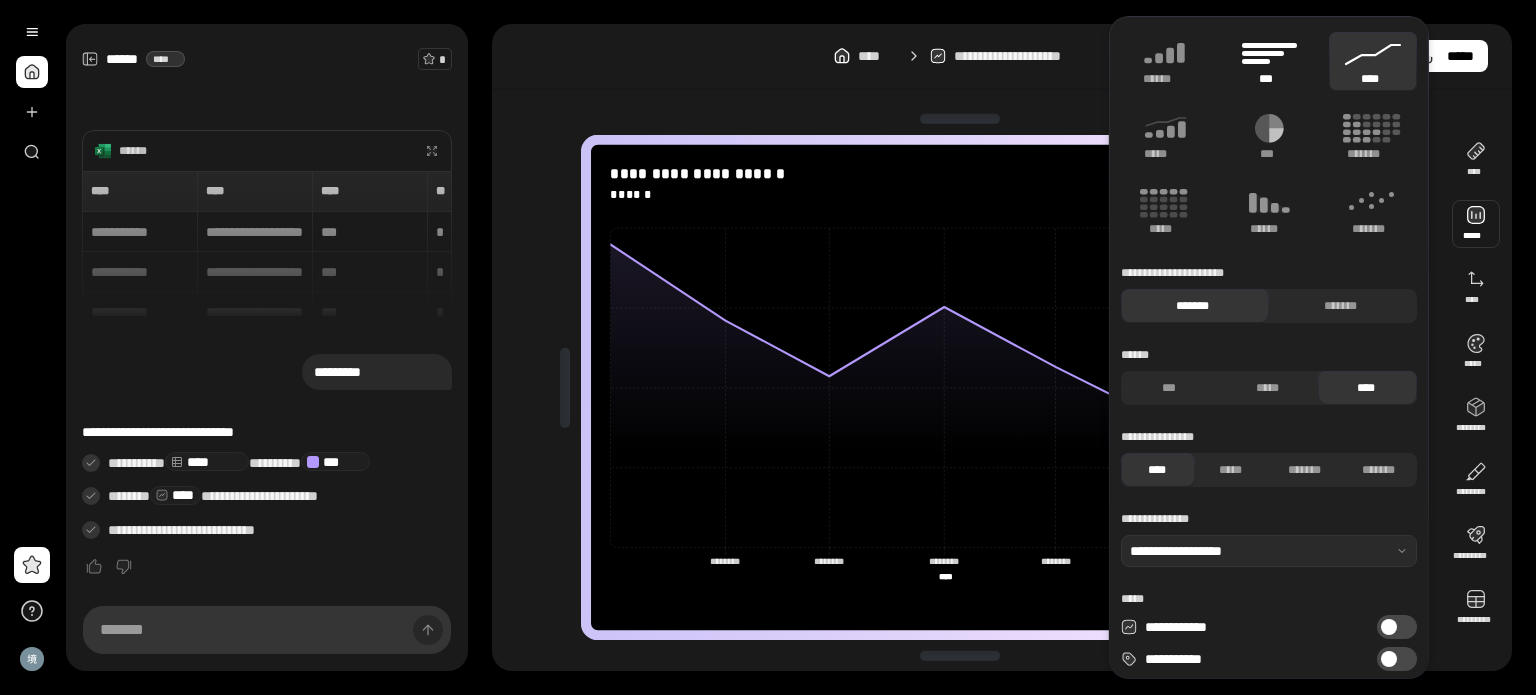 click 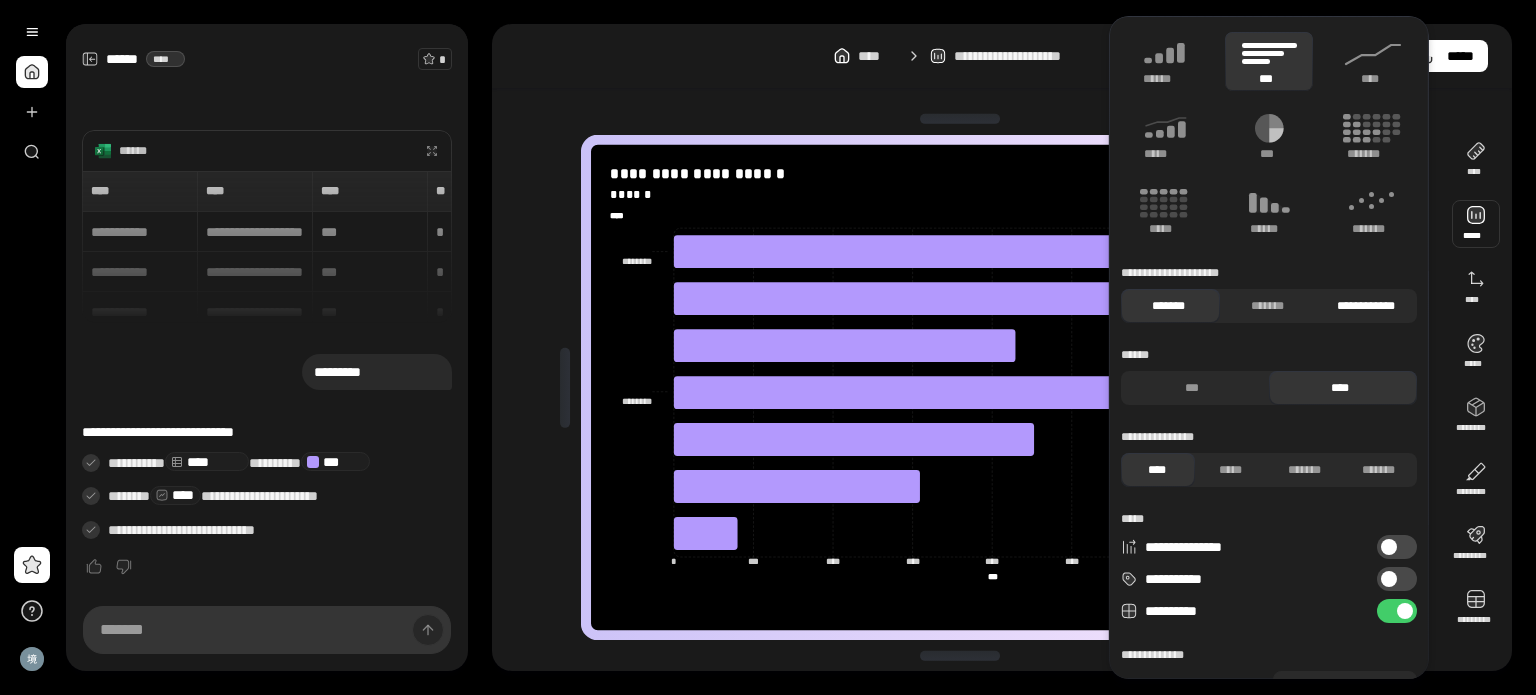 click on "**********" at bounding box center [1365, 306] 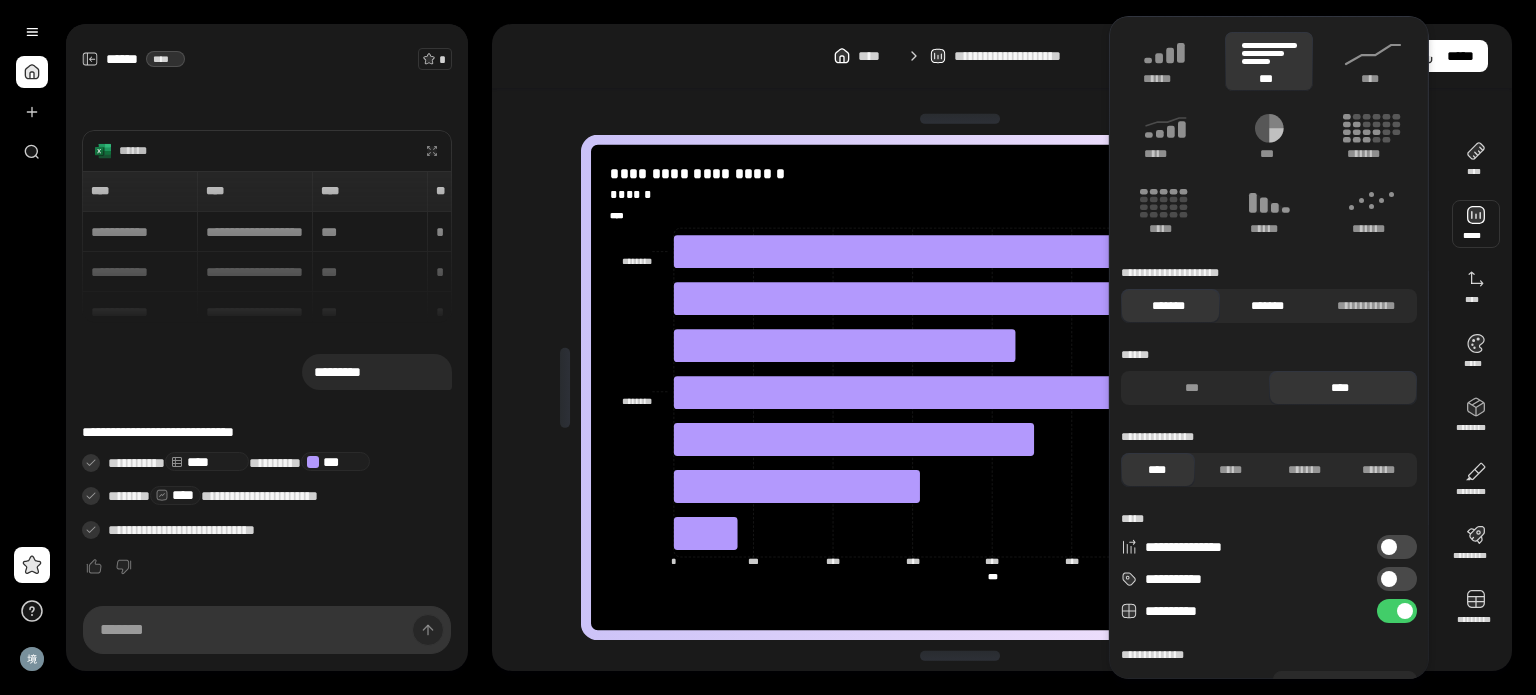 click on "*******" at bounding box center (1266, 306) 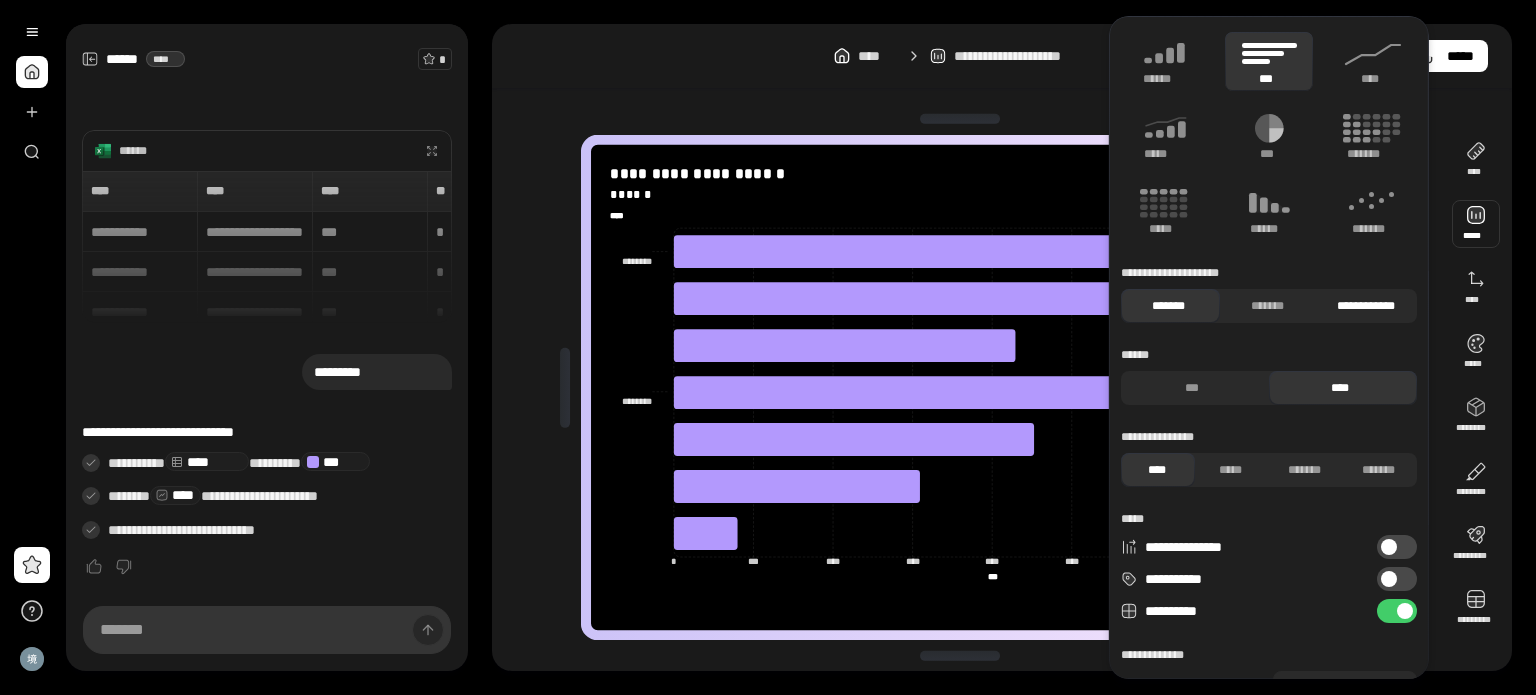 click on "**********" at bounding box center [1365, 306] 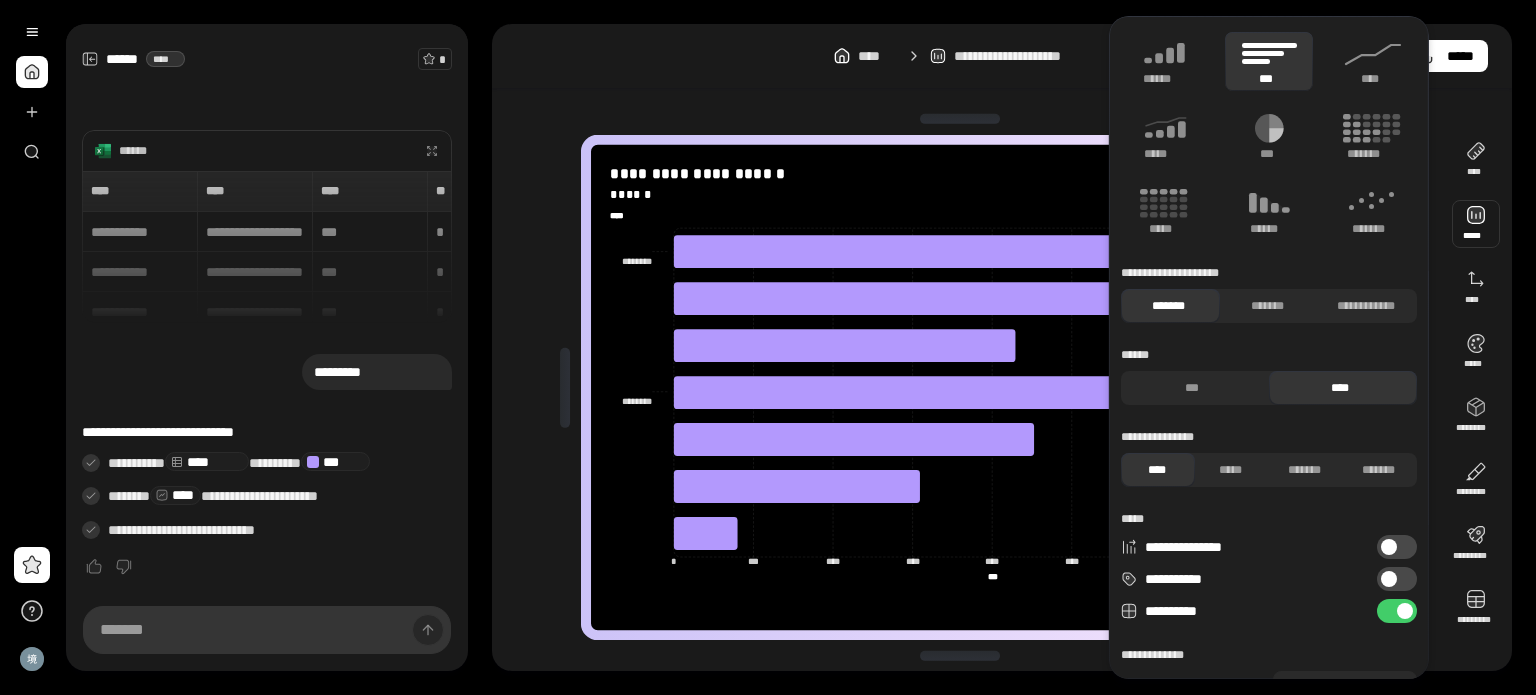 click on "*******" at bounding box center [1168, 306] 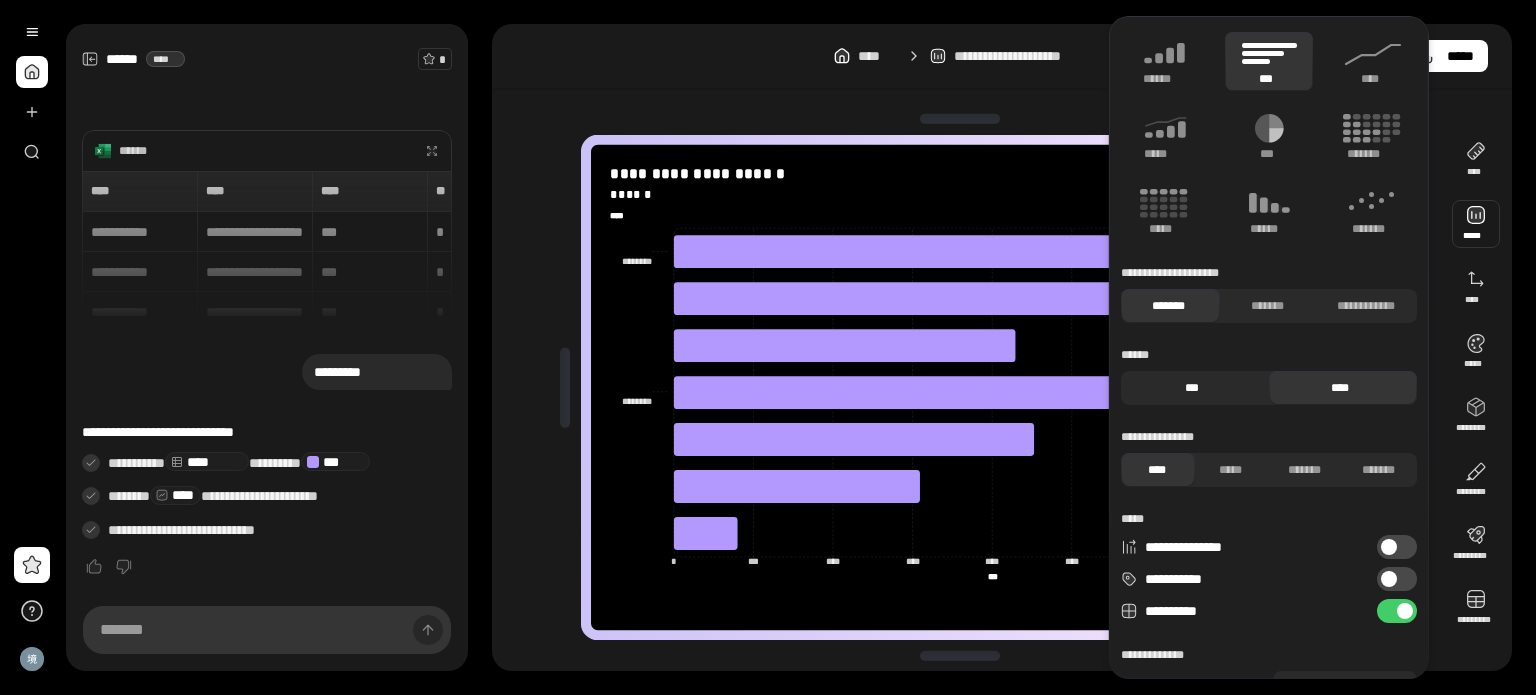 click on "***" at bounding box center [1192, 388] 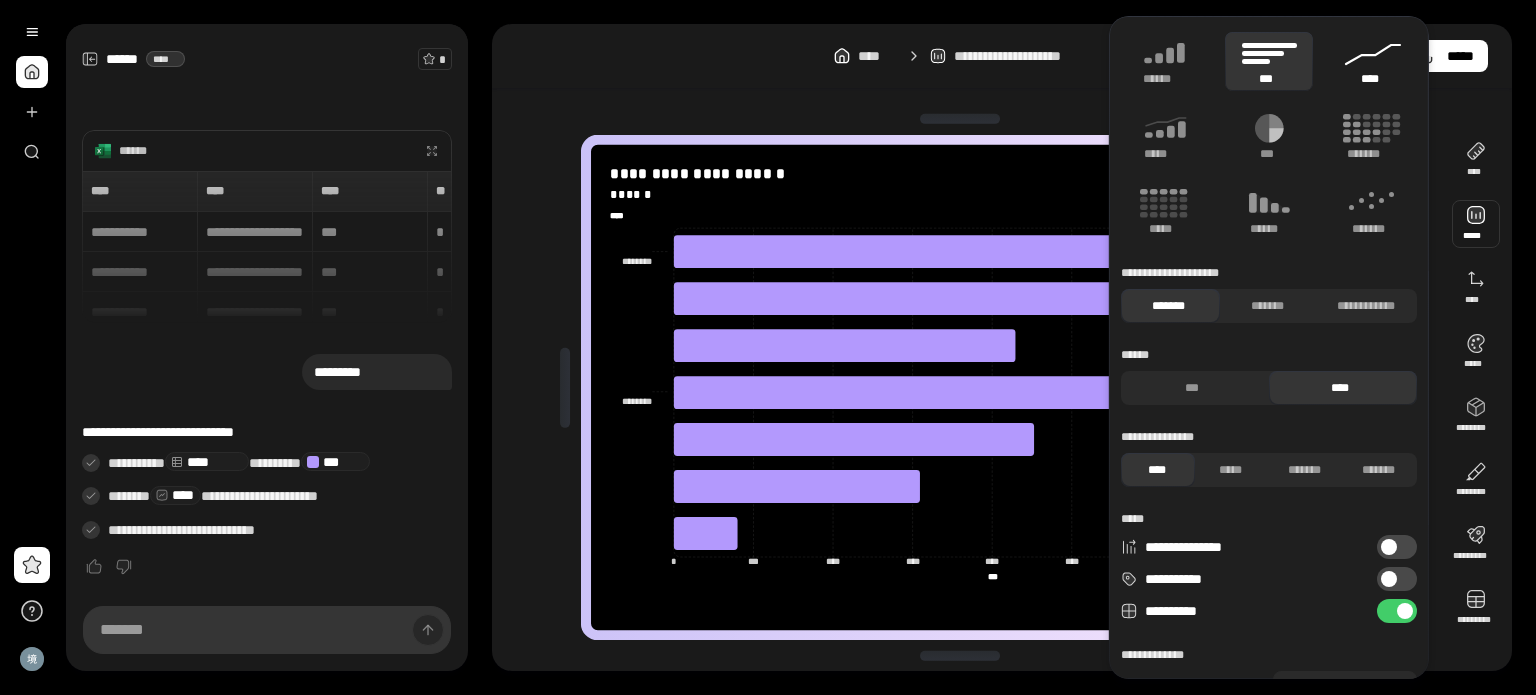 click on "****" at bounding box center (1373, 79) 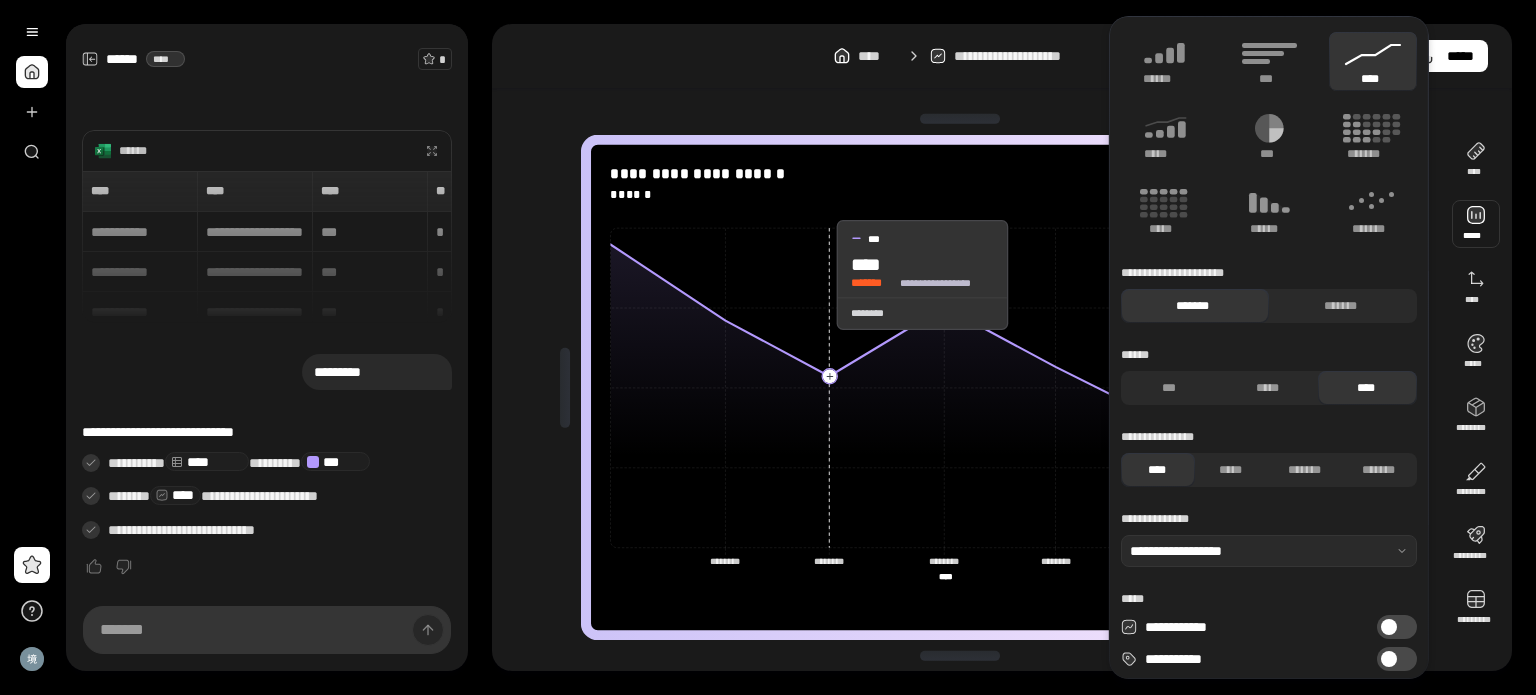 click 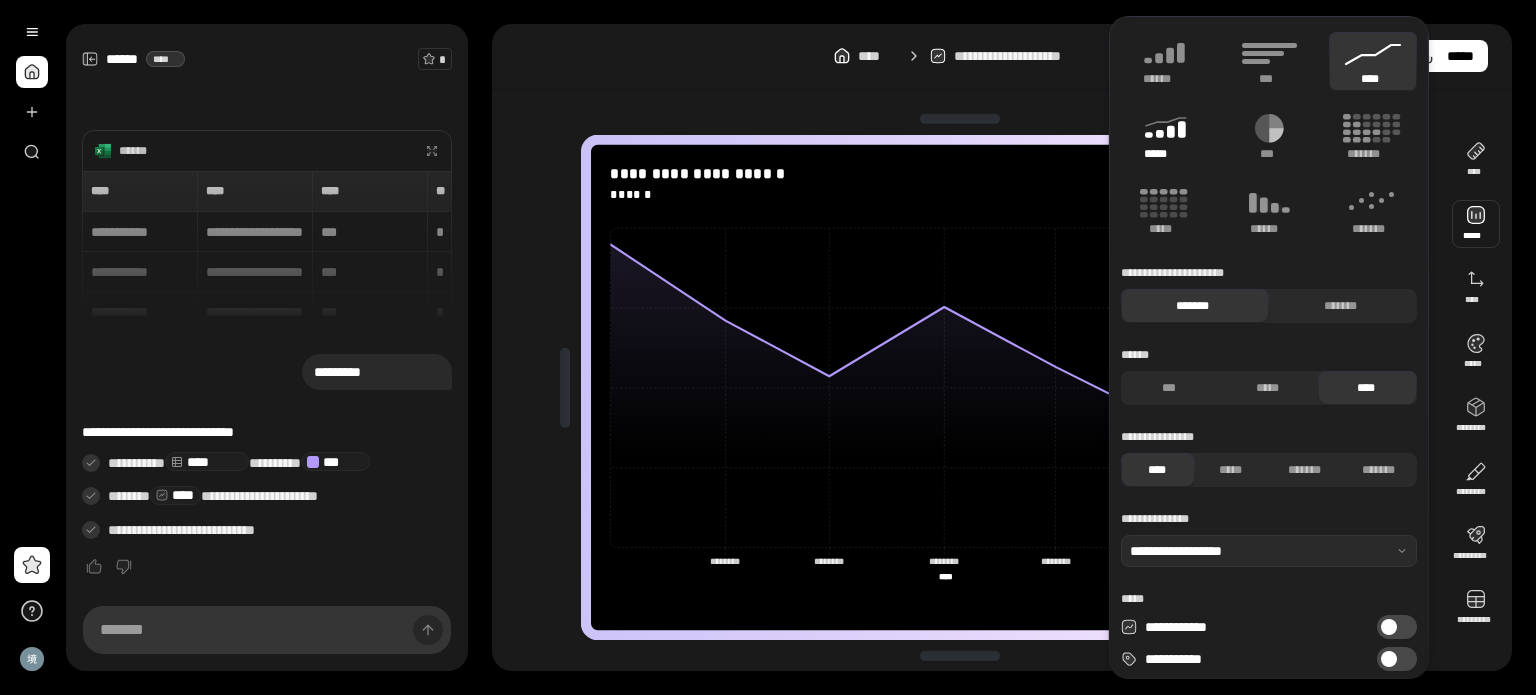 click on "*****" at bounding box center [1164, 154] 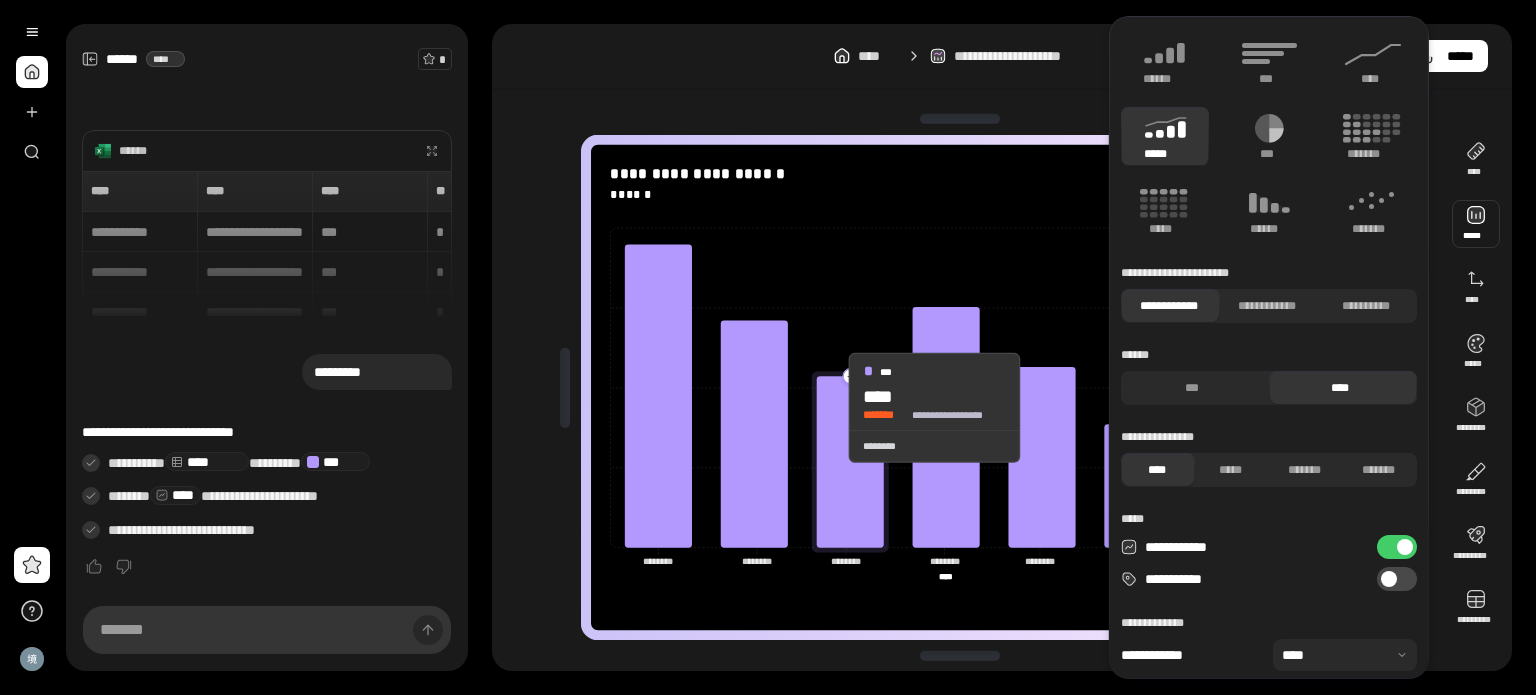 click 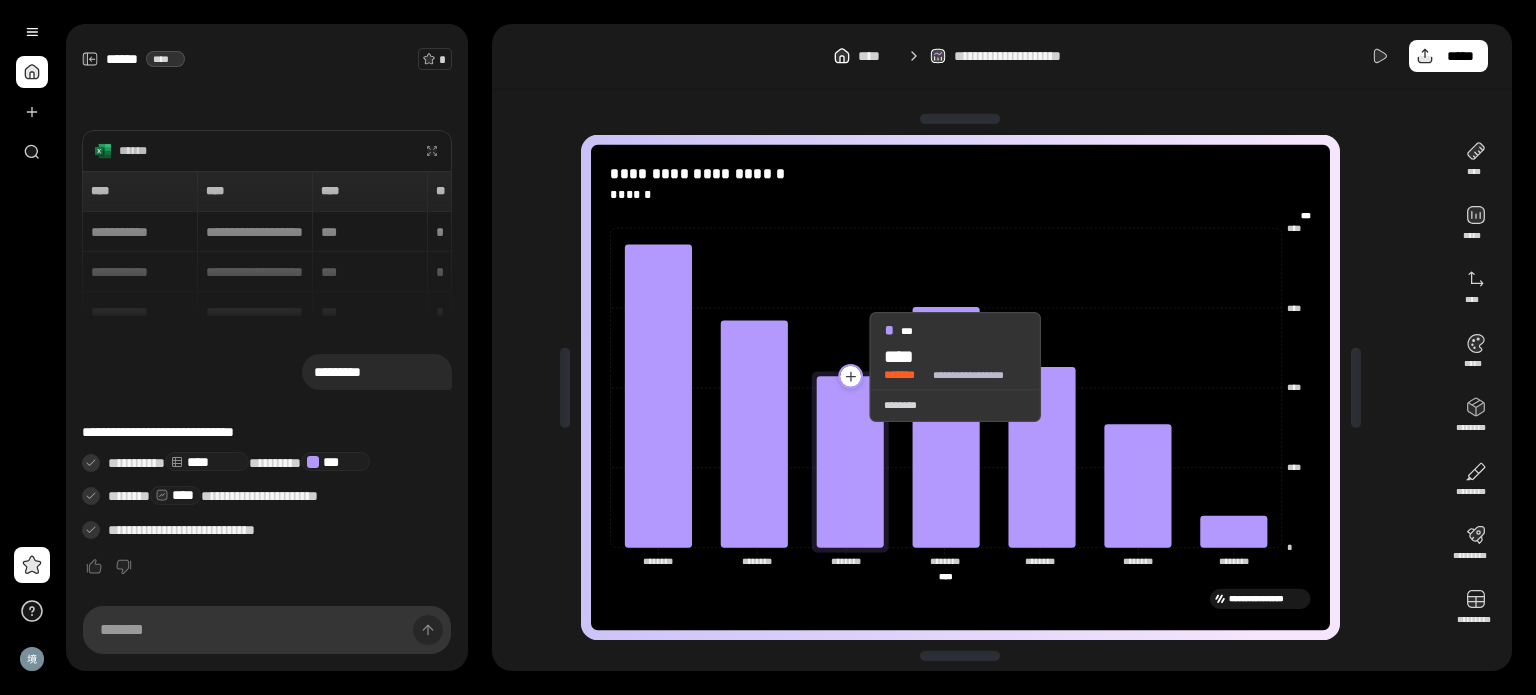 click 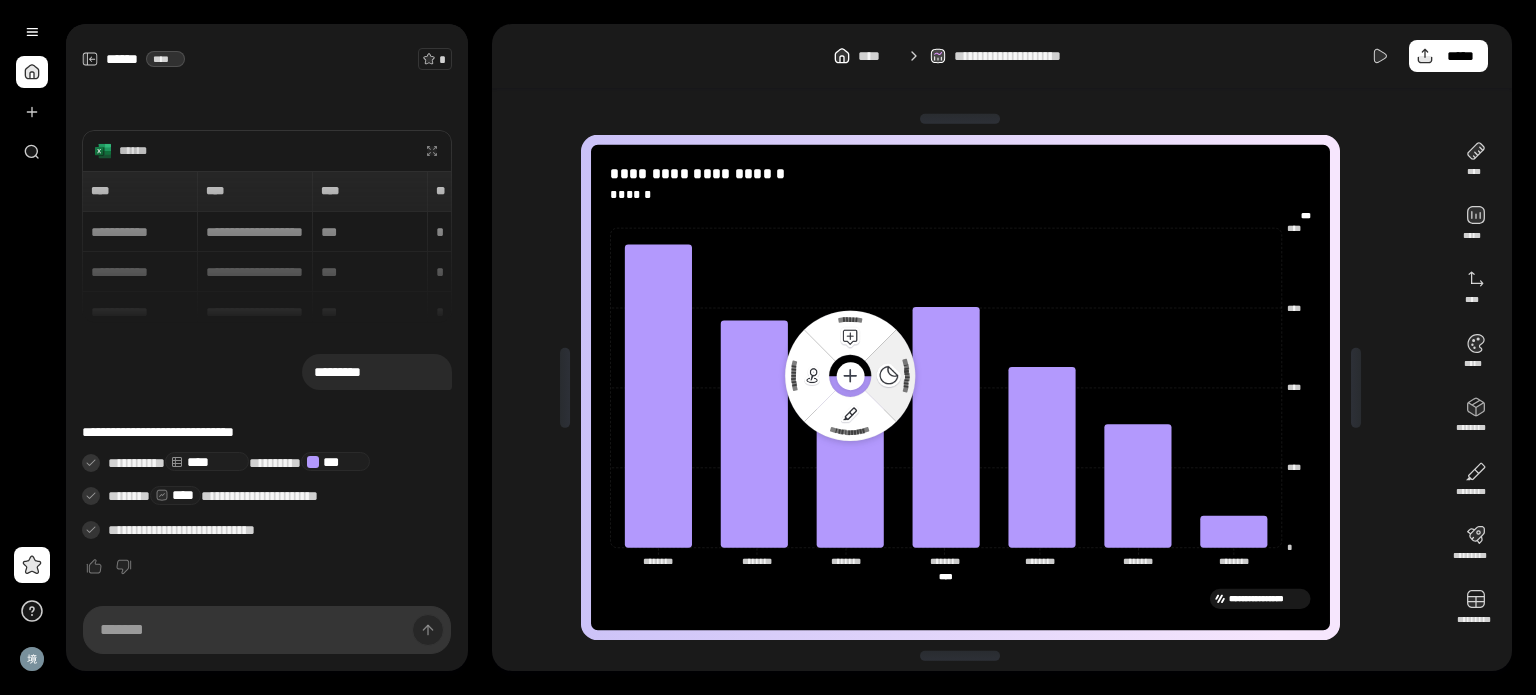 click 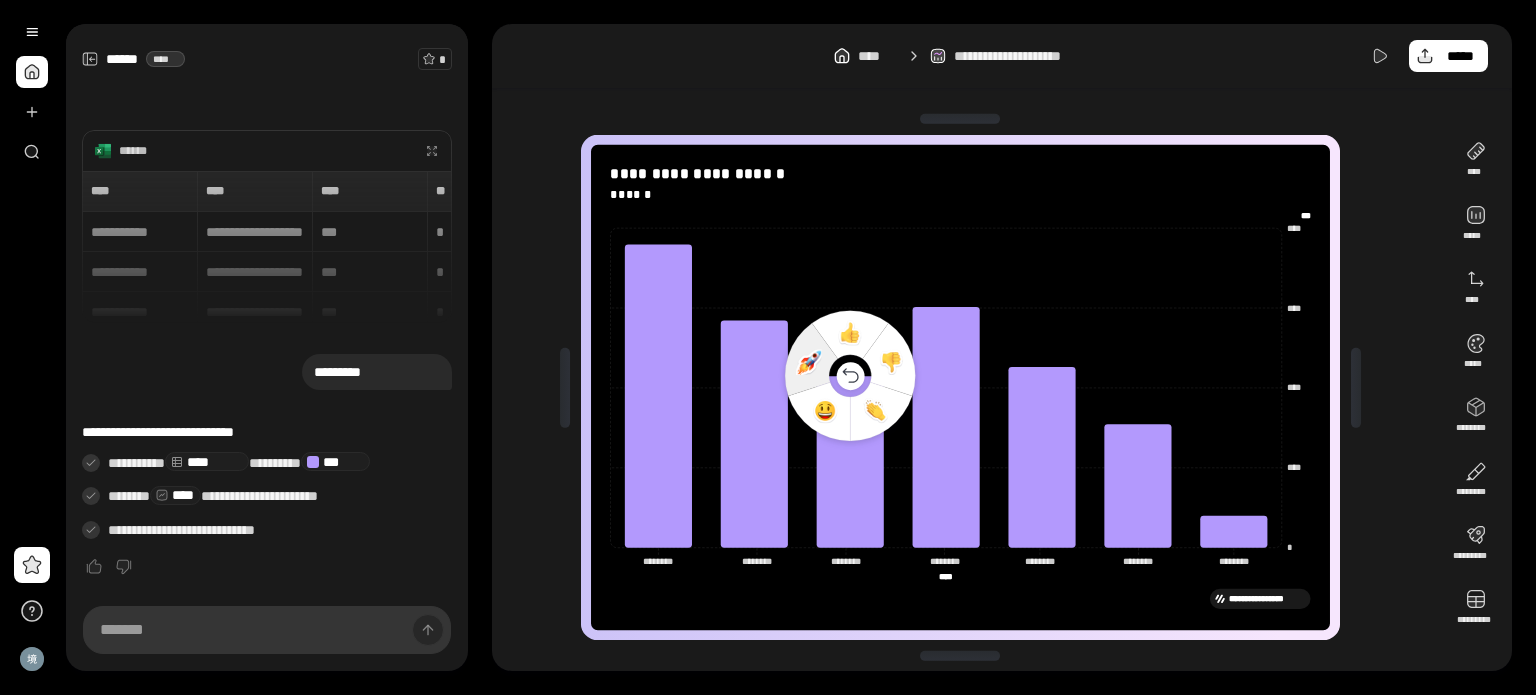 click 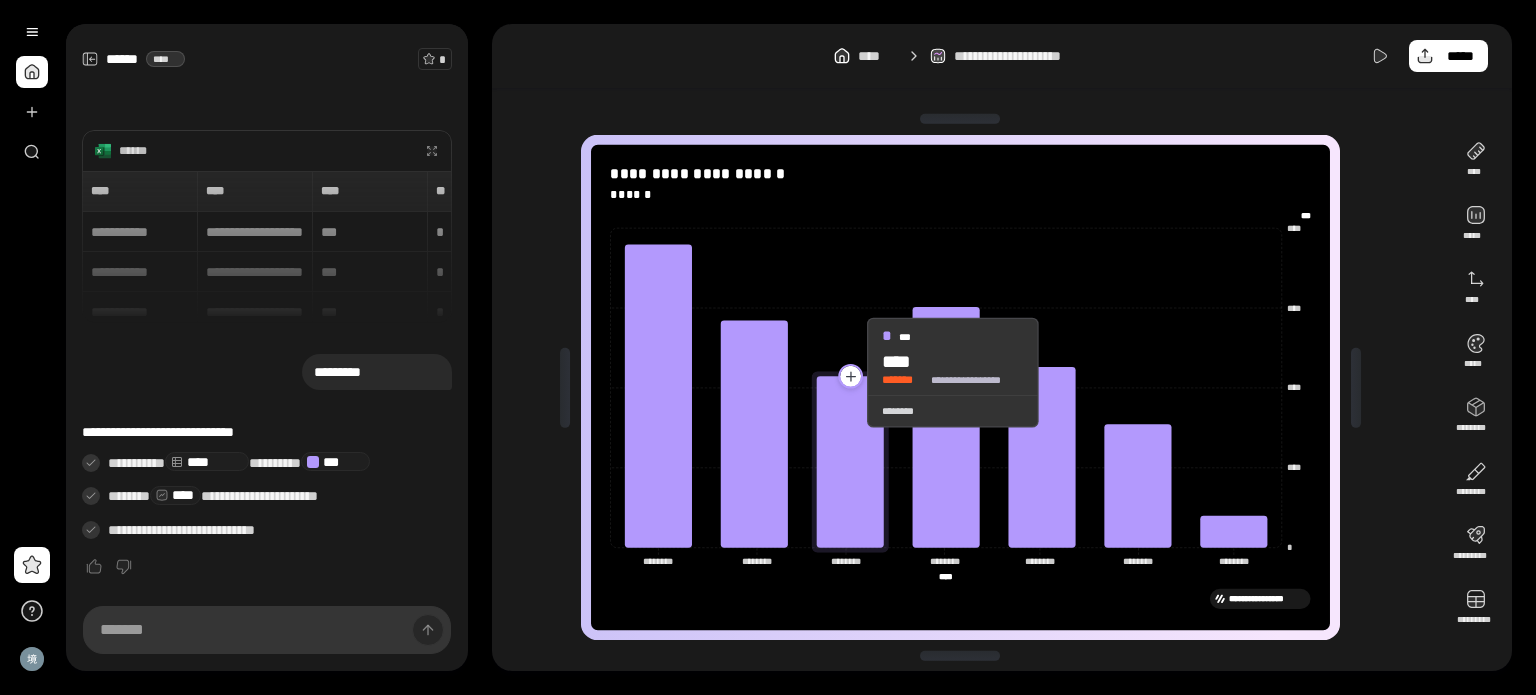 click 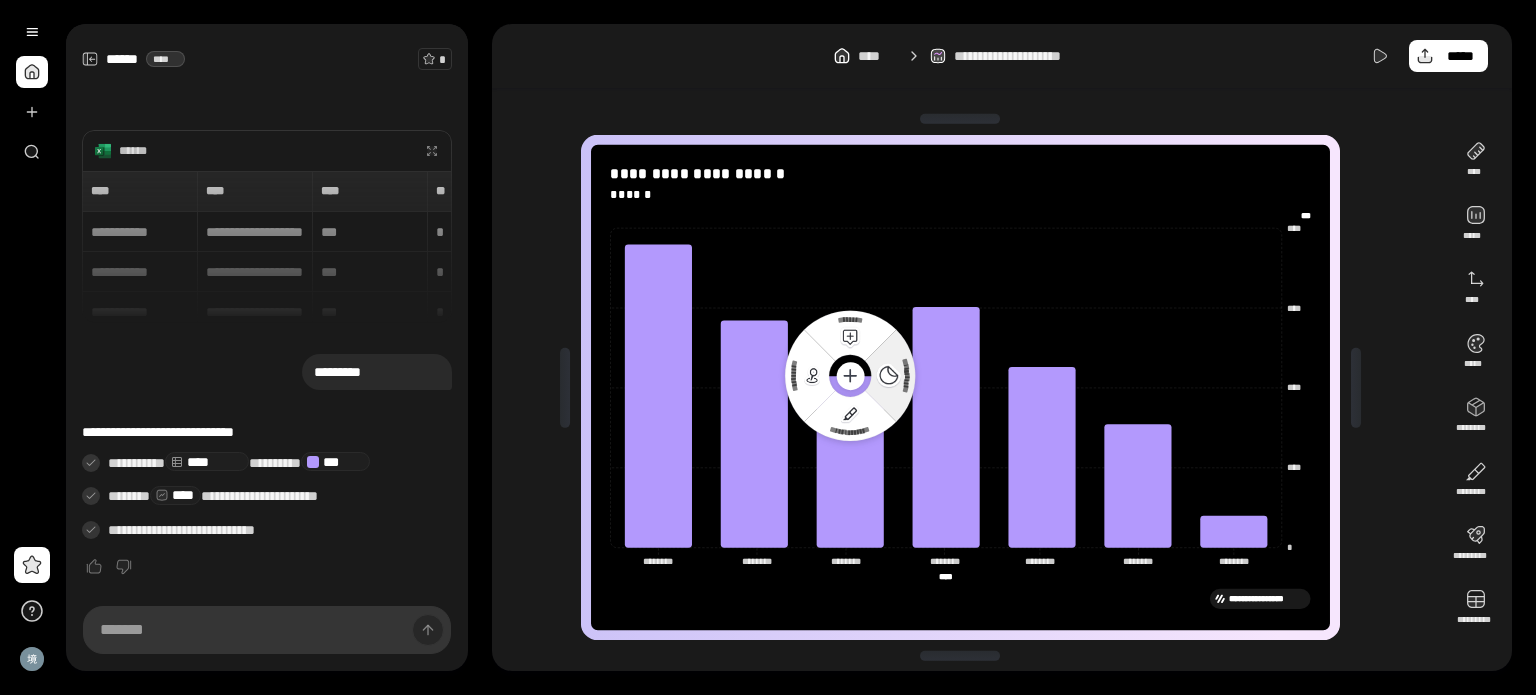 click 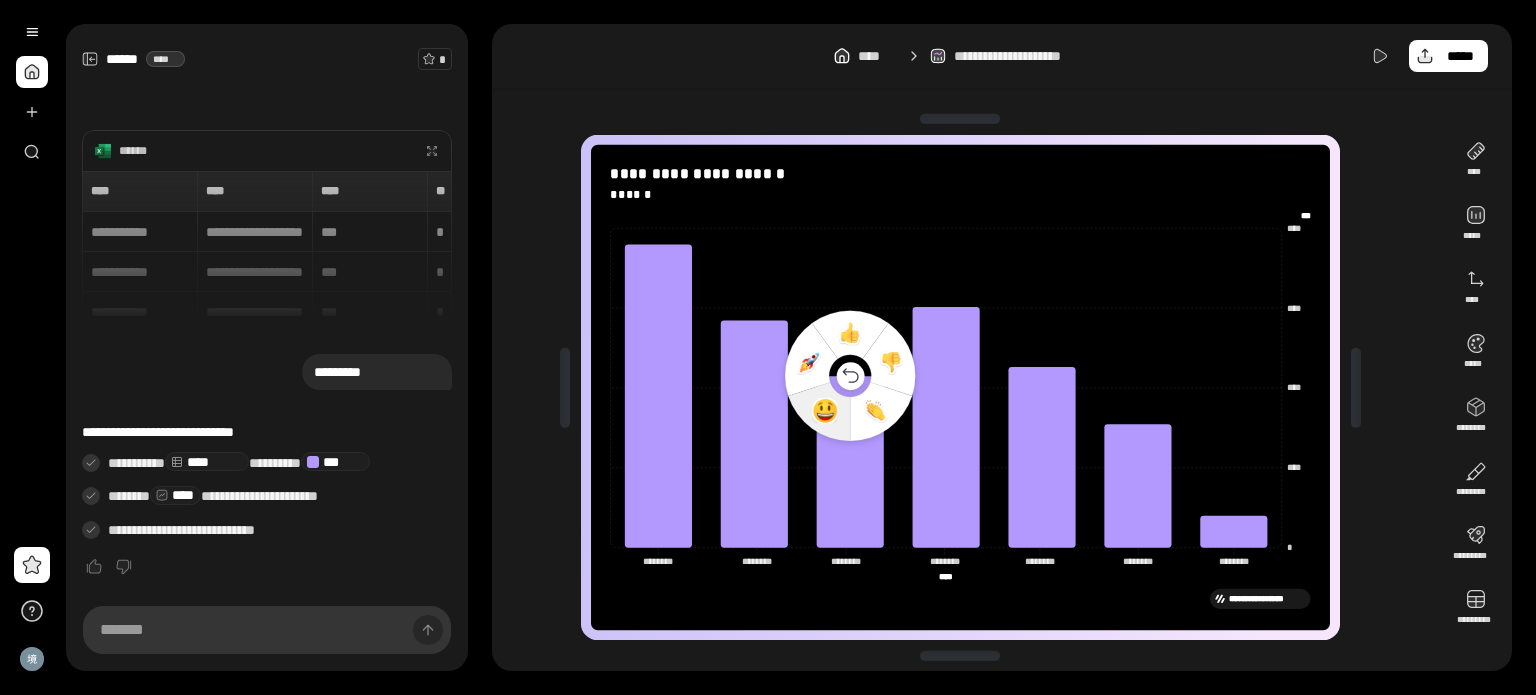 click 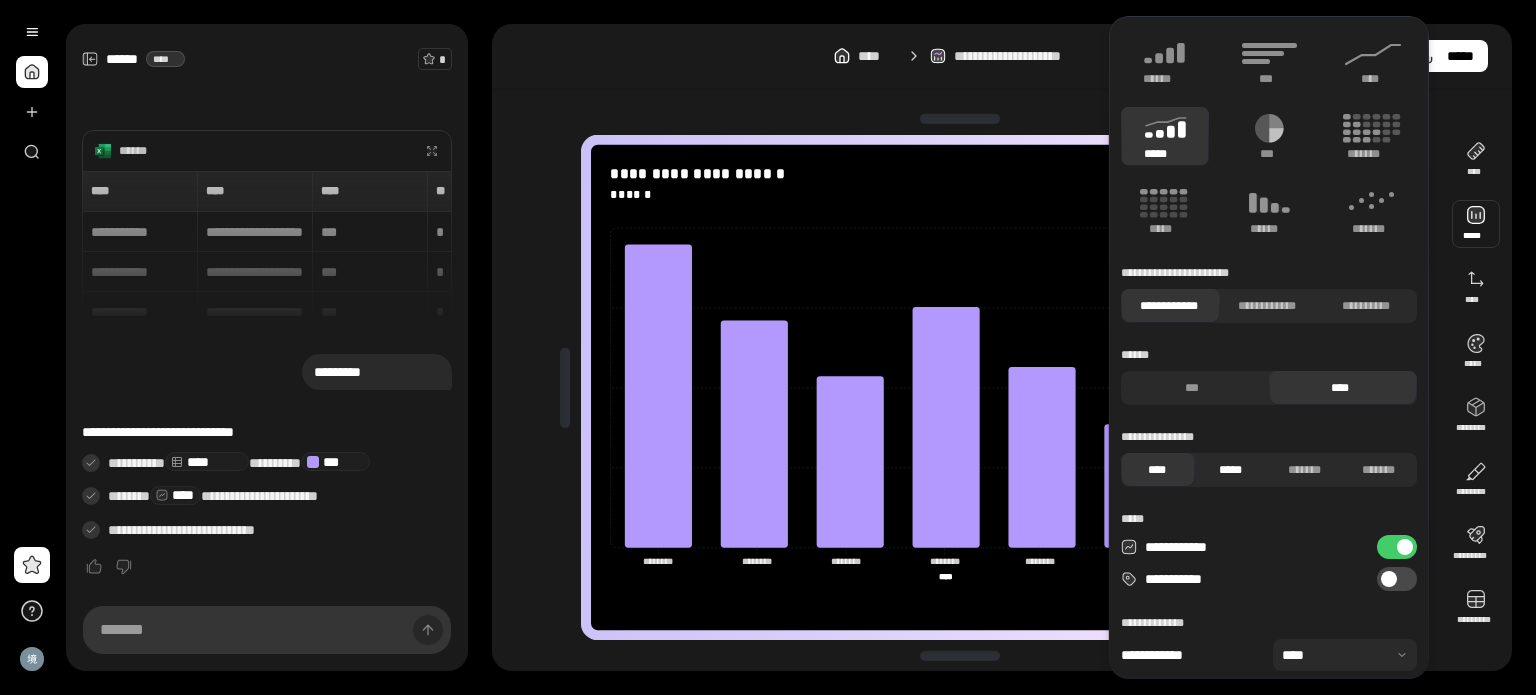 click on "*****" at bounding box center [1230, 470] 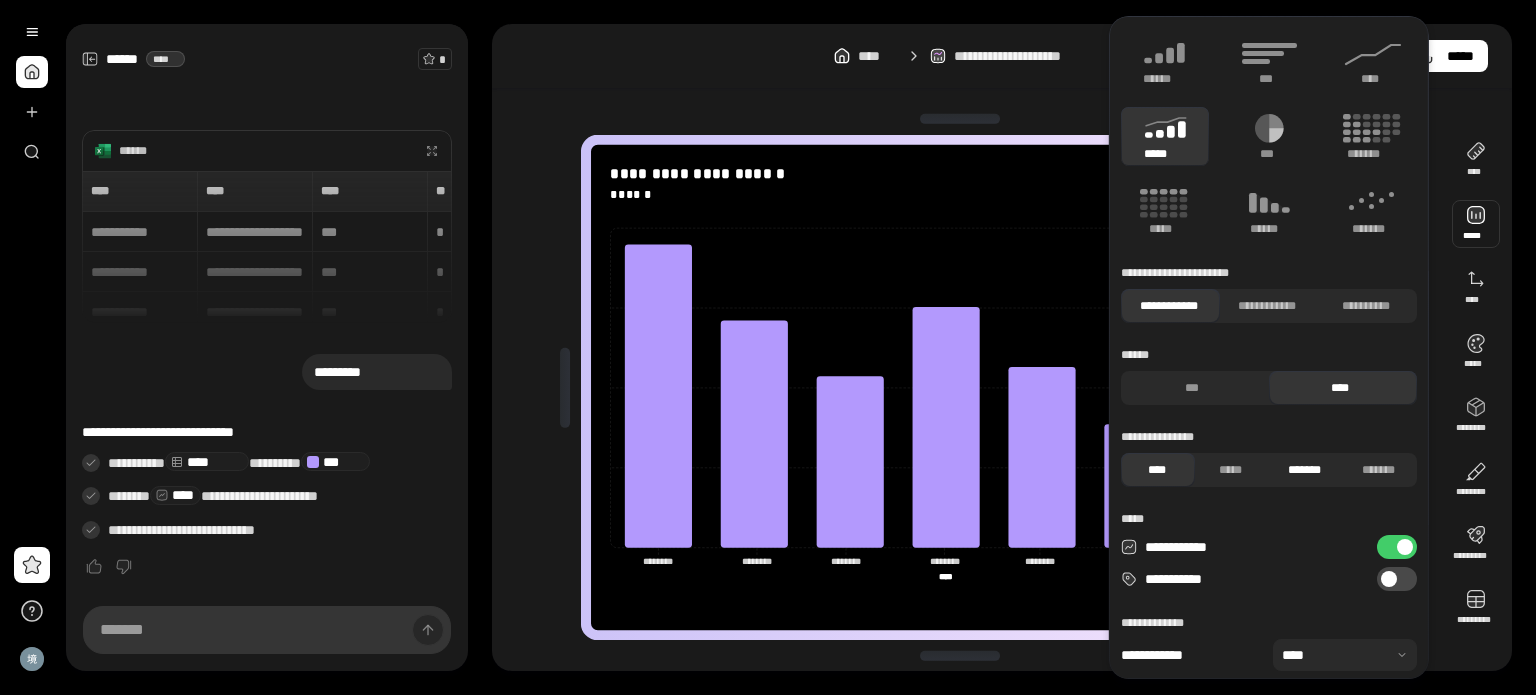 click on "*******" at bounding box center (1304, 470) 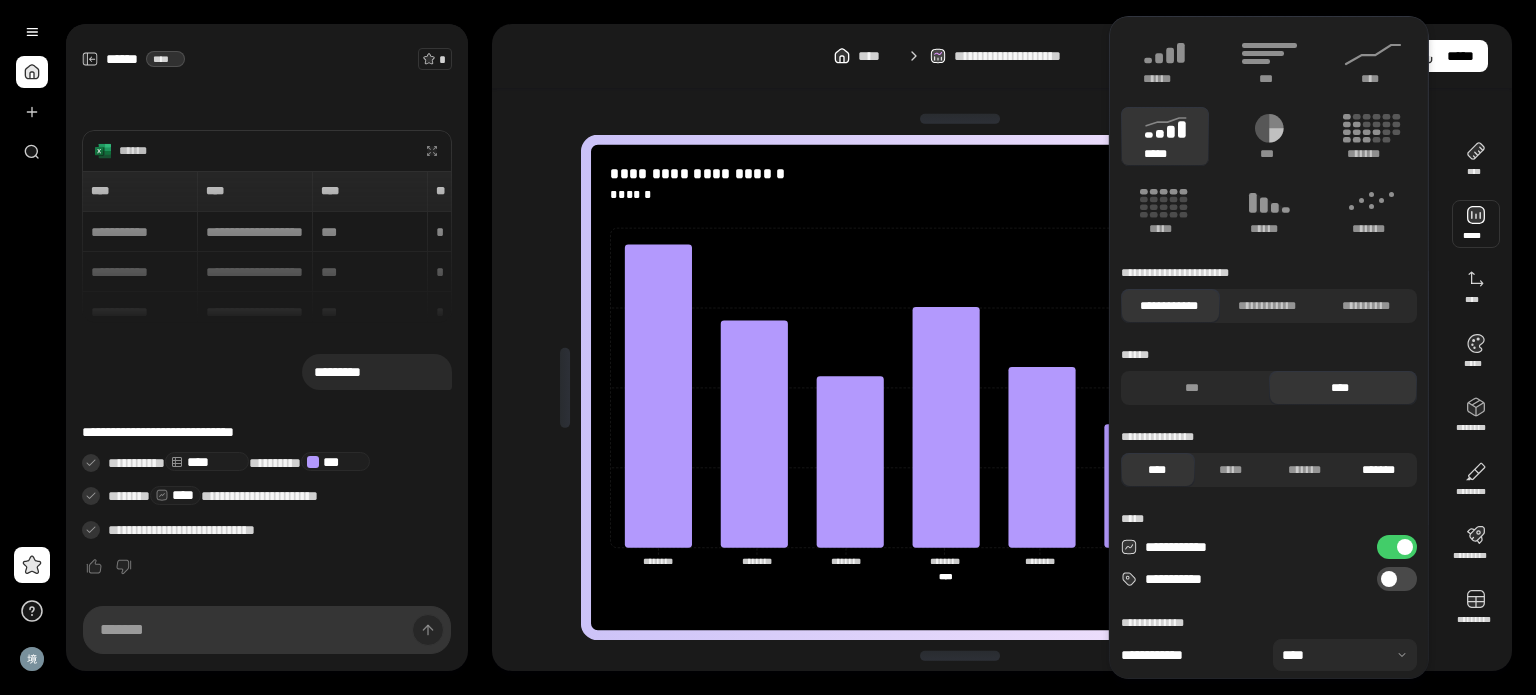 click on "*******" at bounding box center [1378, 470] 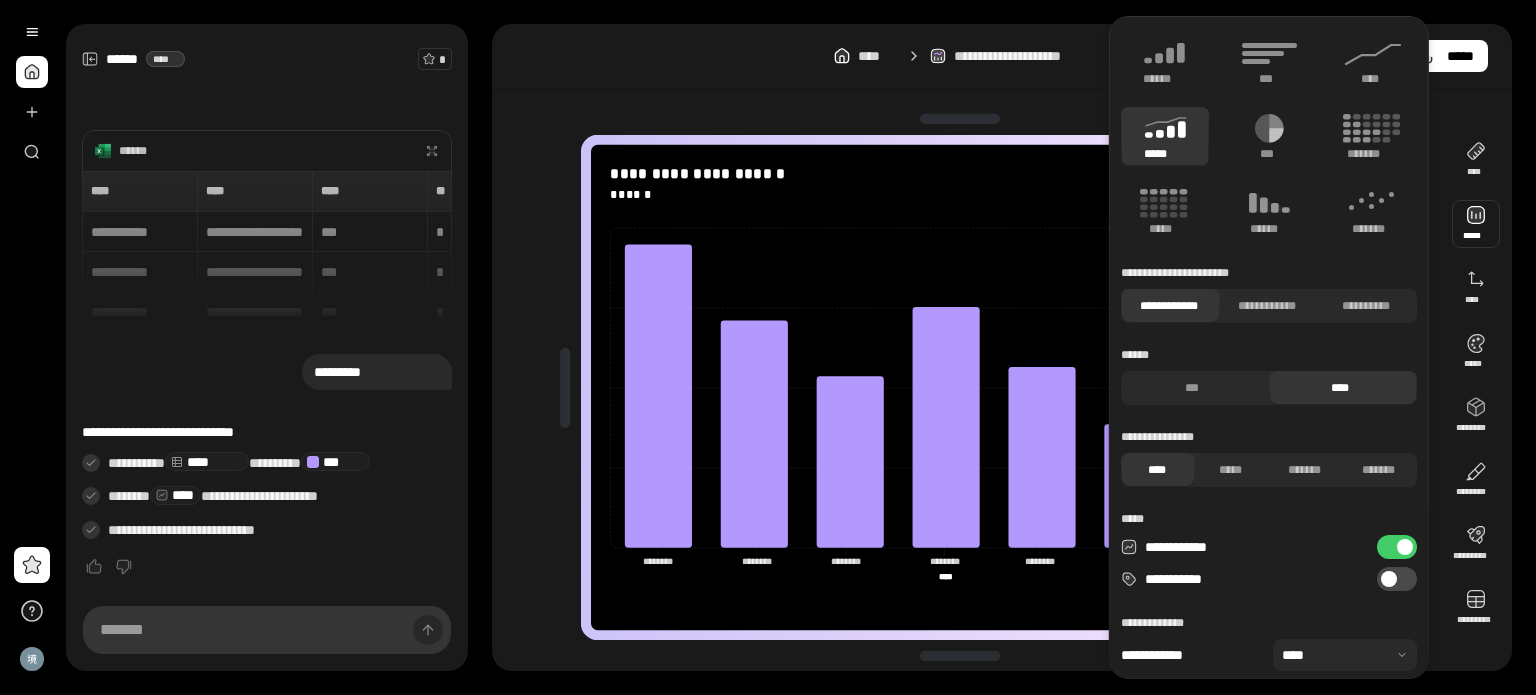 click at bounding box center (1389, 579) 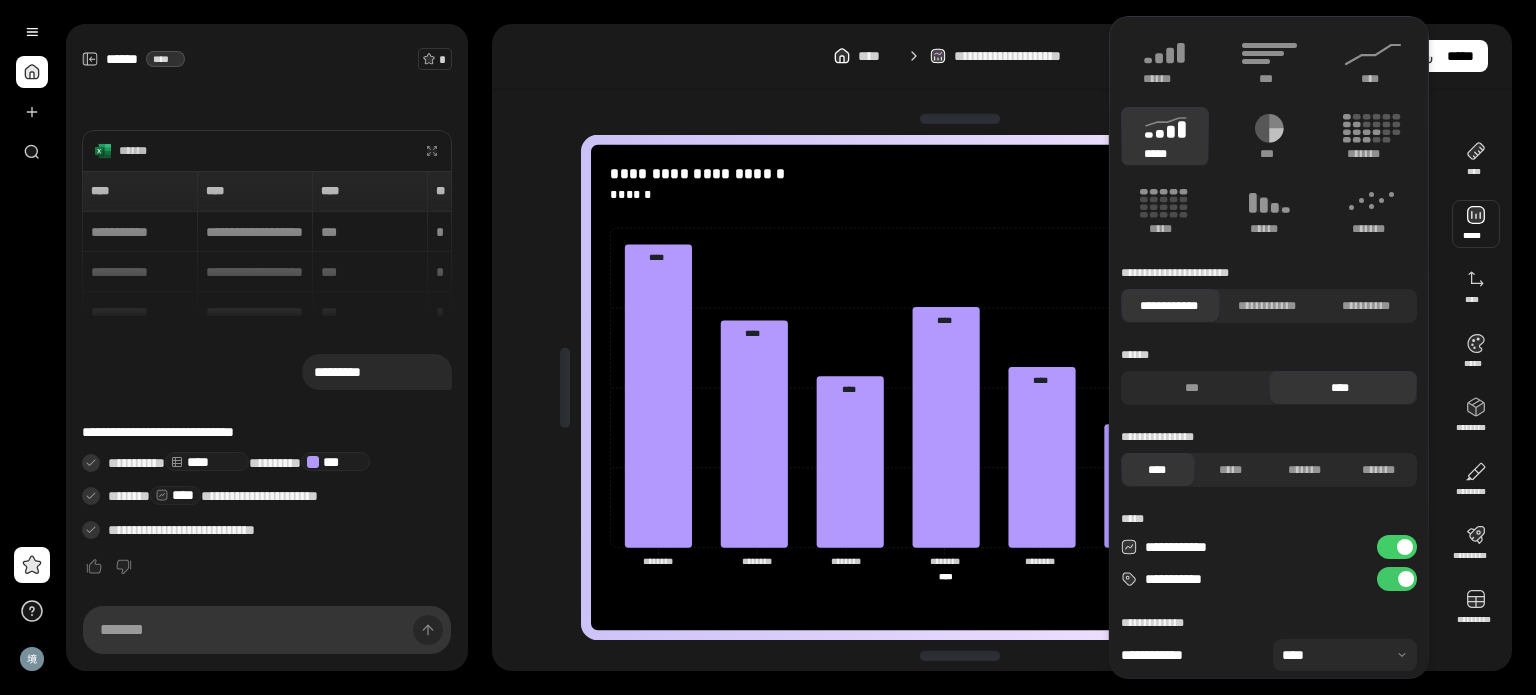 click at bounding box center [1406, 579] 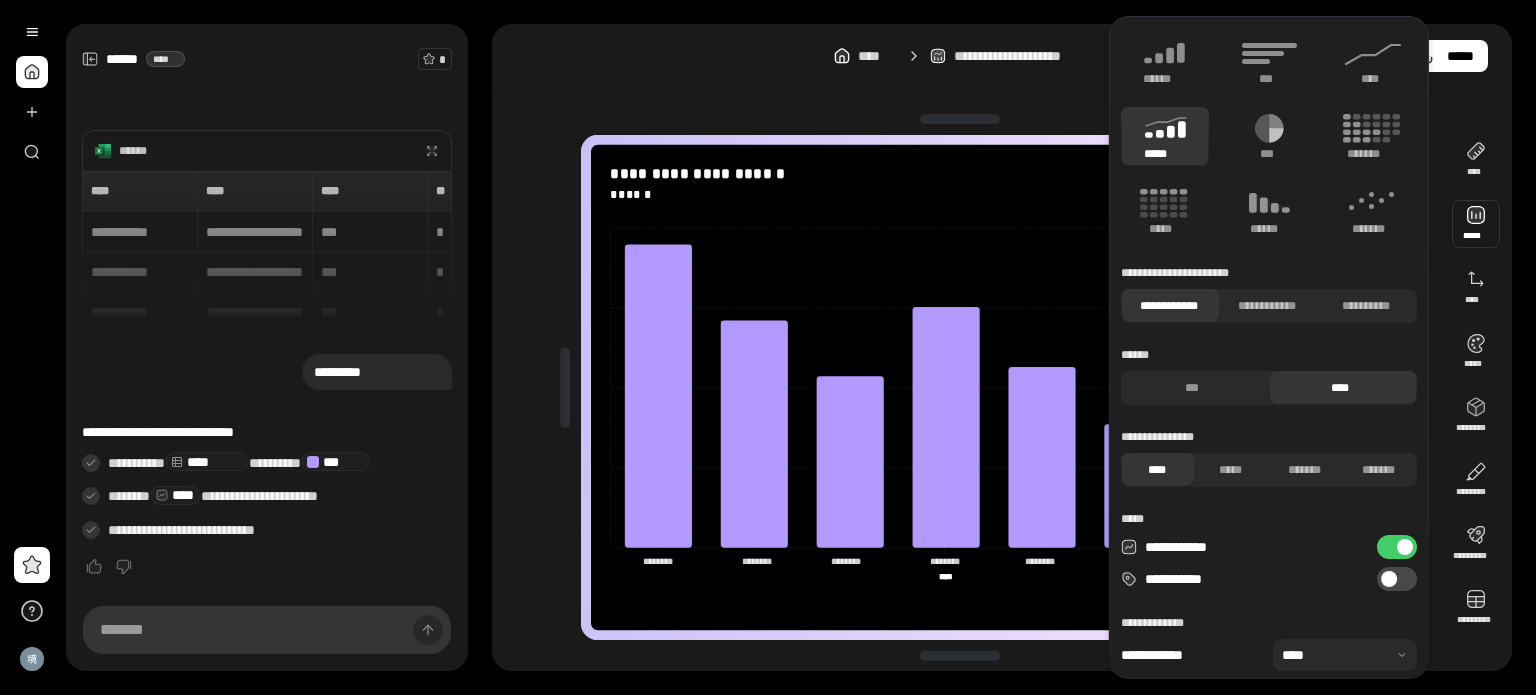 click on "**********" at bounding box center [1397, 579] 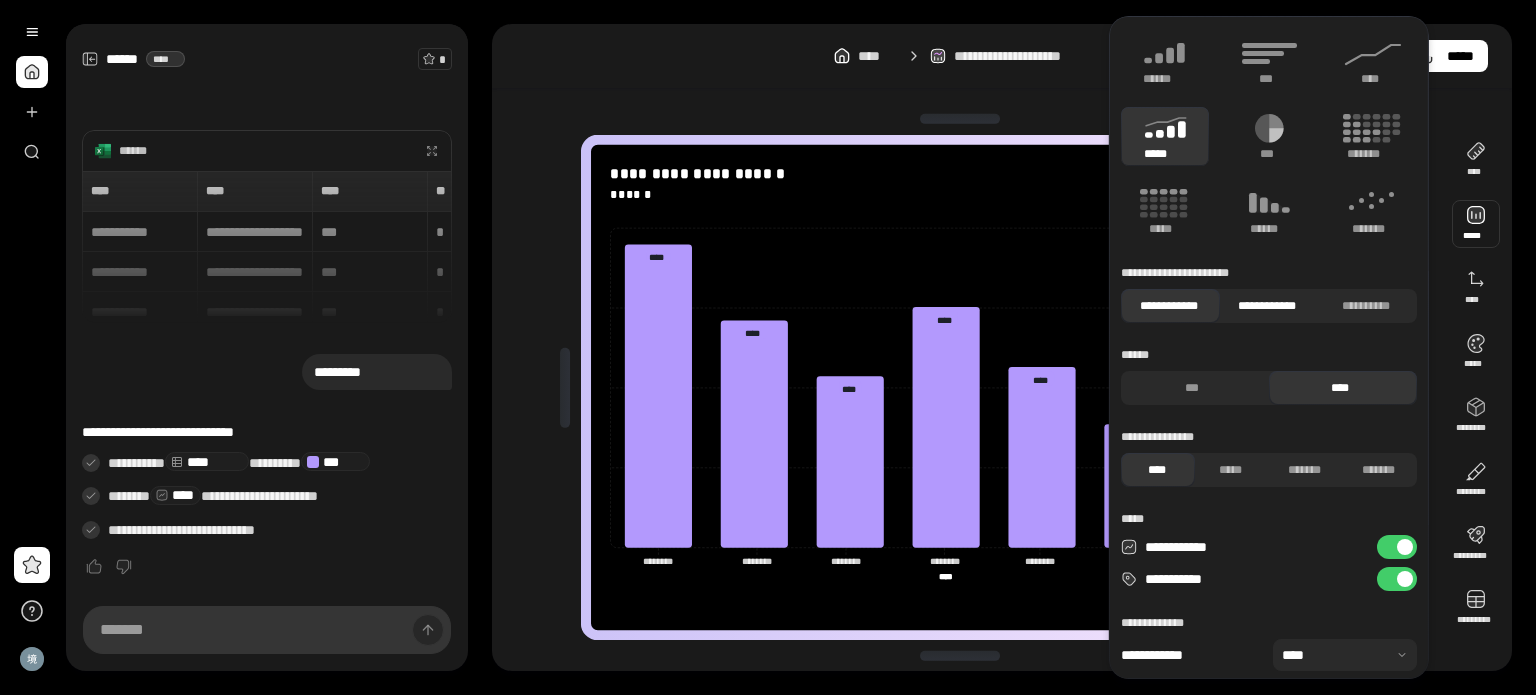 click on "**********" at bounding box center [1266, 306] 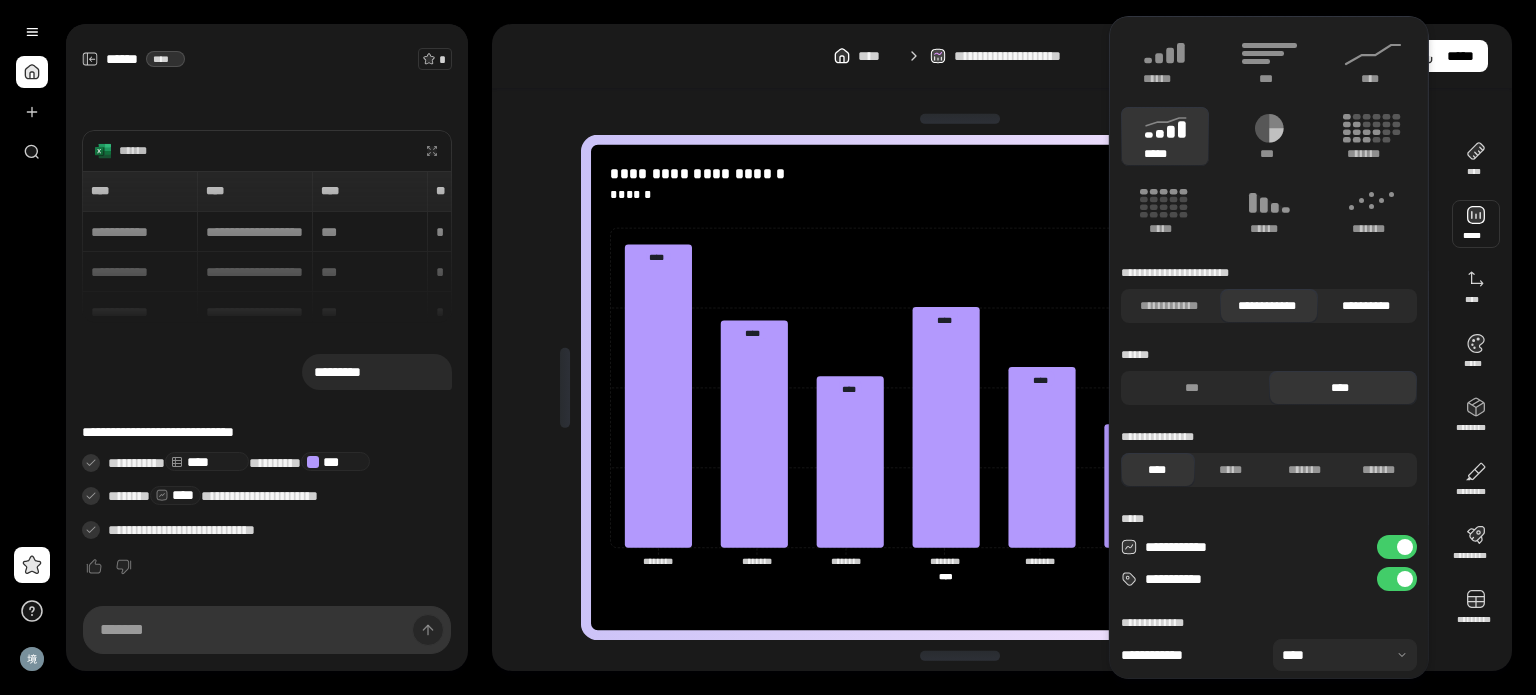 click on "**********" at bounding box center (1365, 306) 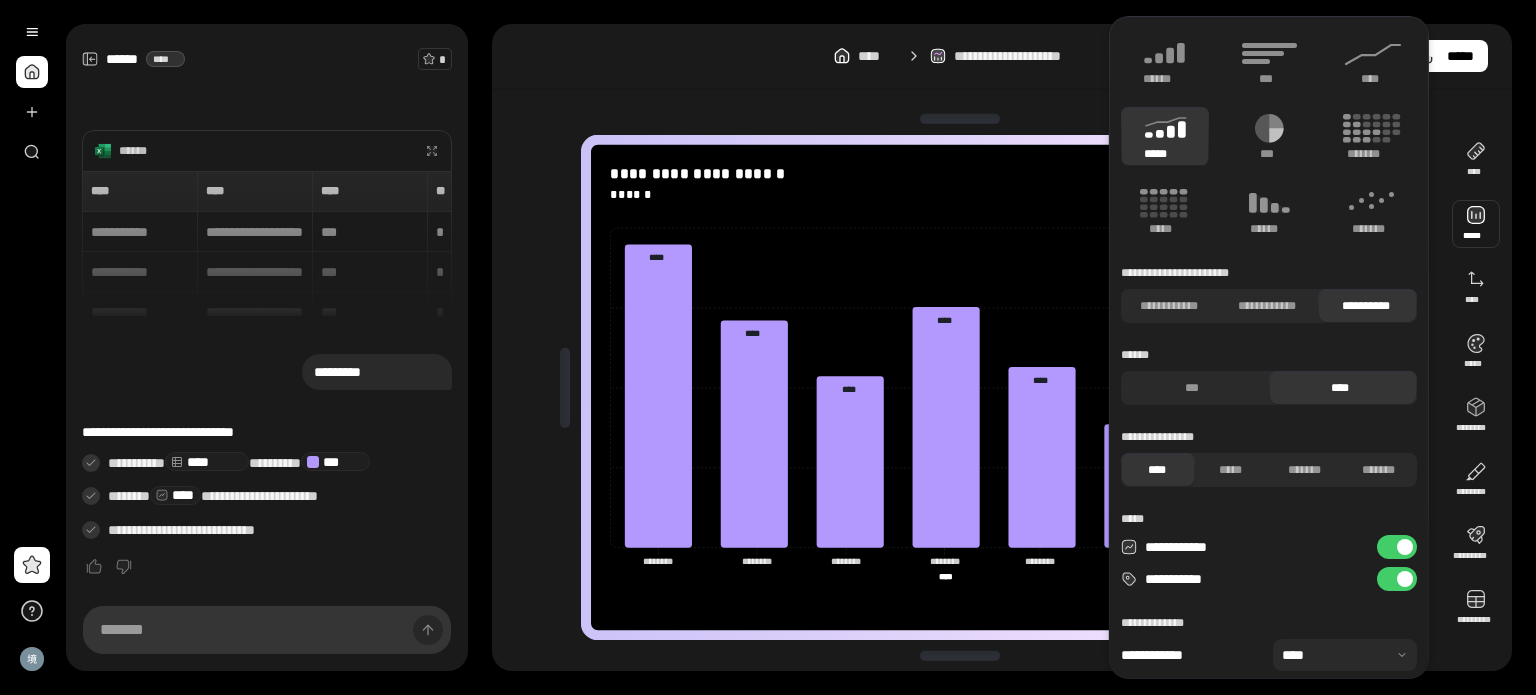 scroll, scrollTop: 49, scrollLeft: 0, axis: vertical 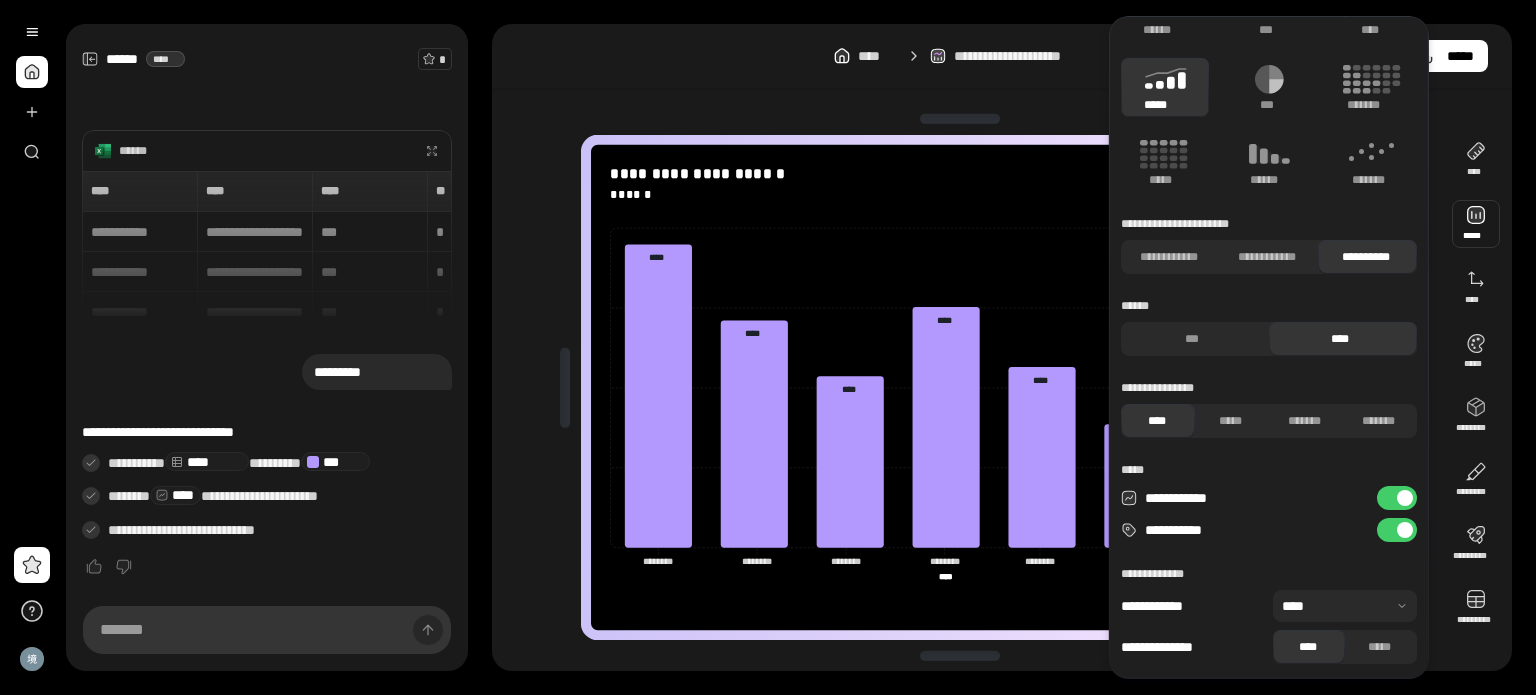 click at bounding box center [1345, 606] 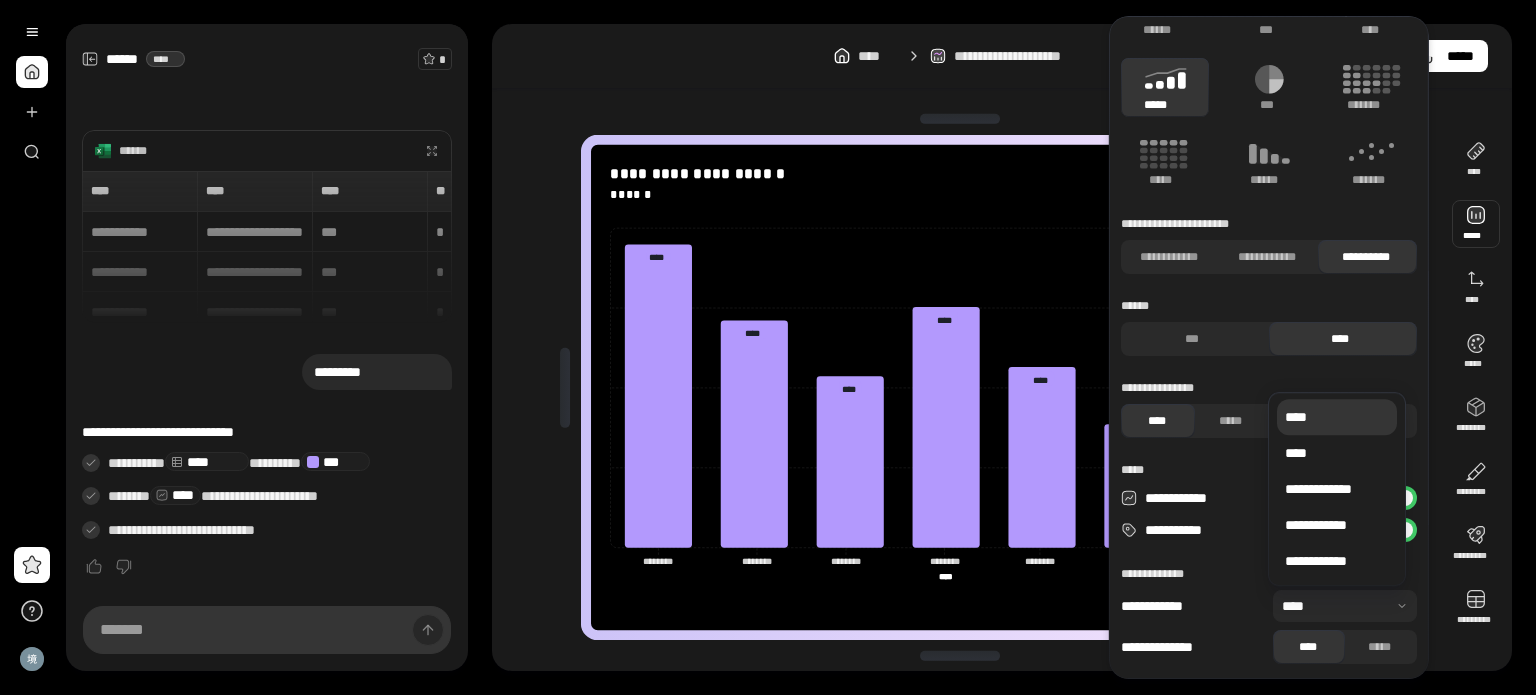 click at bounding box center [1345, 606] 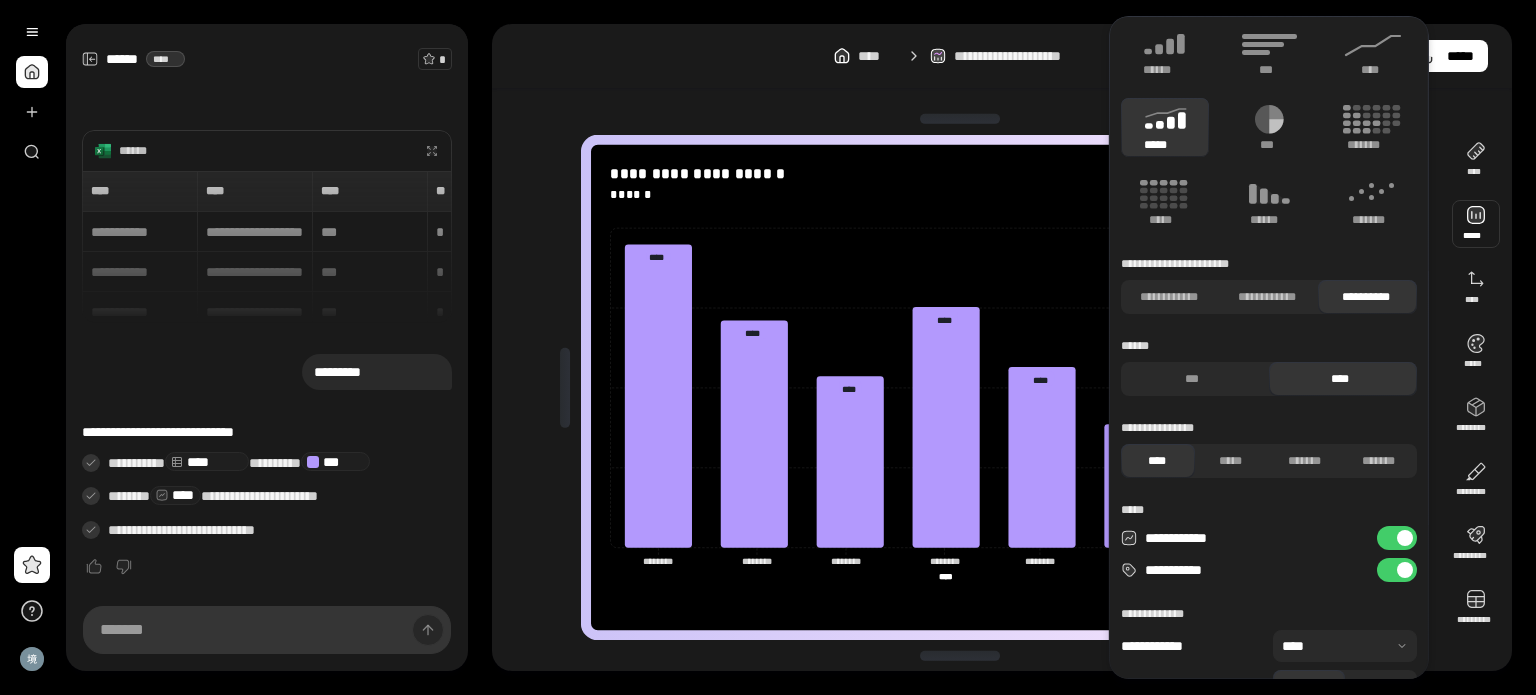 scroll, scrollTop: 0, scrollLeft: 0, axis: both 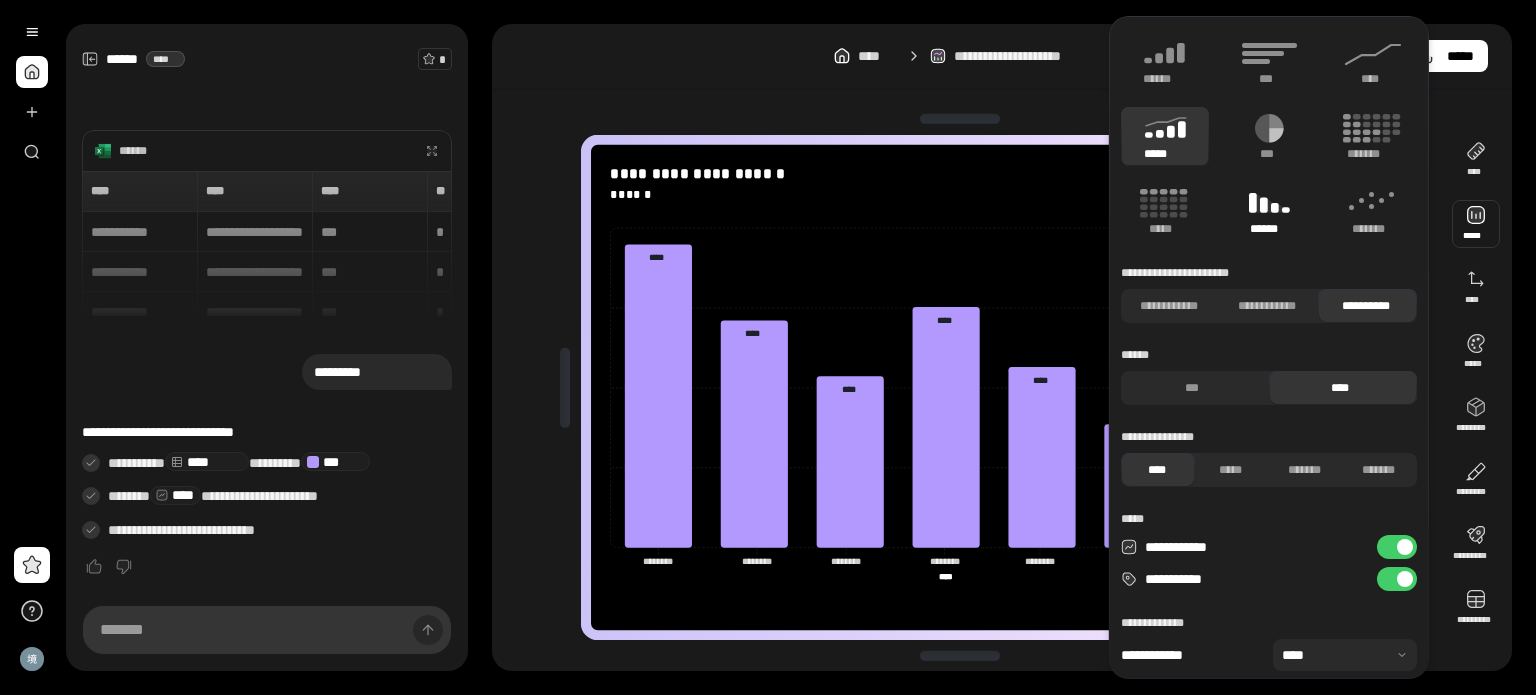 click on "******" at bounding box center (1269, 229) 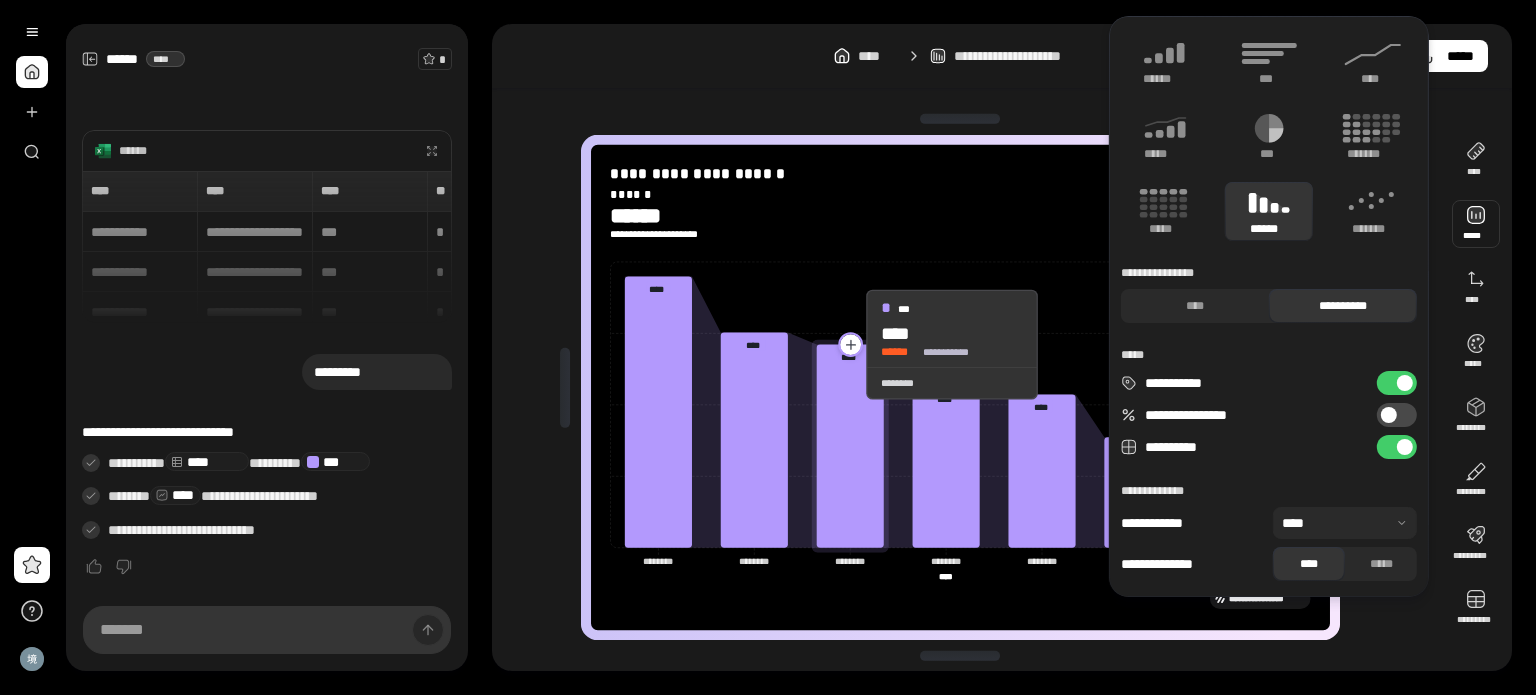 click 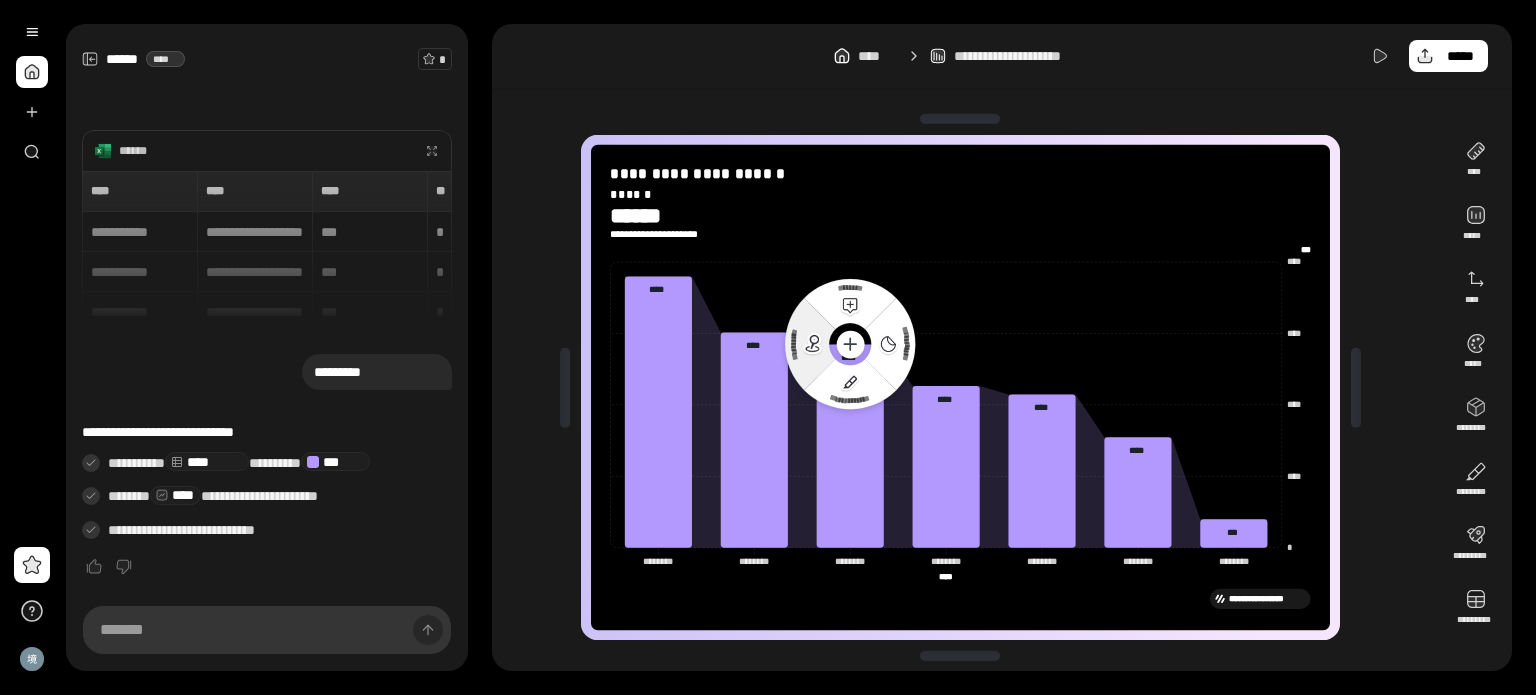 click on "**********" 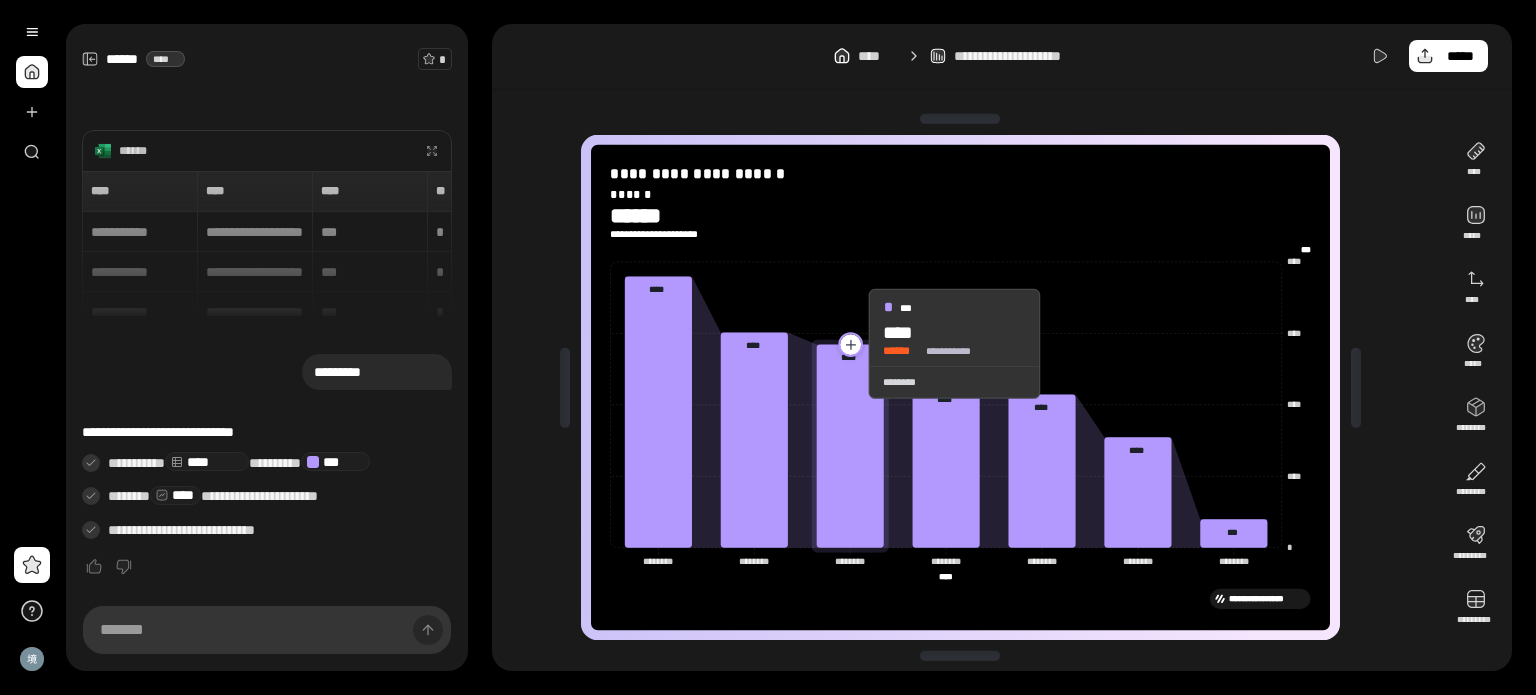 click 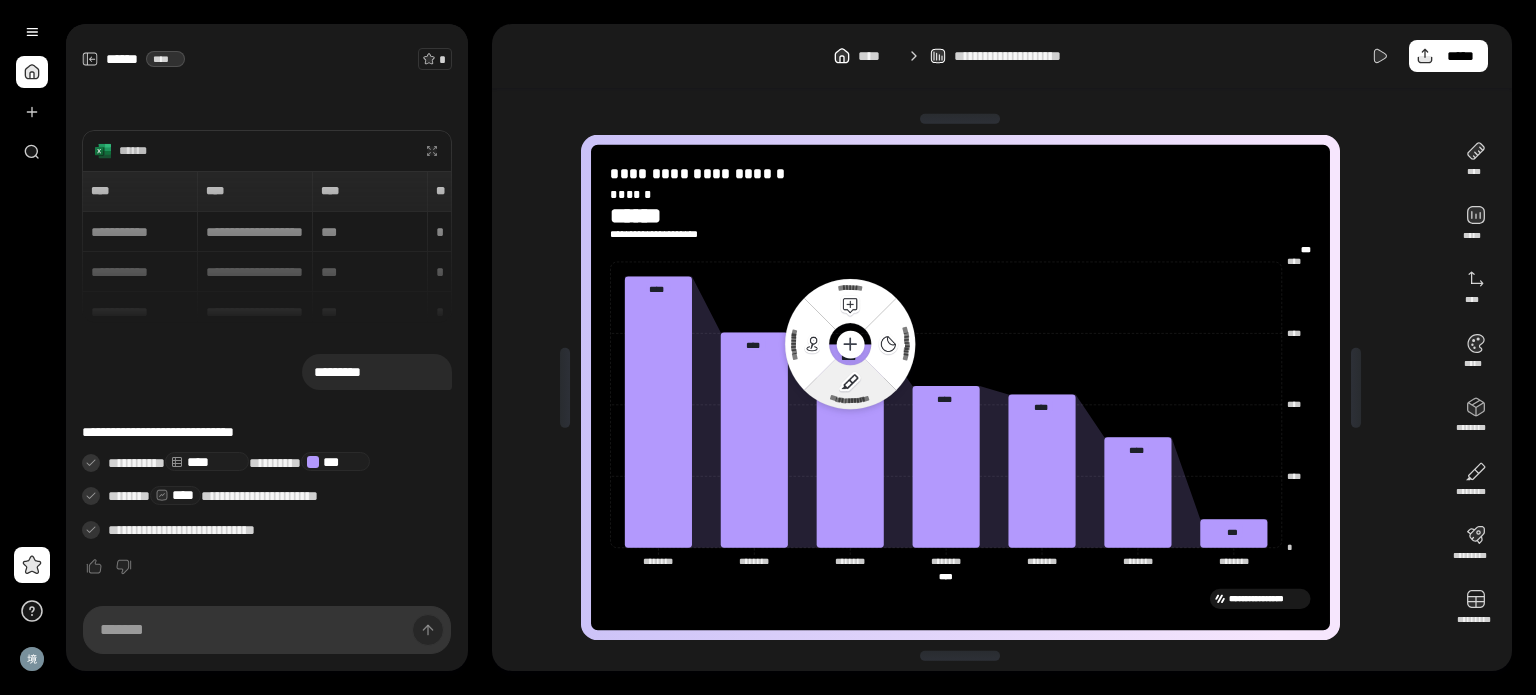 click 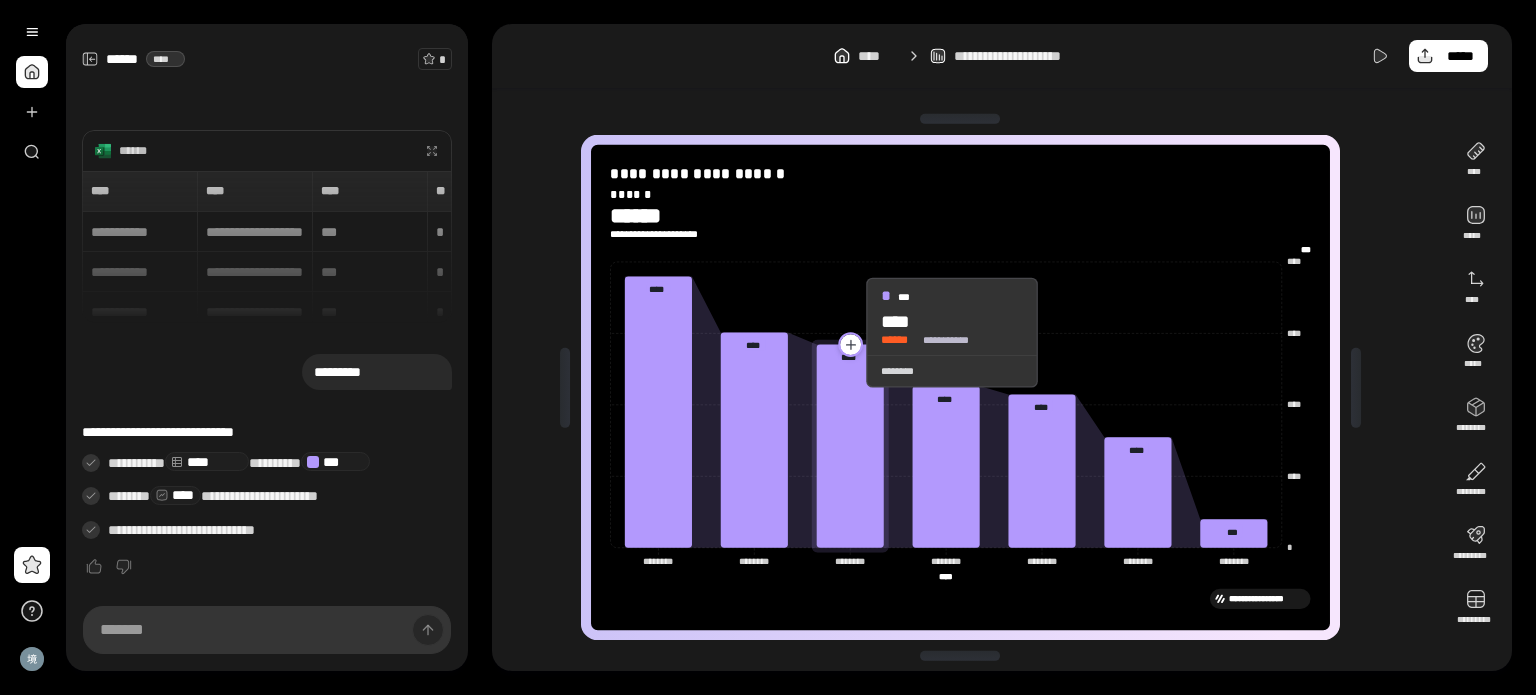 click 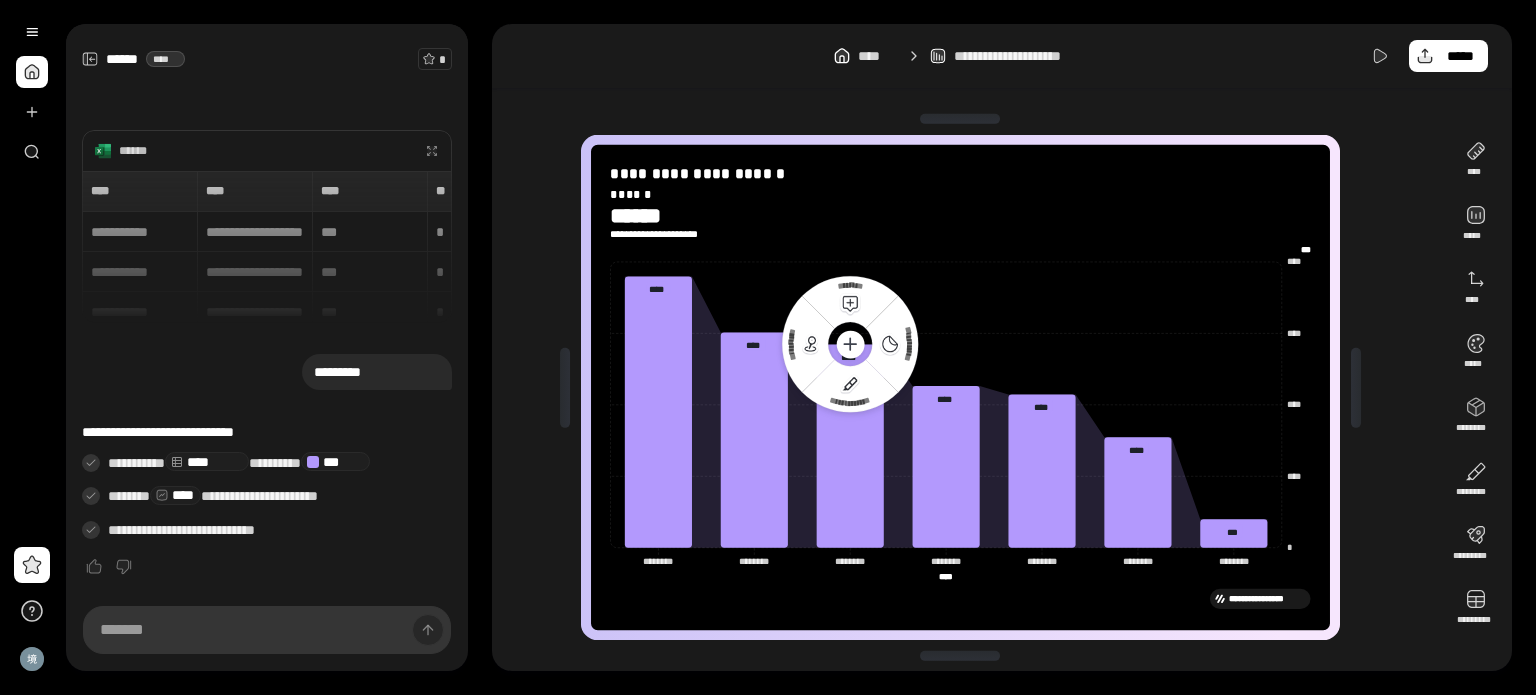 click 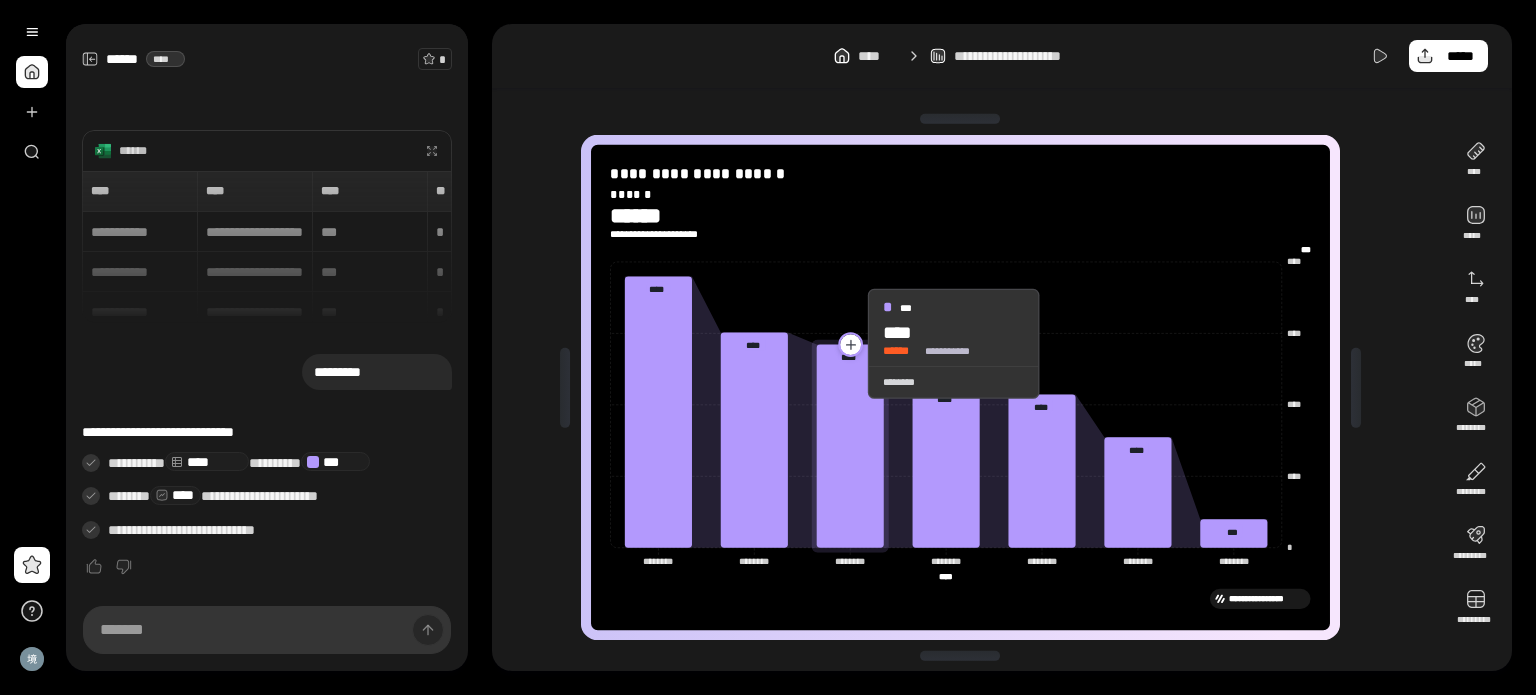 click 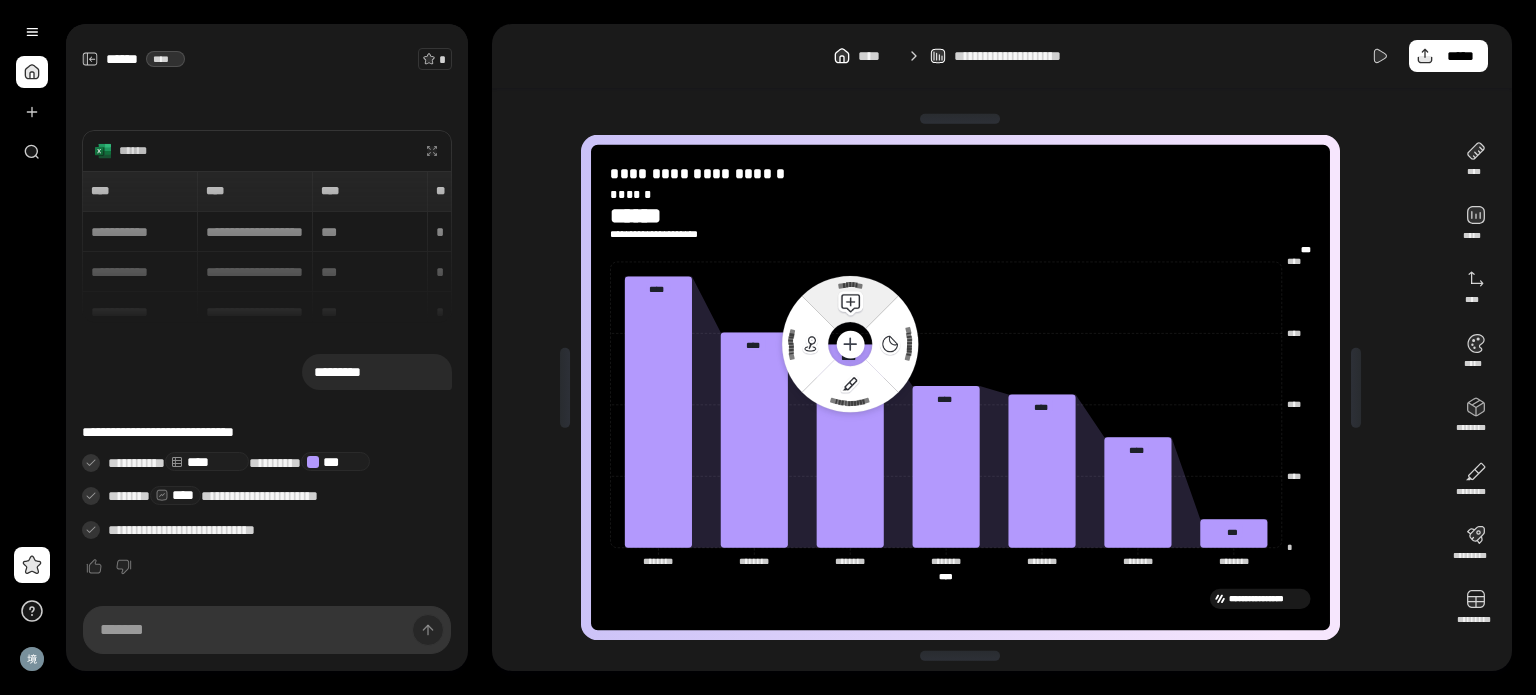 drag, startPoint x: 848, startPoint y: 343, endPoint x: 845, endPoint y: 308, distance: 35.128338 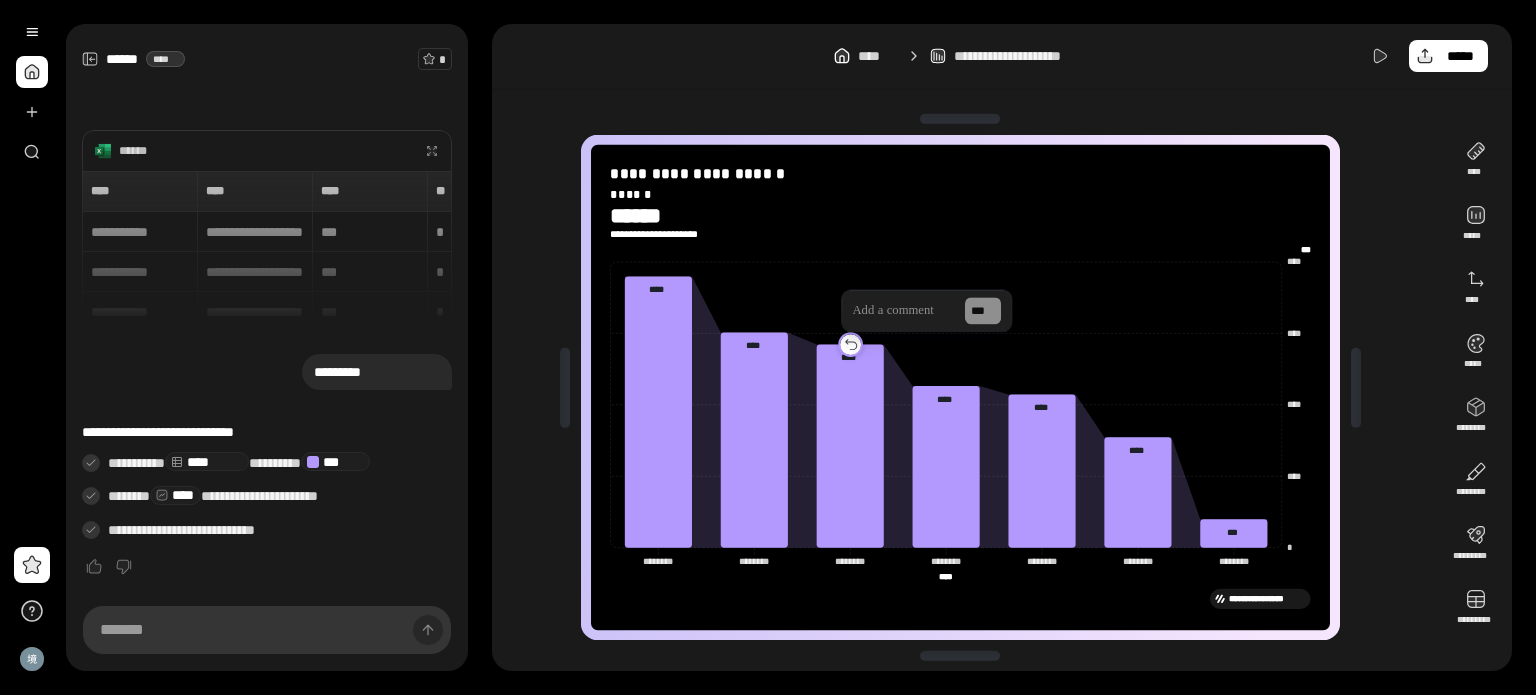 click 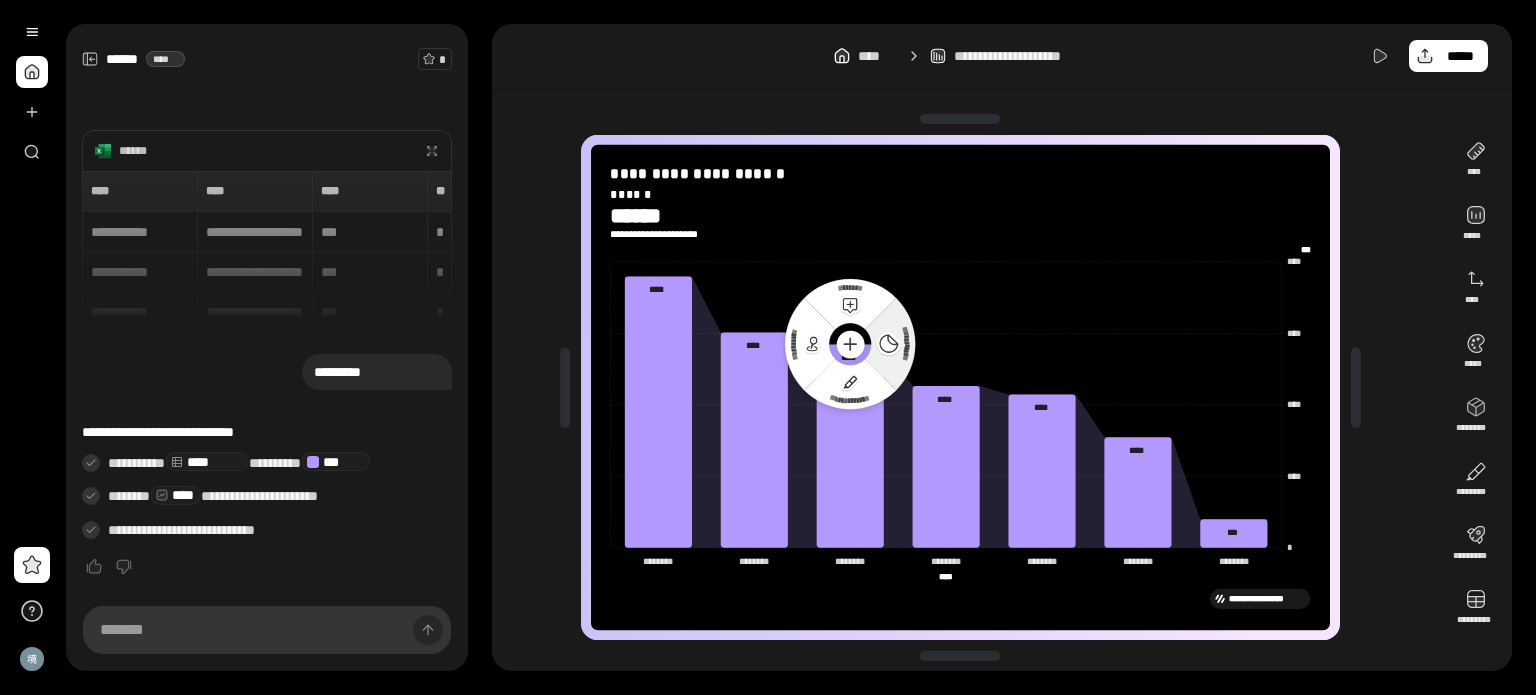 click 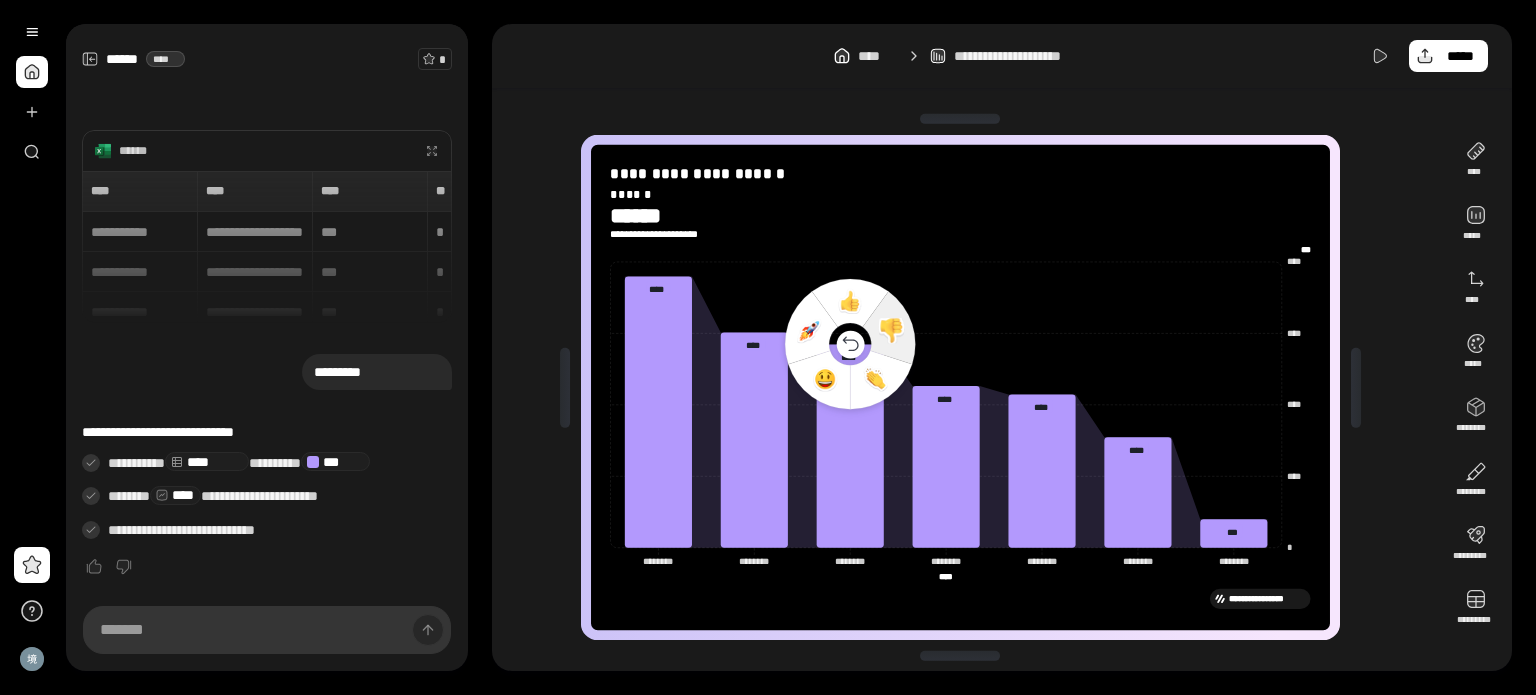 click 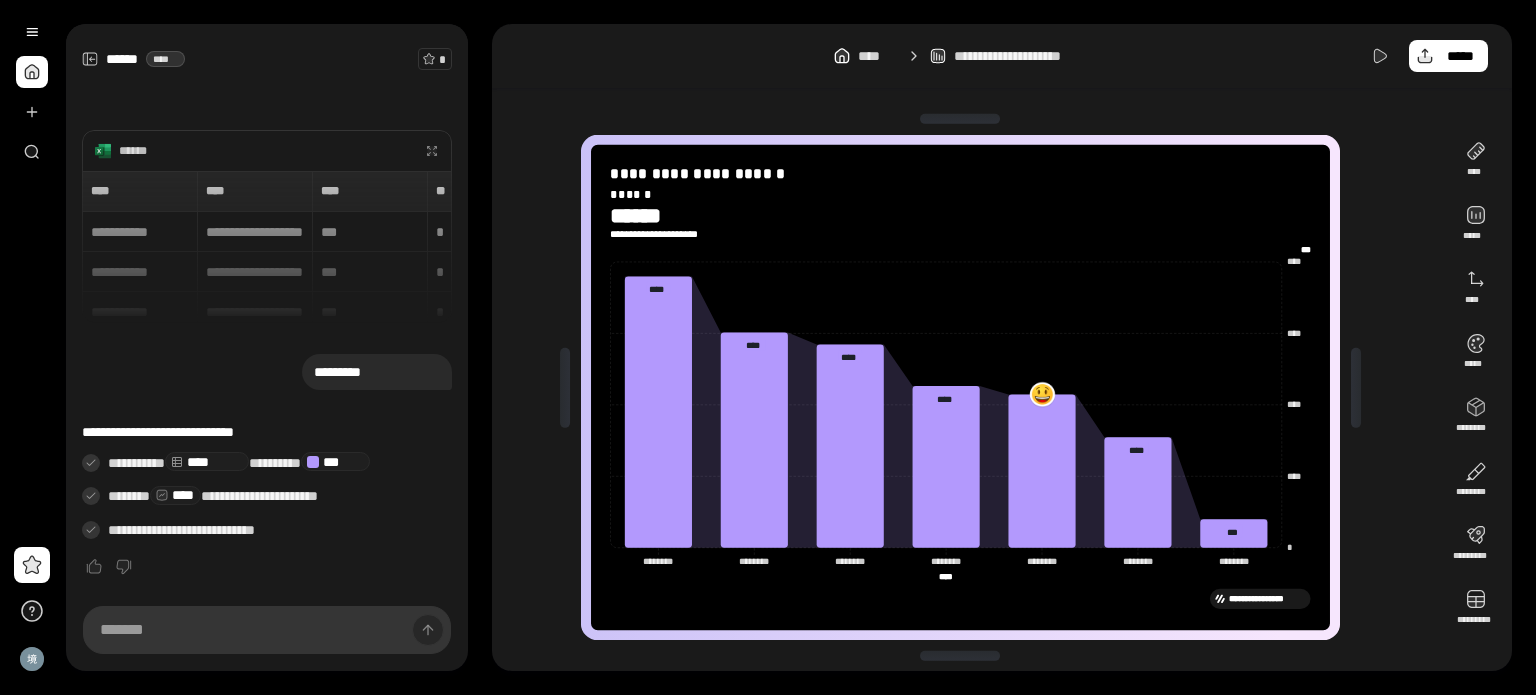 click at bounding box center [1041, 393] 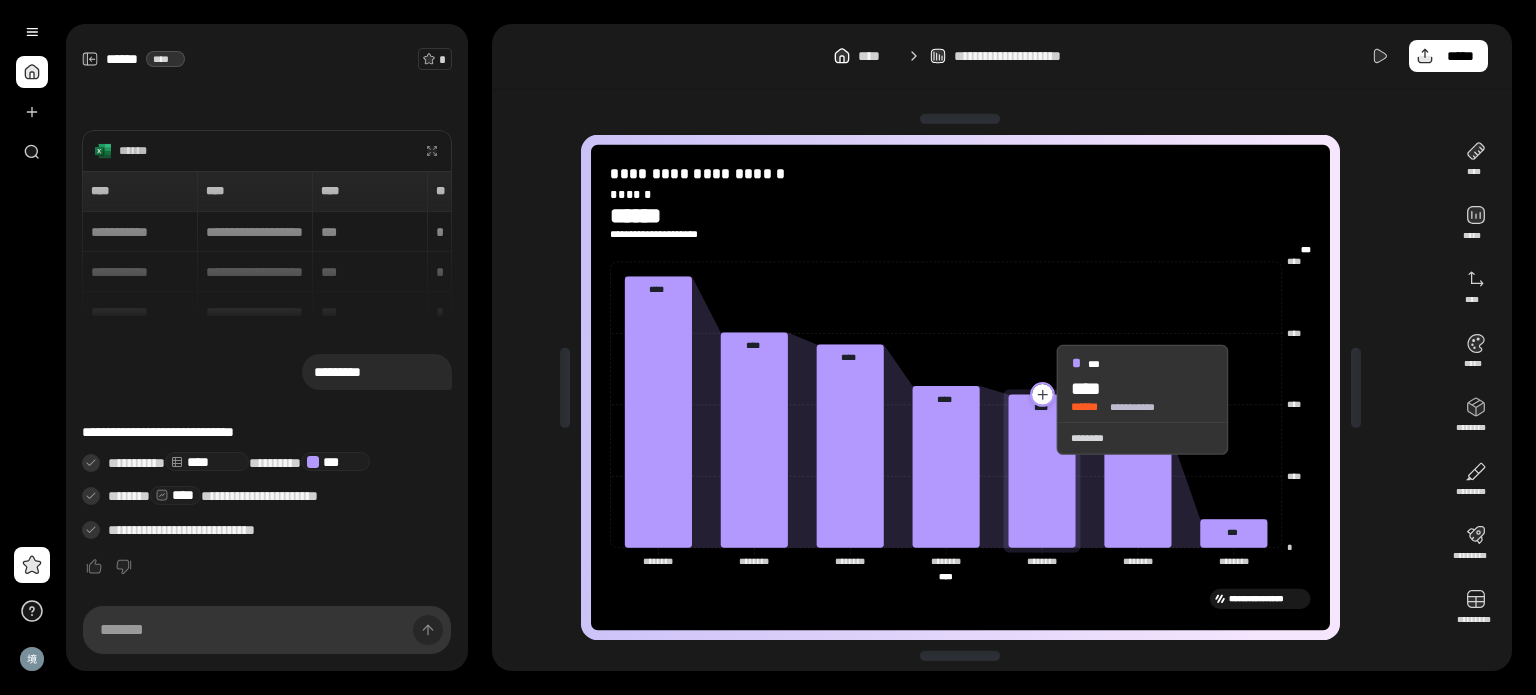 click 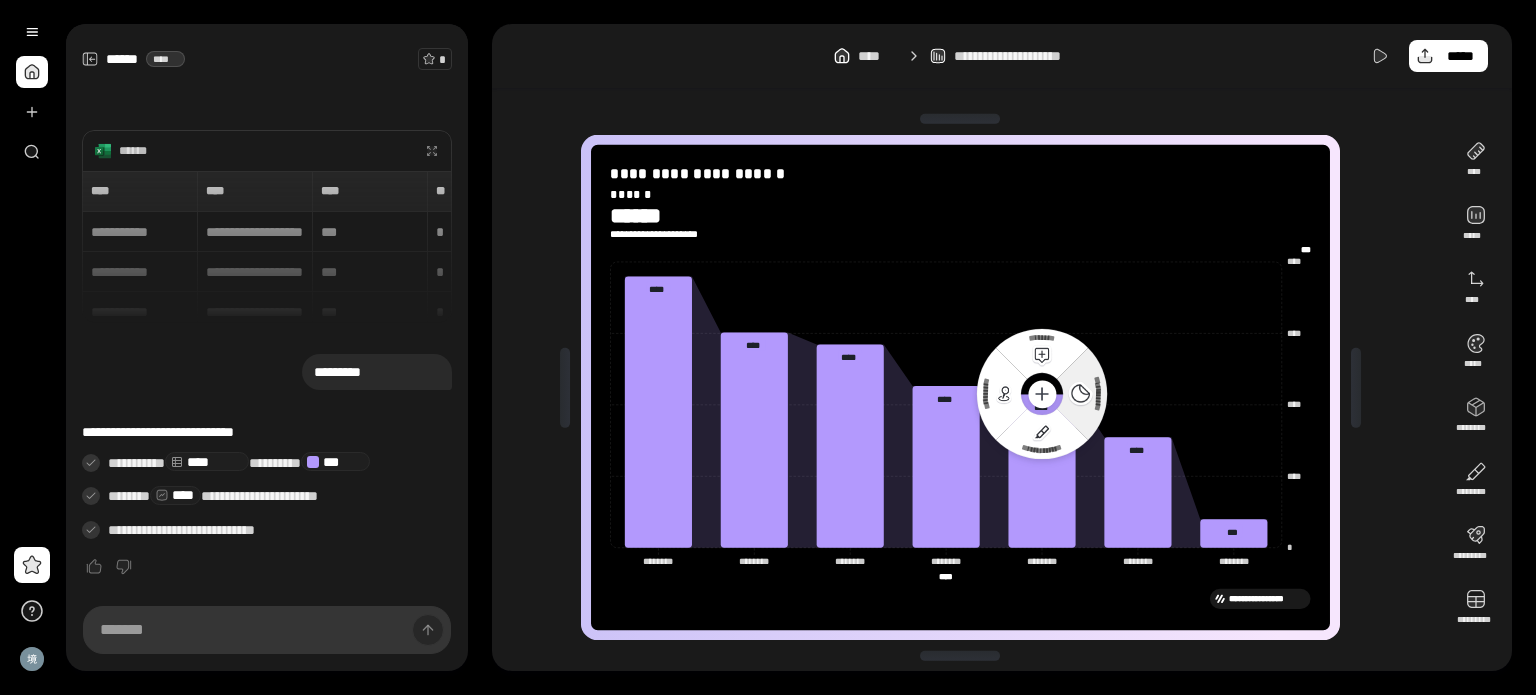 click 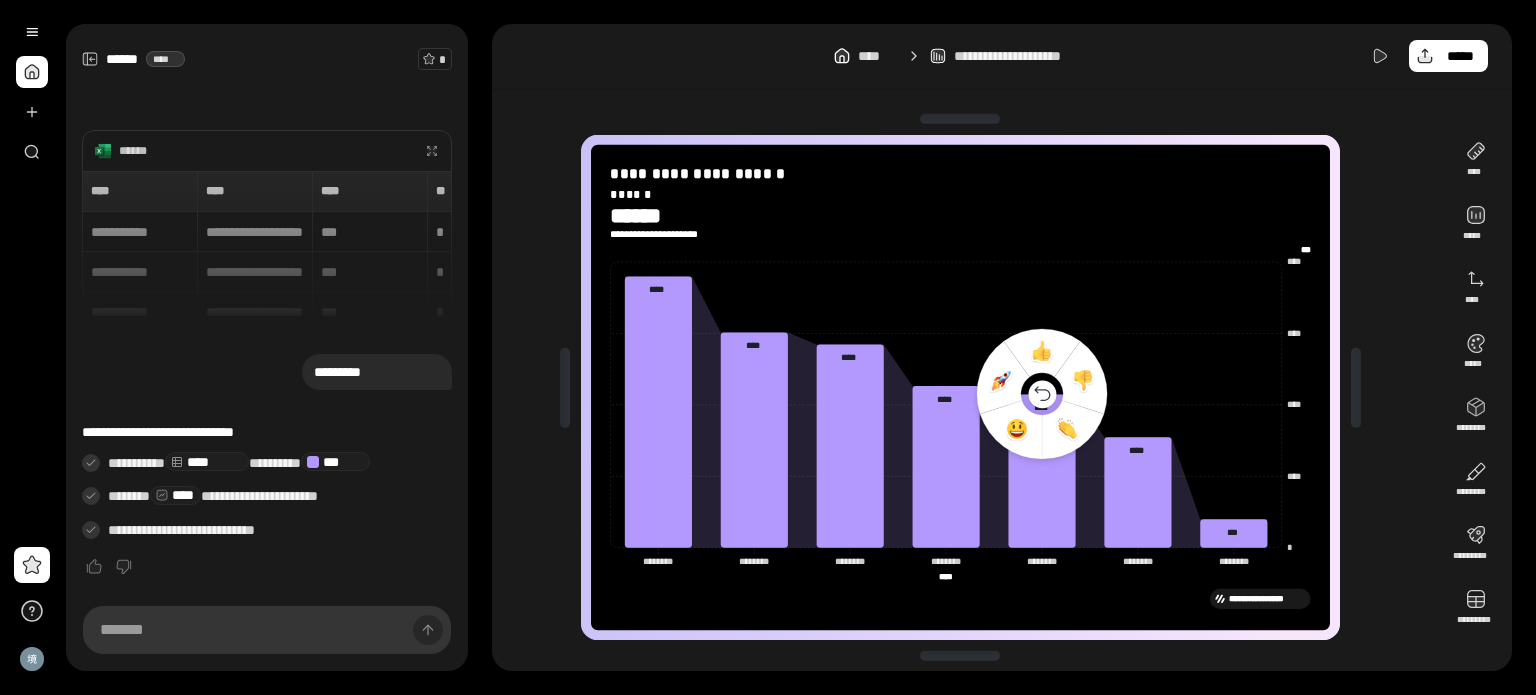 click 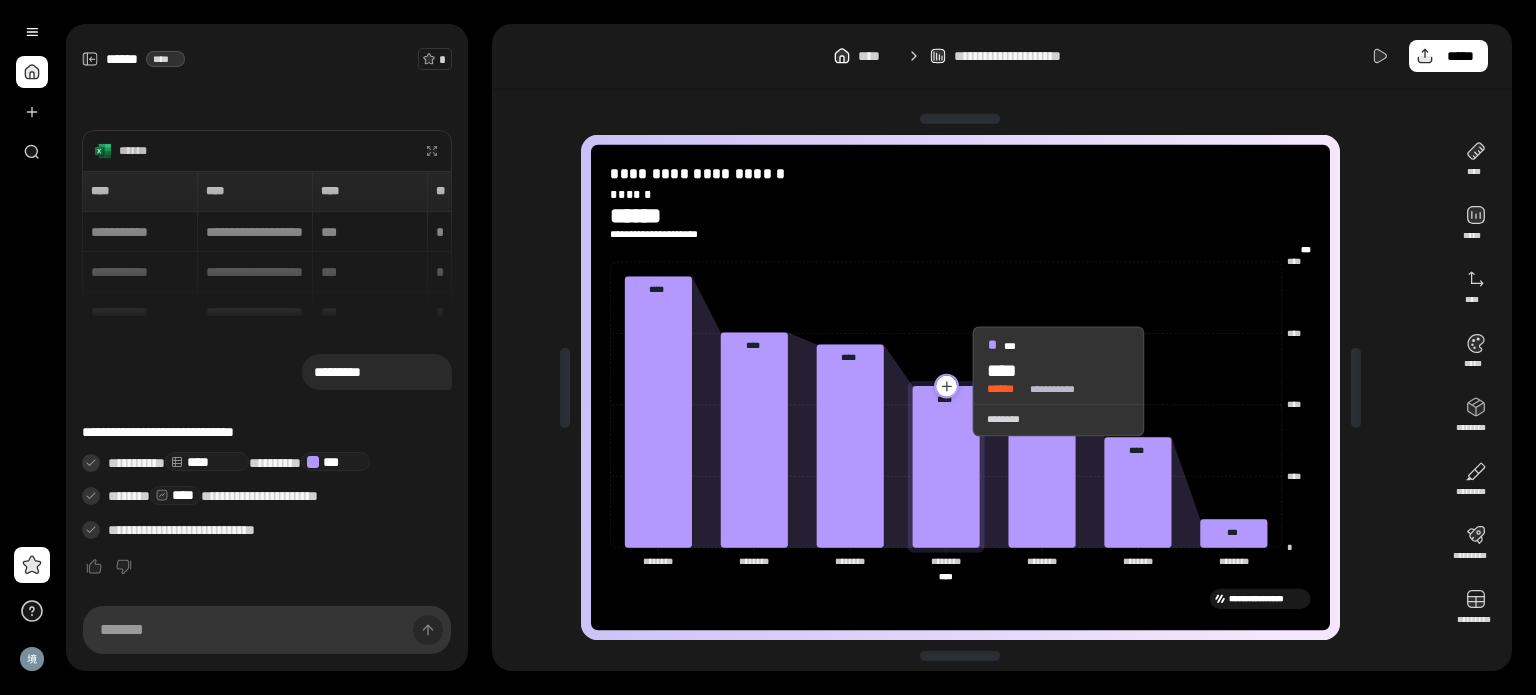 click 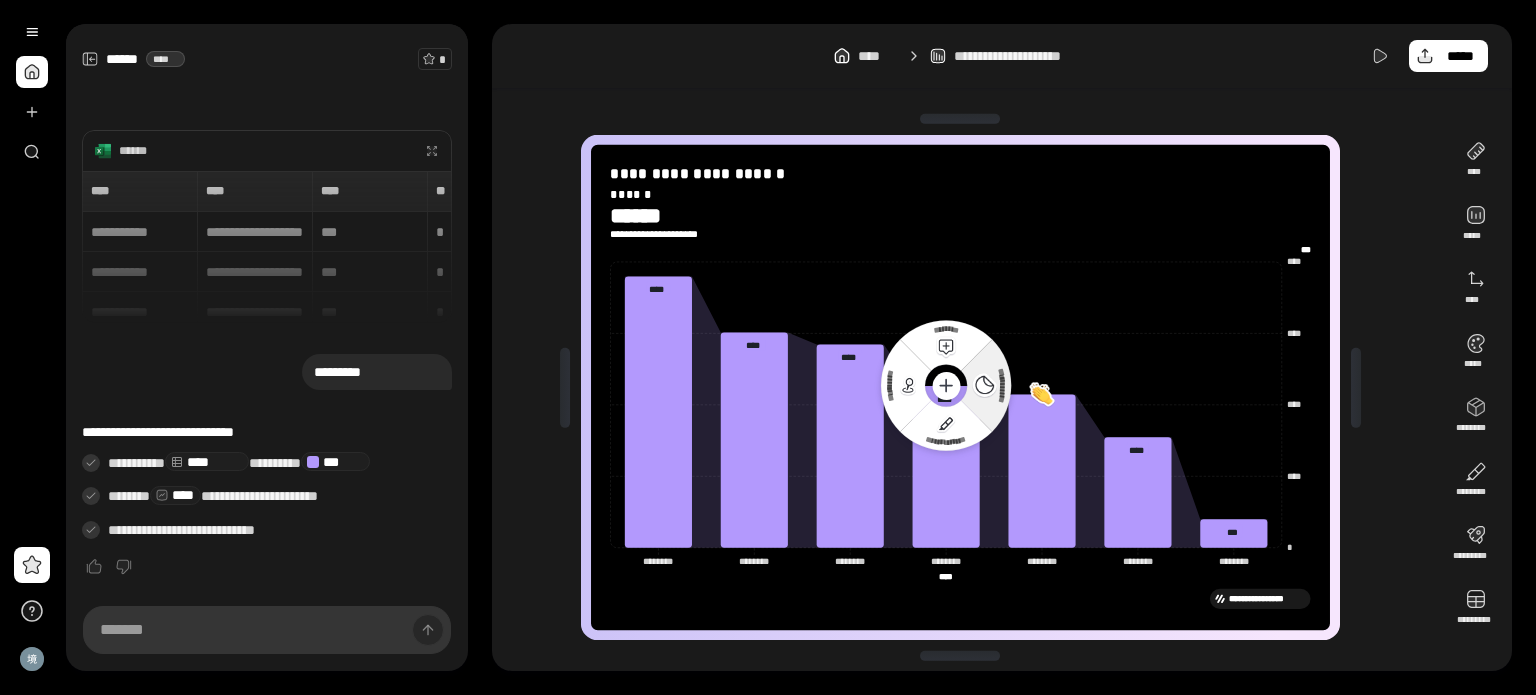 click 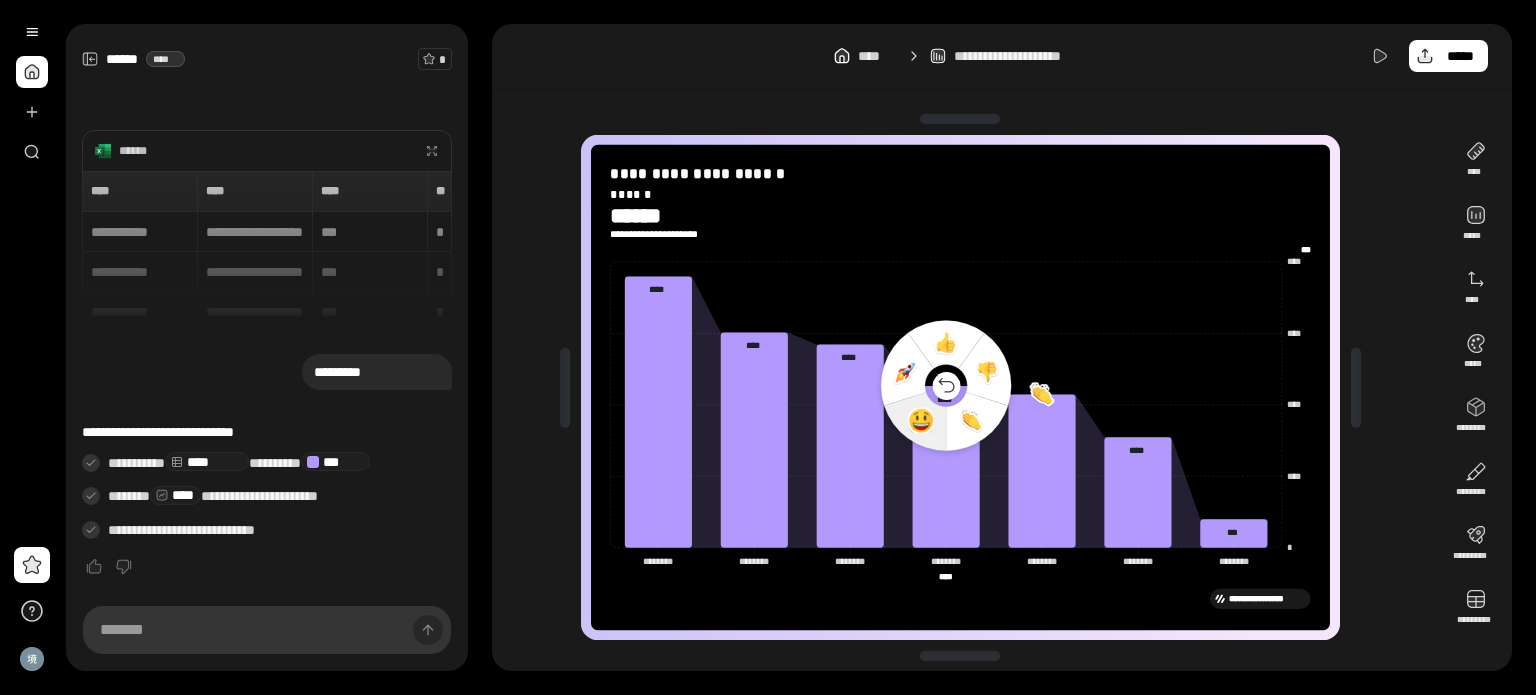 click 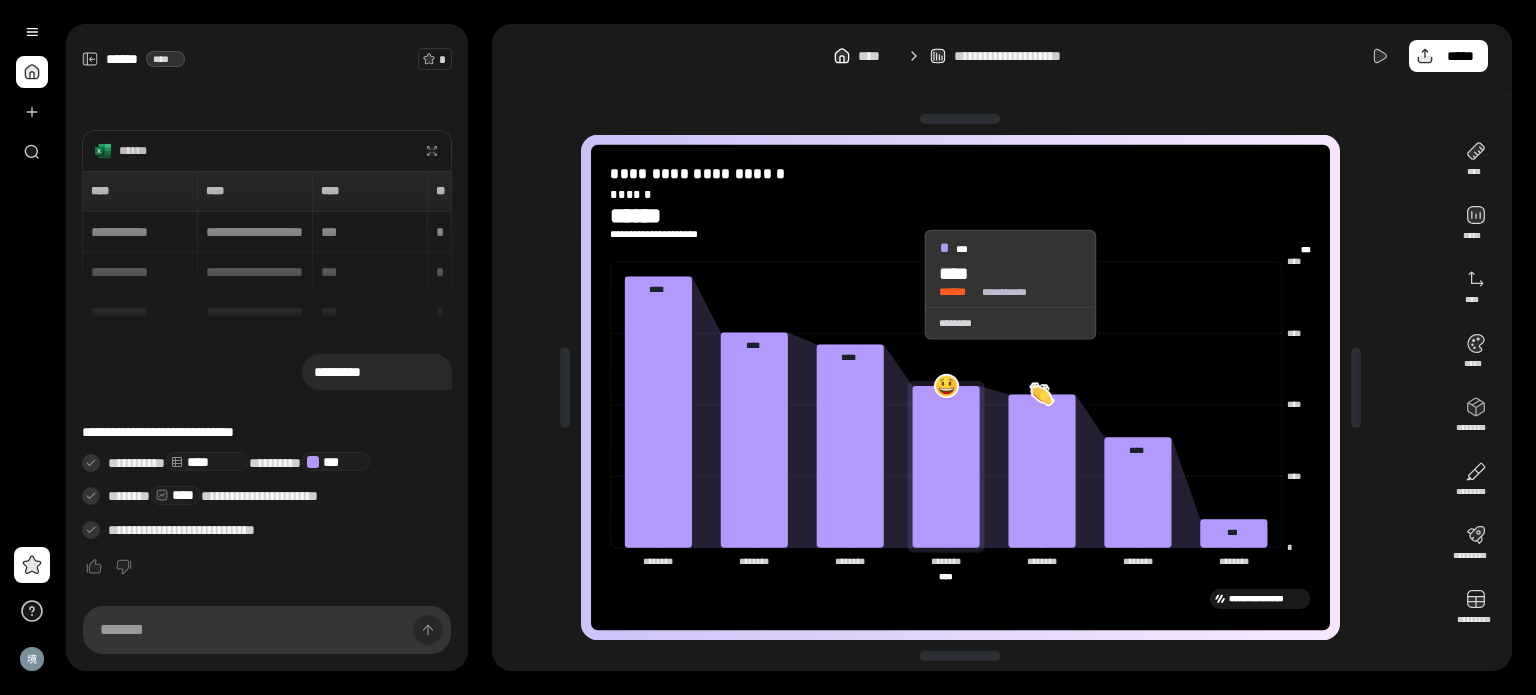 click 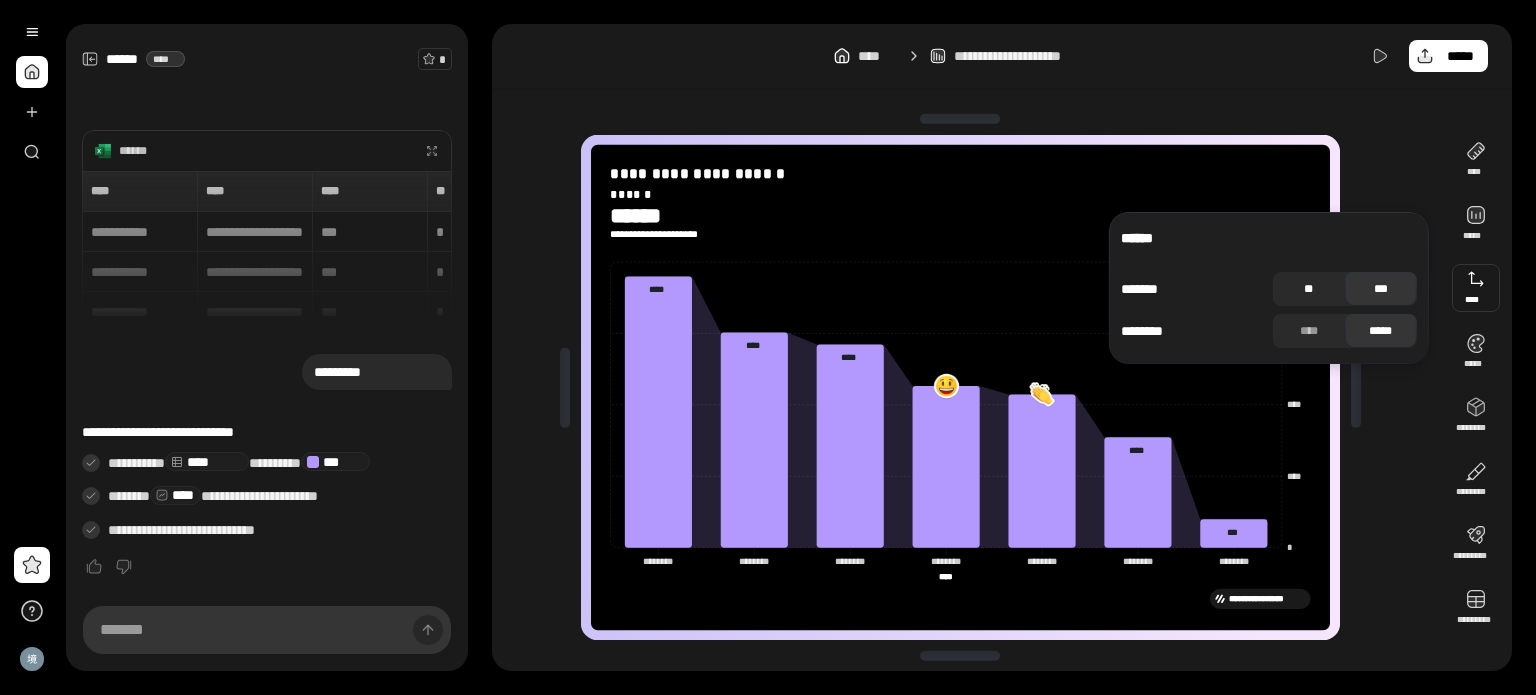 click on "**" at bounding box center (1309, 289) 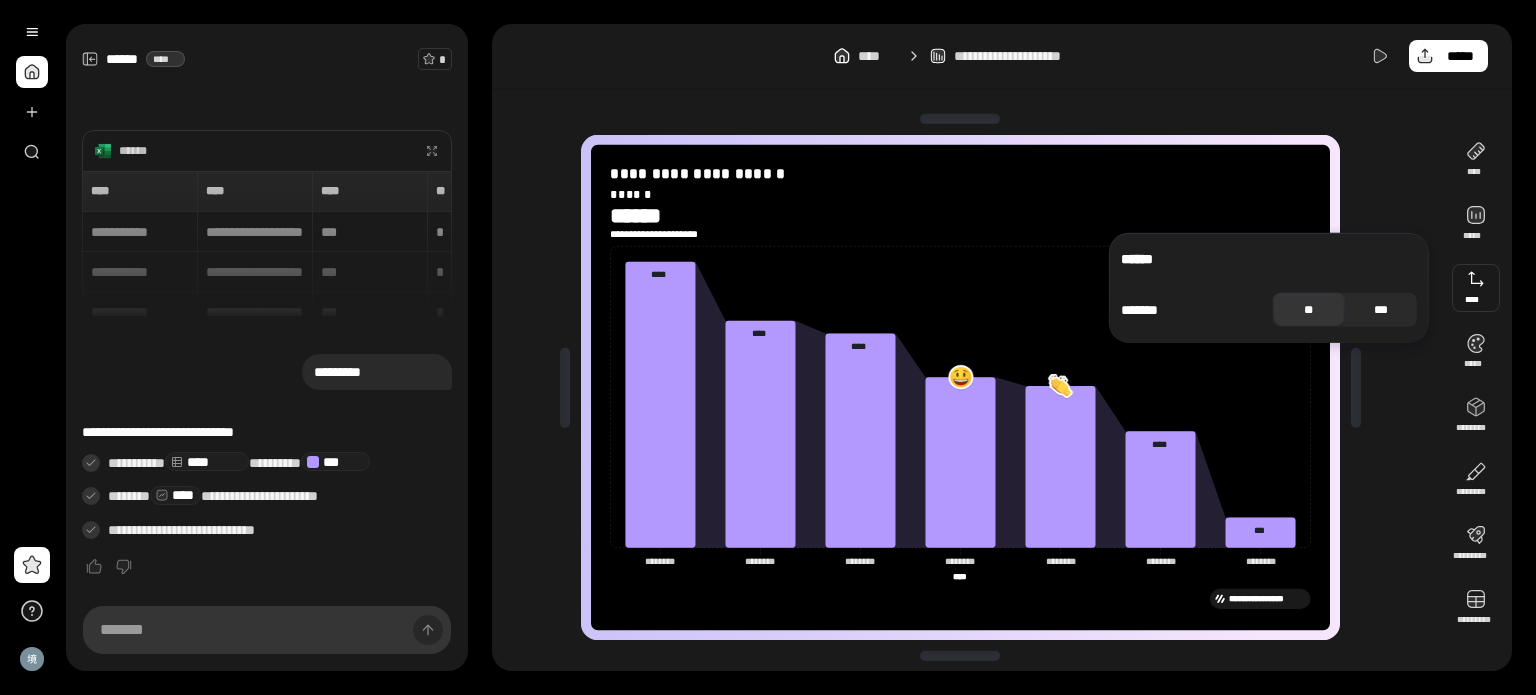 click on "***" at bounding box center [1381, 310] 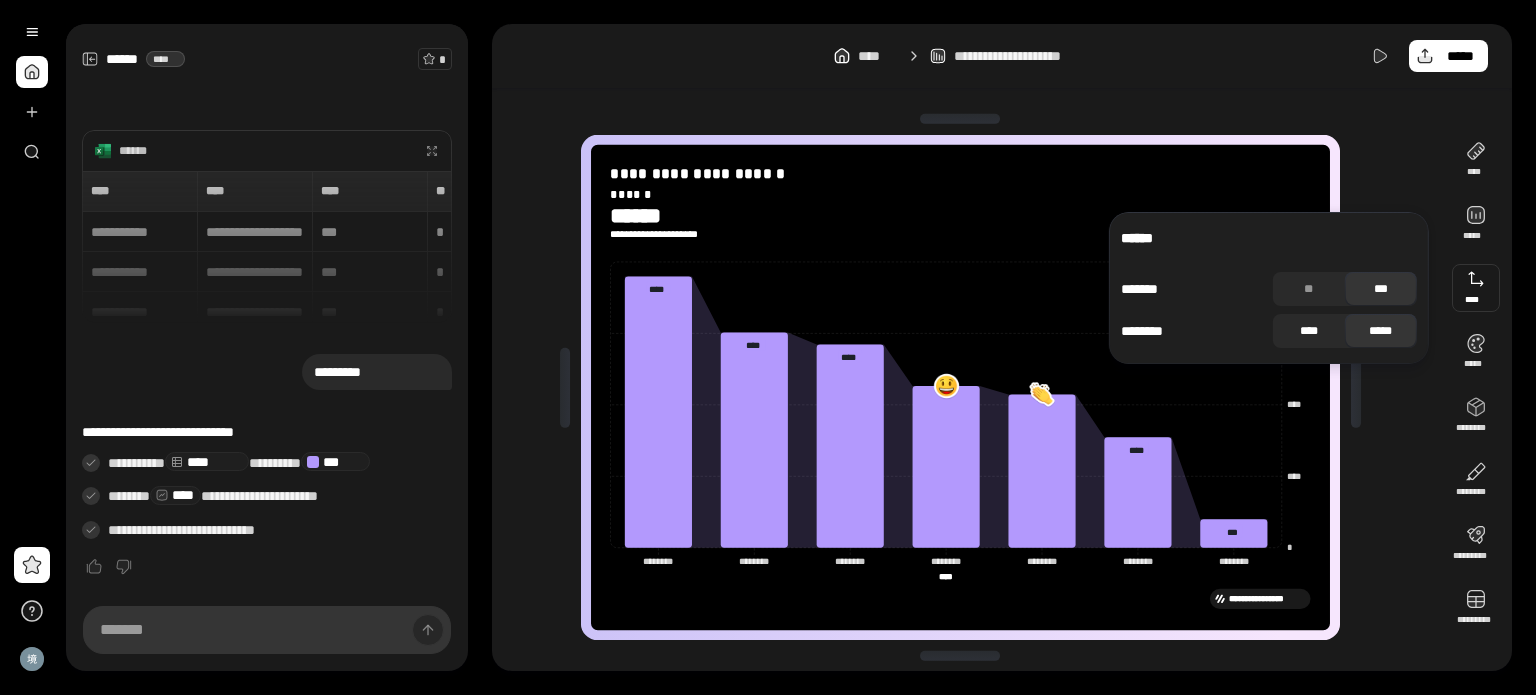 click on "****" at bounding box center [1309, 331] 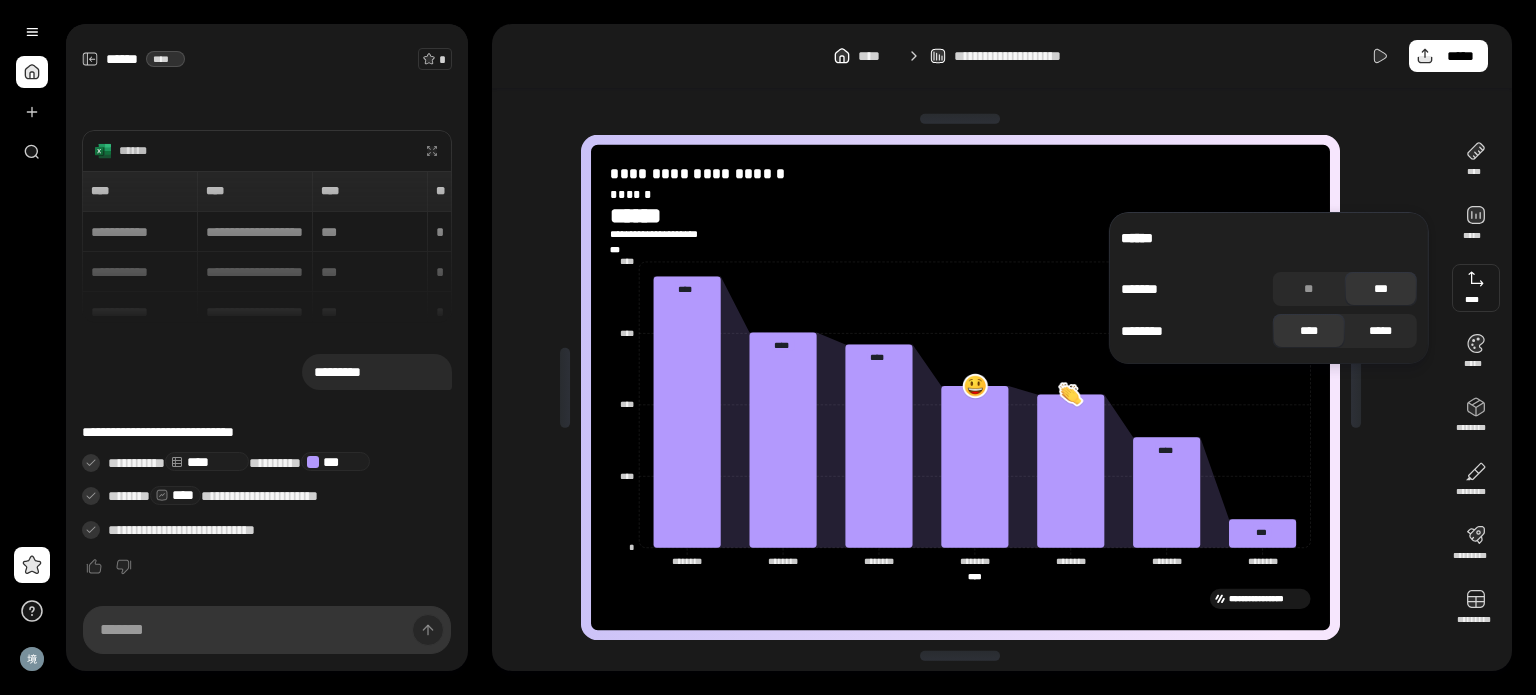click on "*****" at bounding box center (1381, 331) 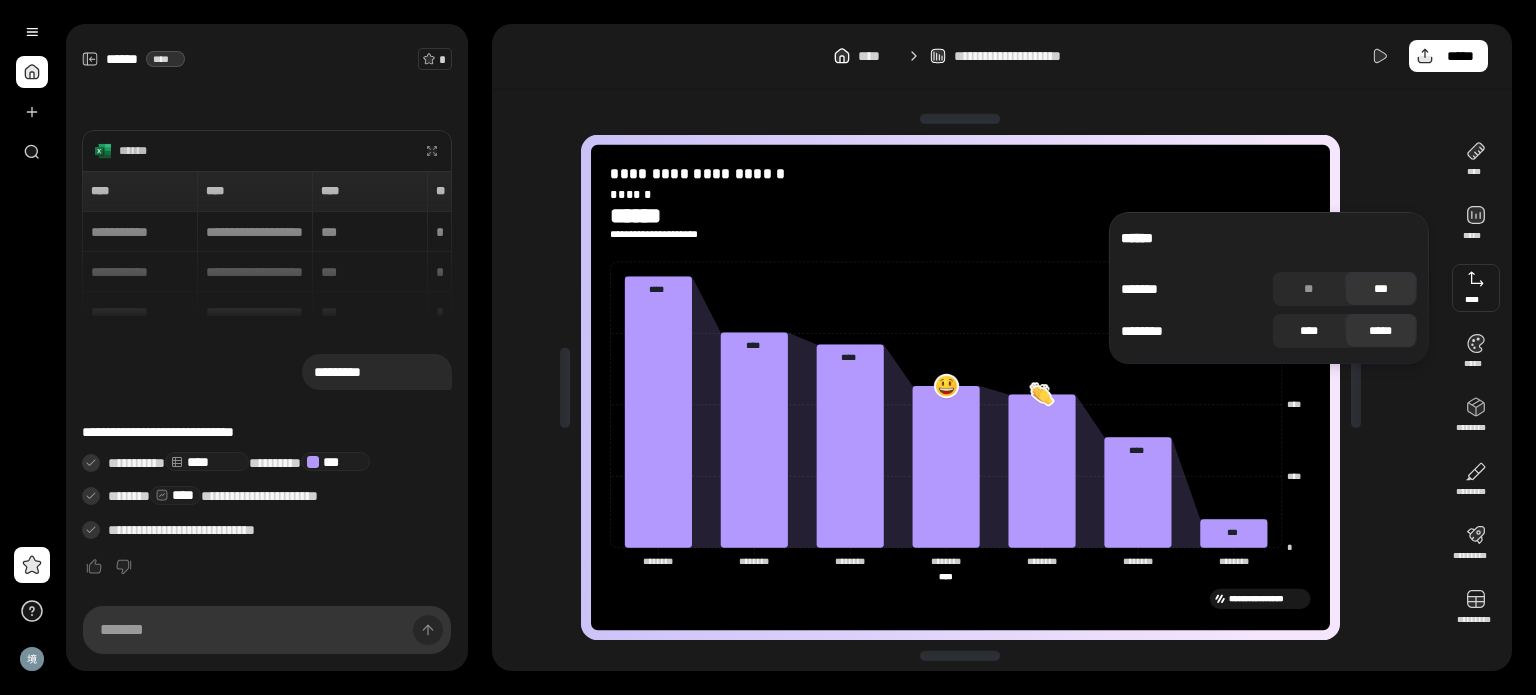 click on "****" at bounding box center [1309, 331] 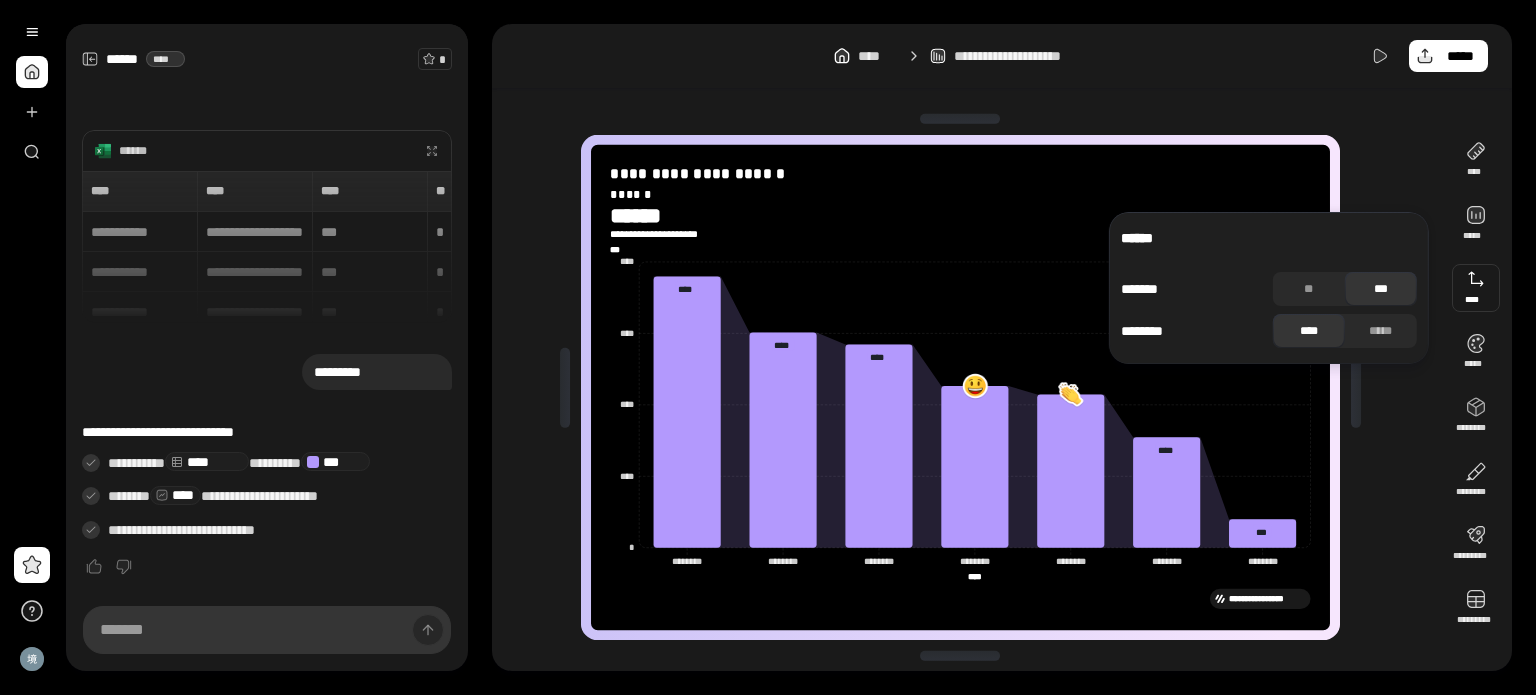 click on "**" at bounding box center (1309, 289) 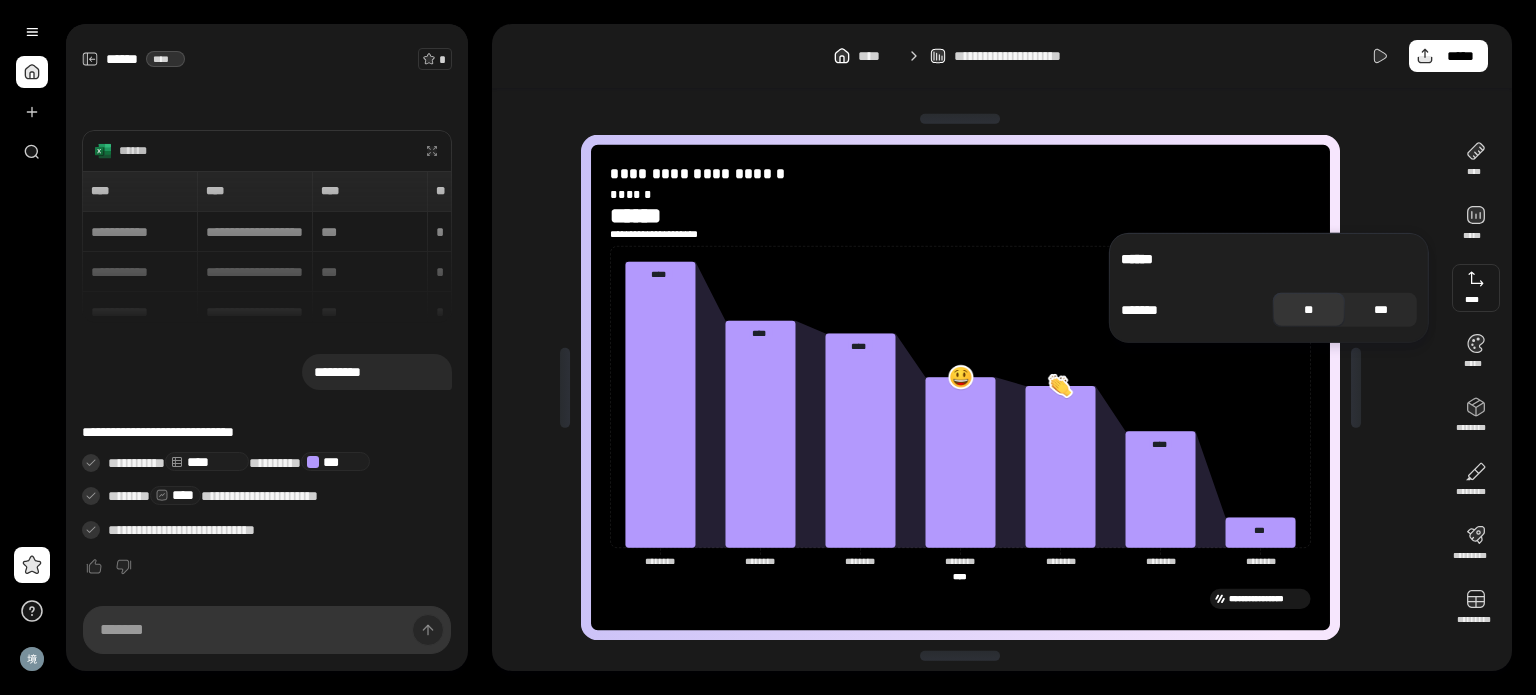 click on "***" at bounding box center (1381, 310) 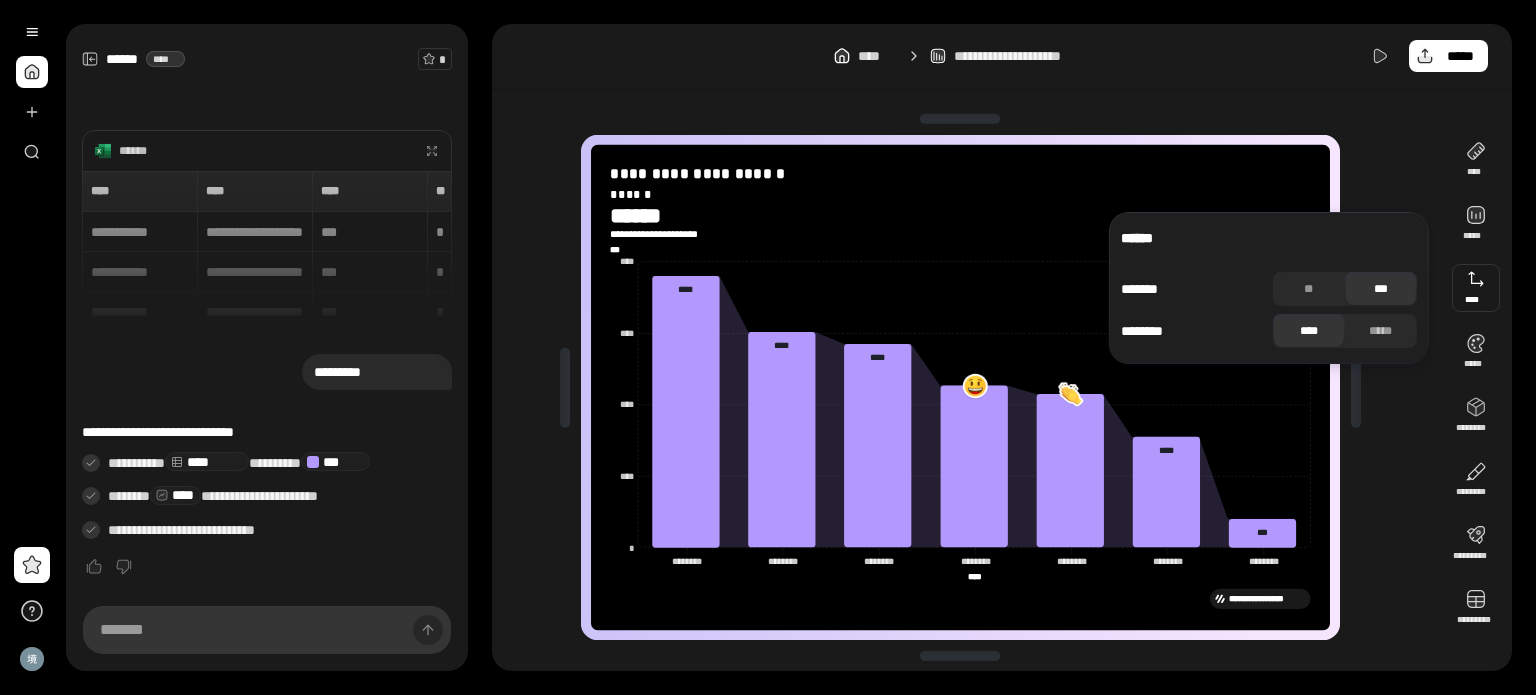 click on "**********" at bounding box center (968, 387) 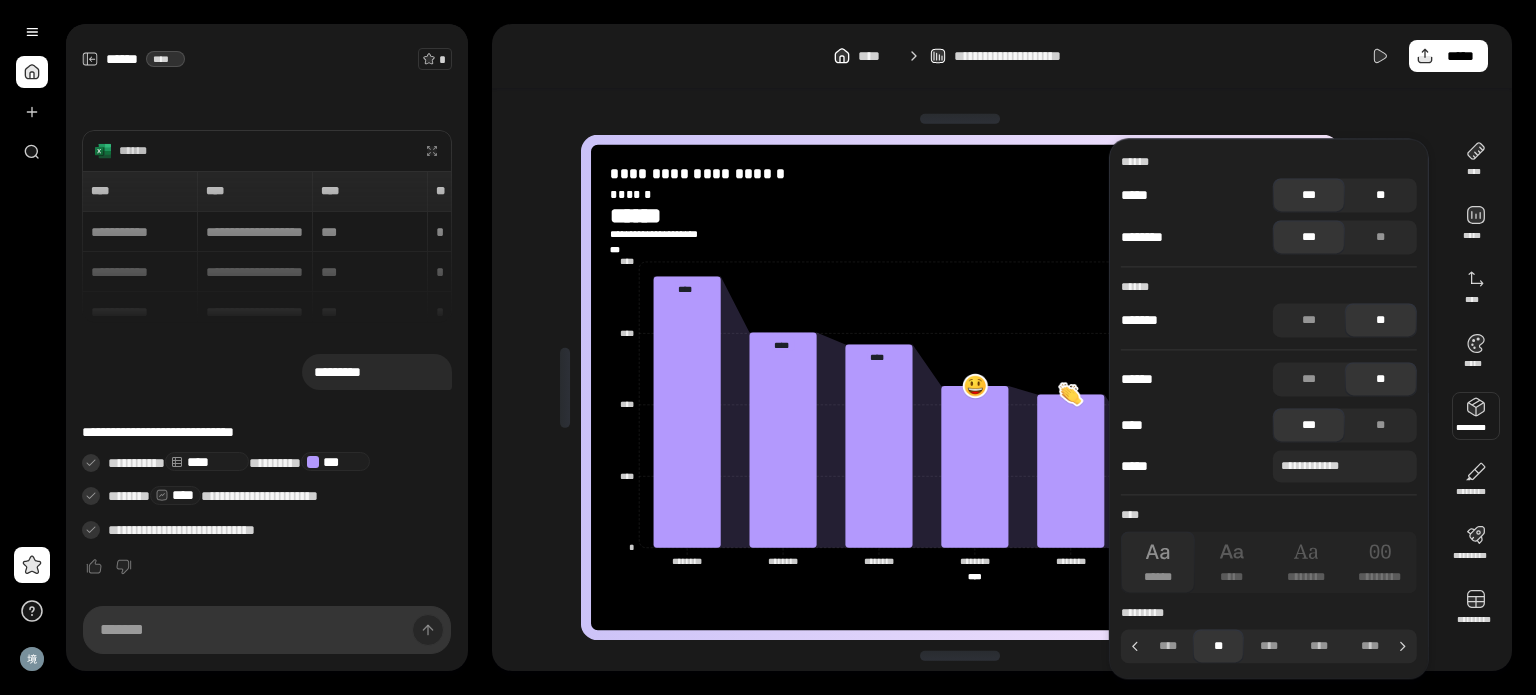 click on "**" at bounding box center [1381, 195] 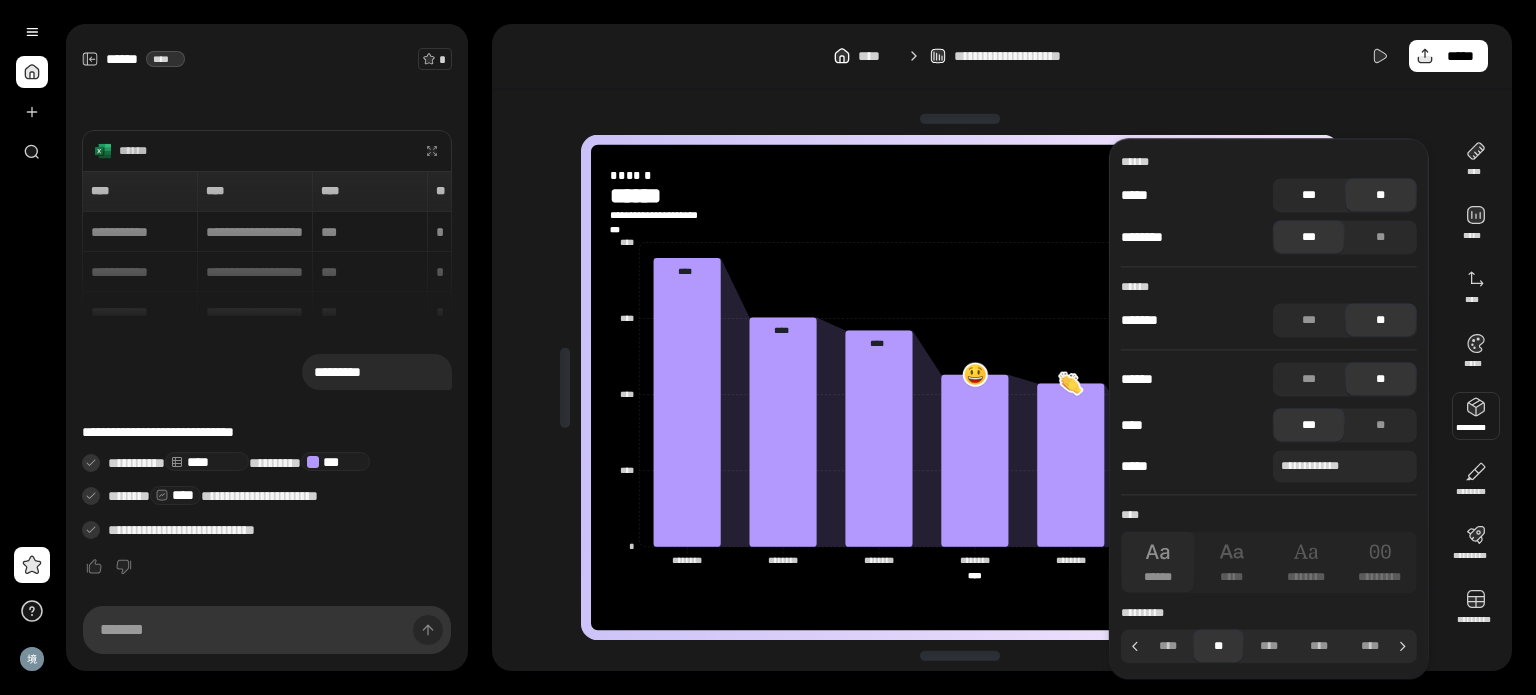 click on "***" at bounding box center (1309, 195) 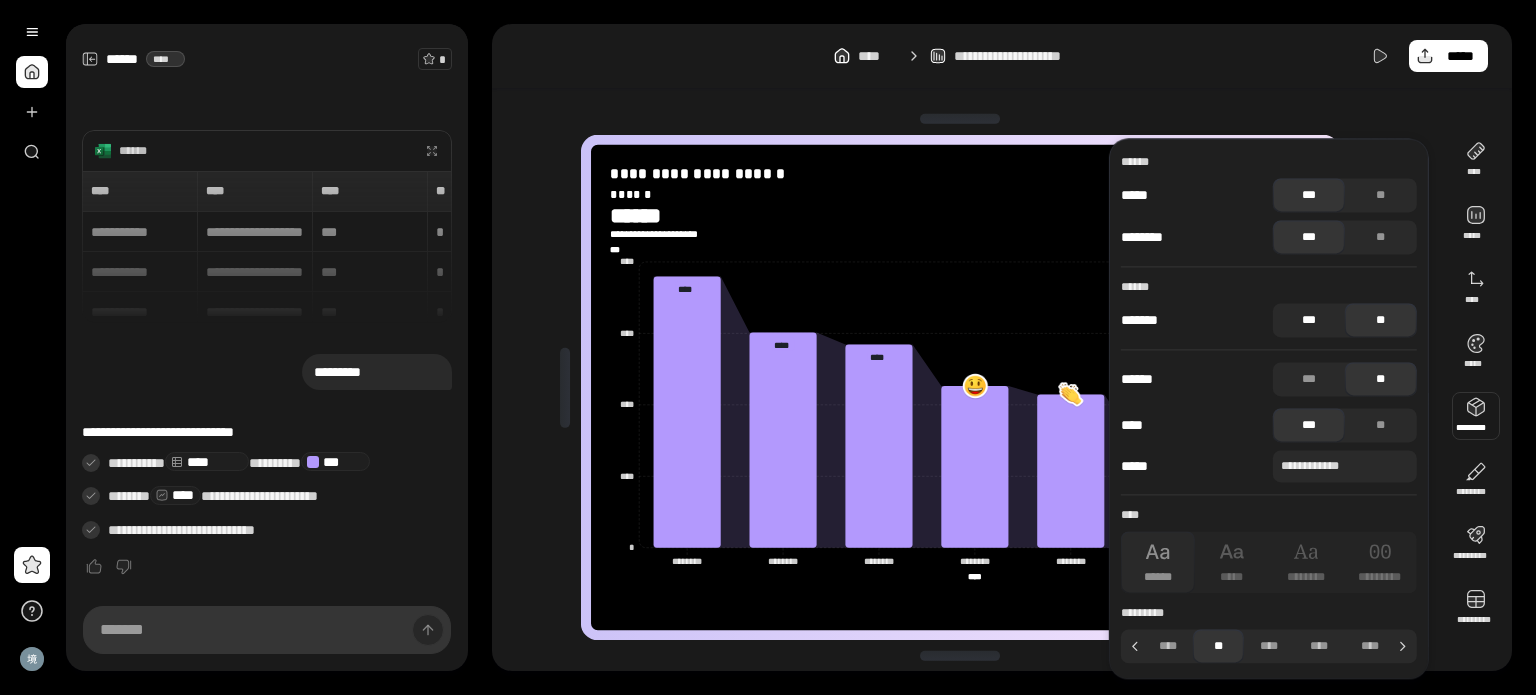 click on "***" at bounding box center (1309, 320) 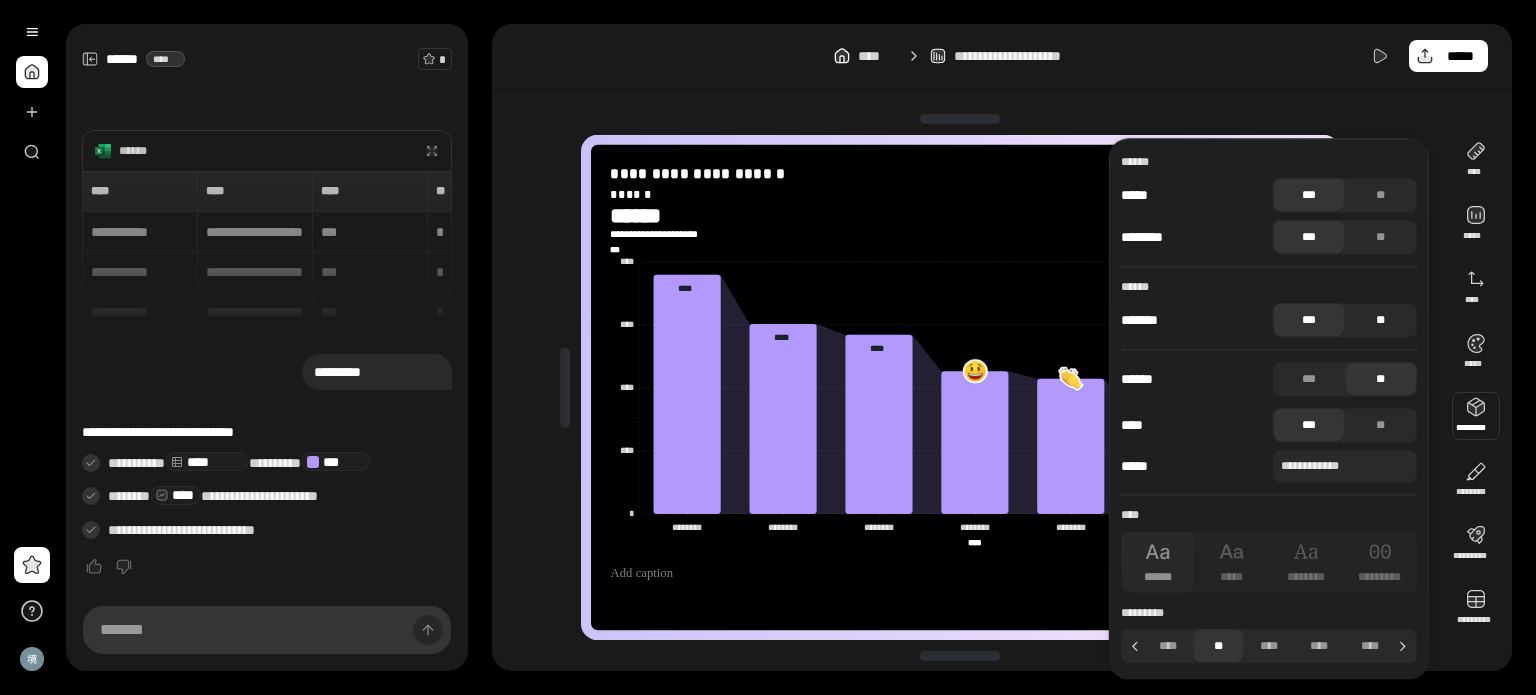 click on "**" at bounding box center (1381, 320) 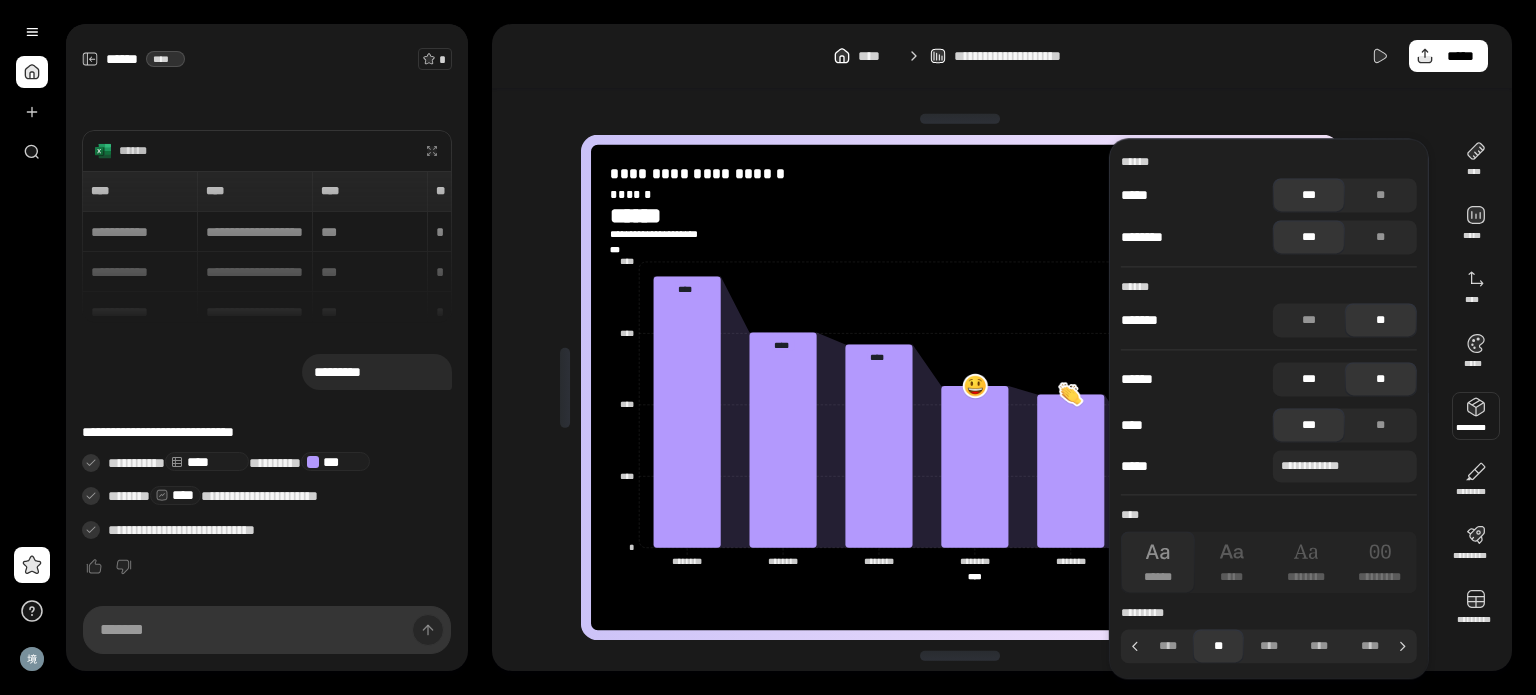 click on "***" at bounding box center (1309, 379) 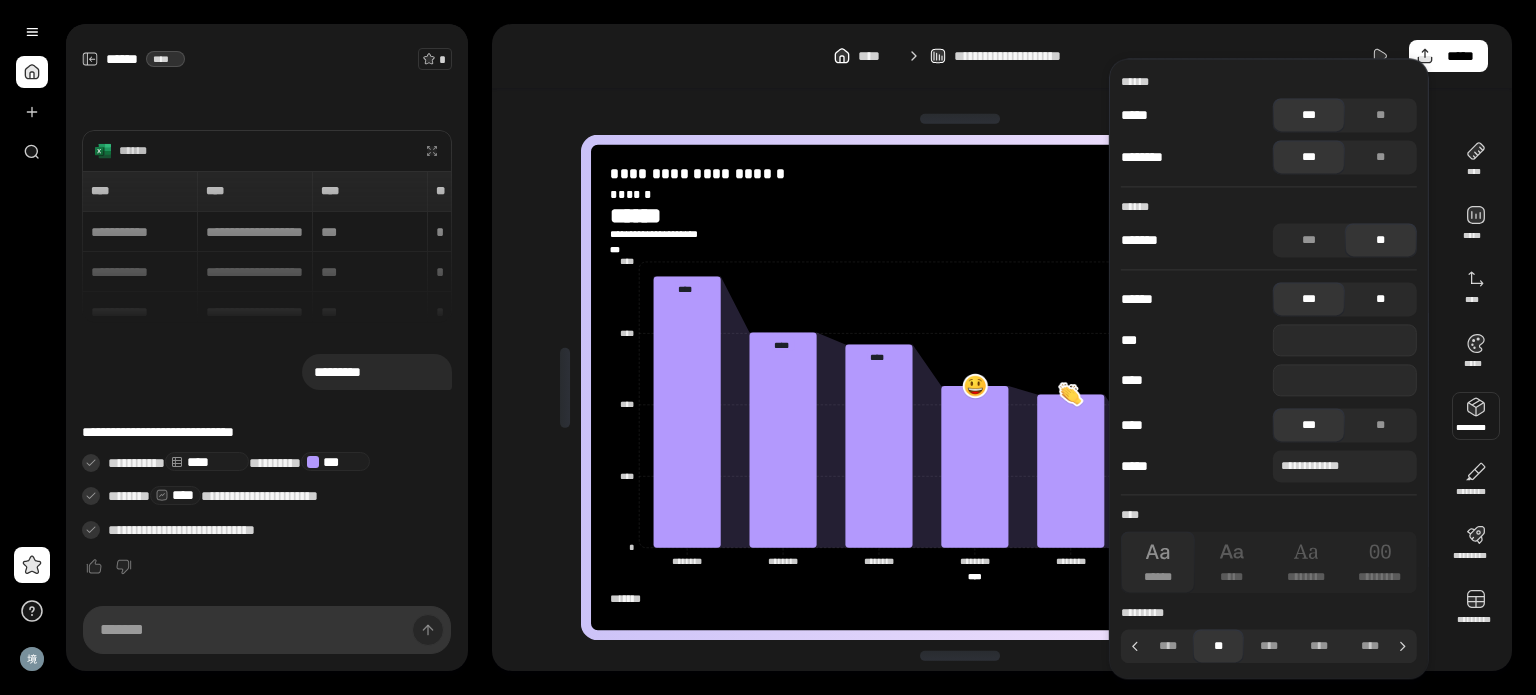click on "**" at bounding box center [1381, 299] 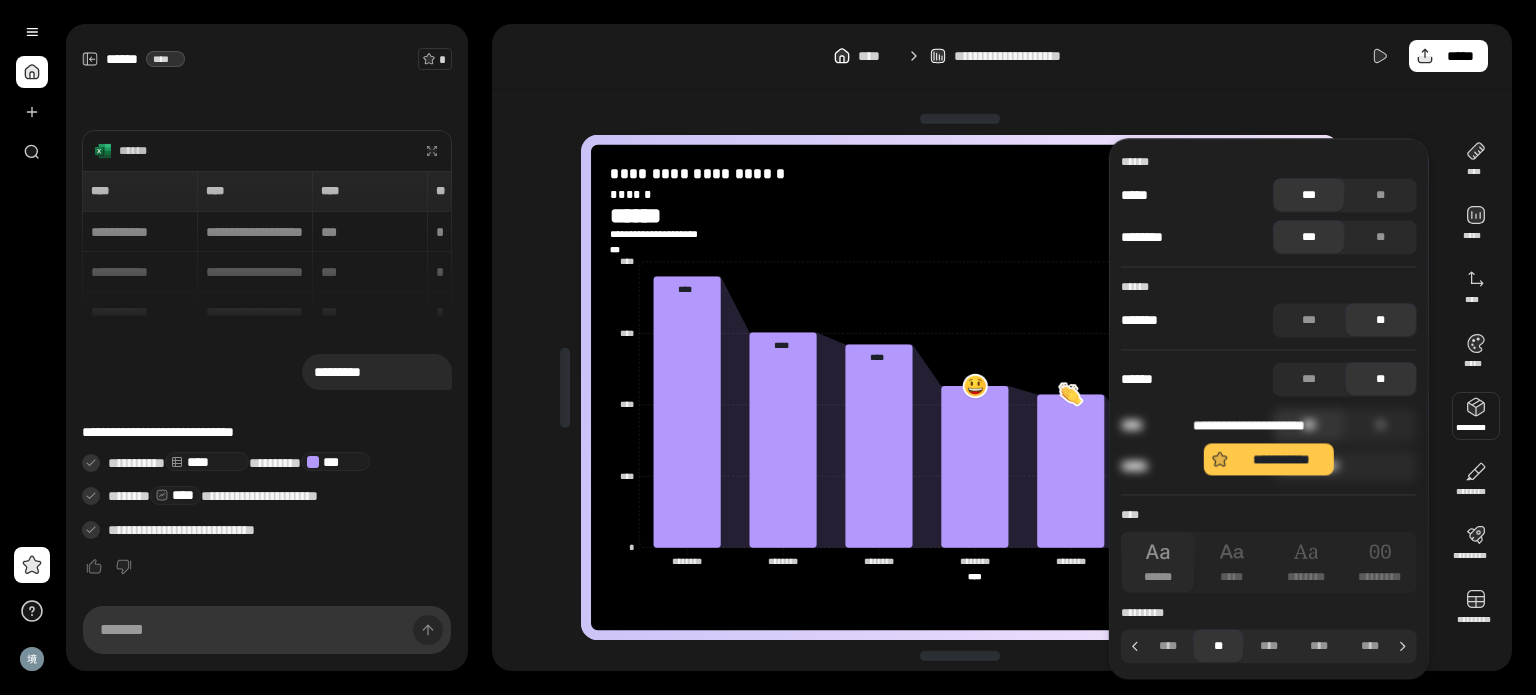 click on "**********" at bounding box center (1269, 445) 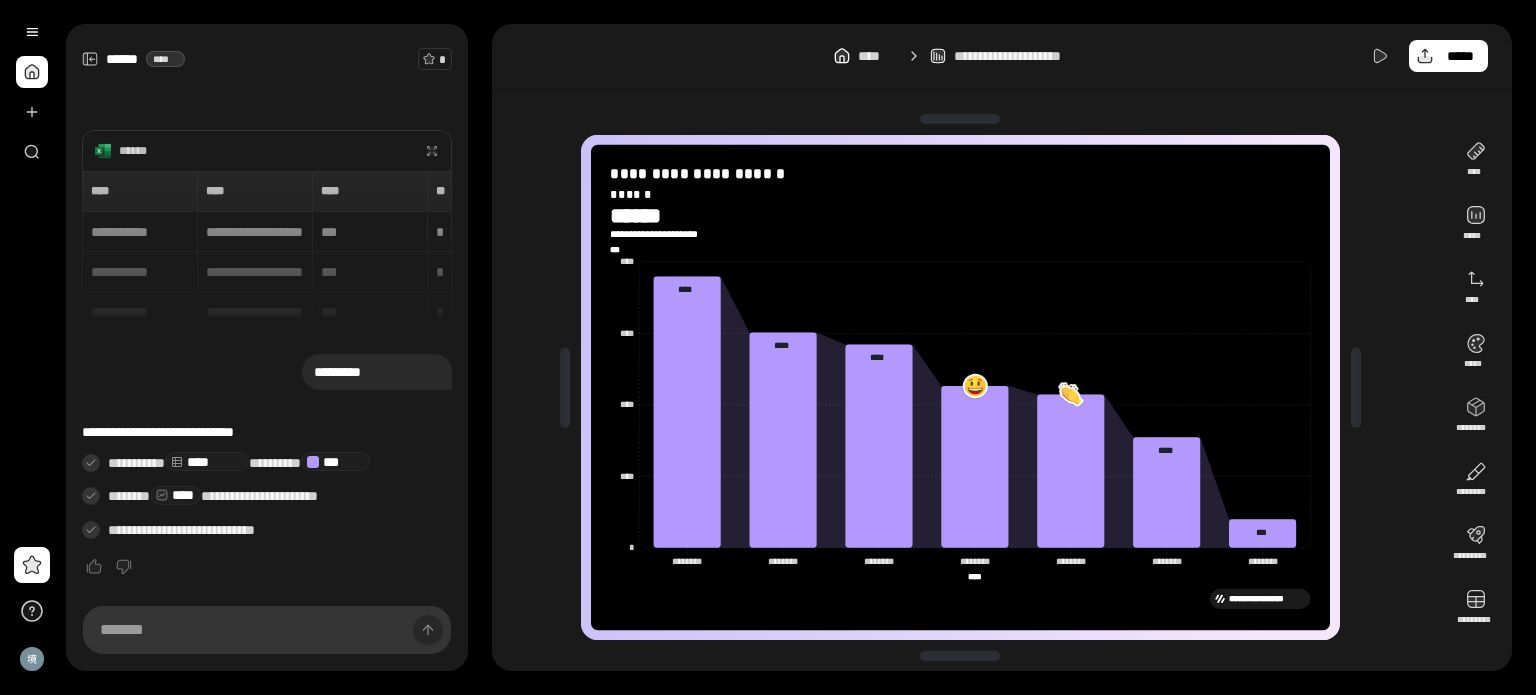 click on "**********" at bounding box center (1002, 347) 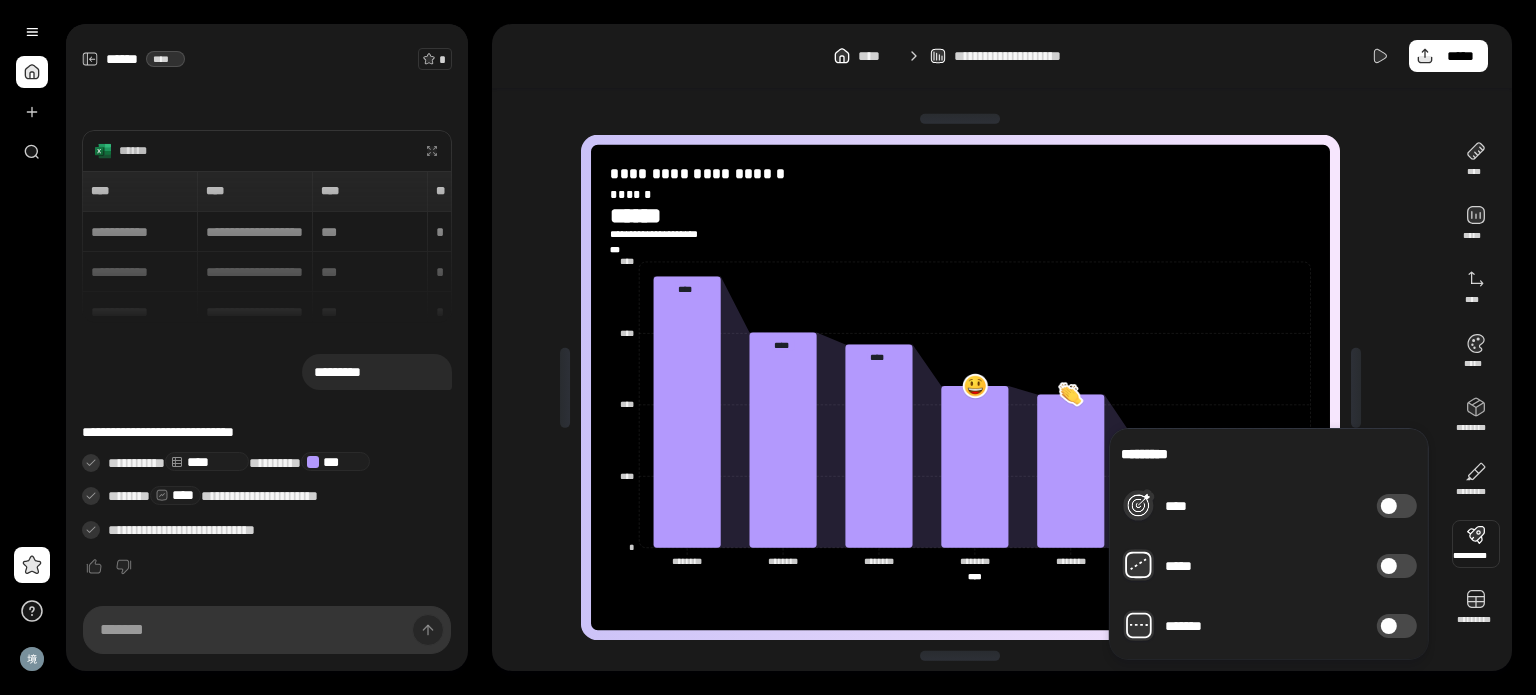 click on "****" at bounding box center [1397, 506] 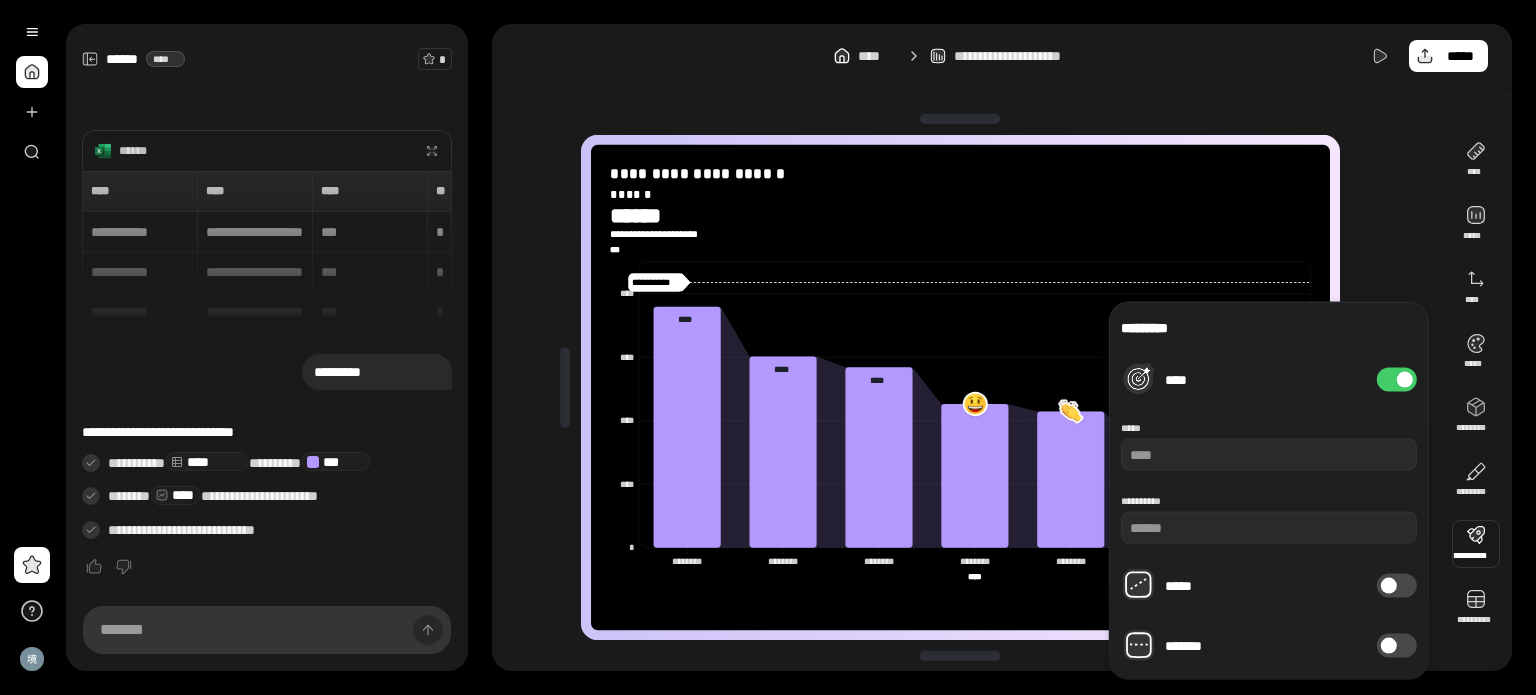 click on "****" at bounding box center [1397, 380] 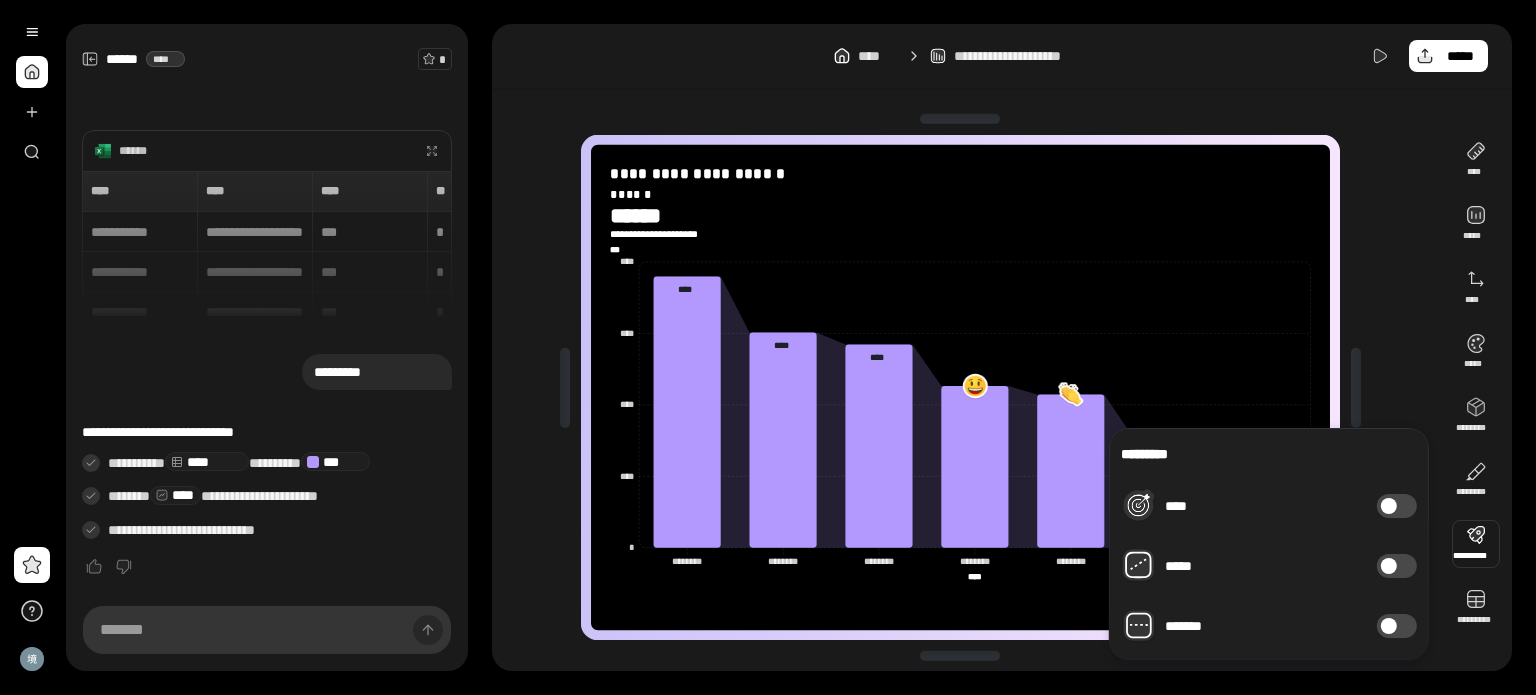click on "*****" at bounding box center (1397, 566) 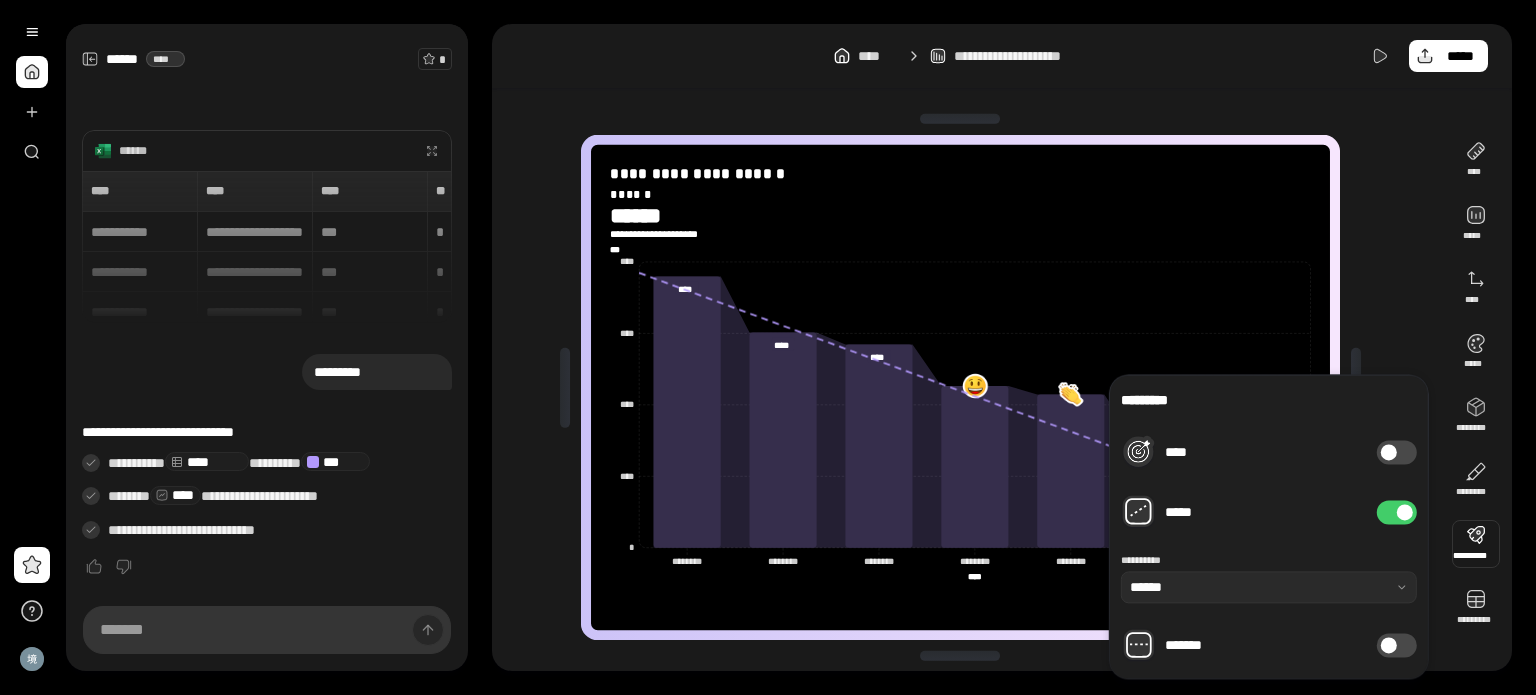 click at bounding box center (1405, 512) 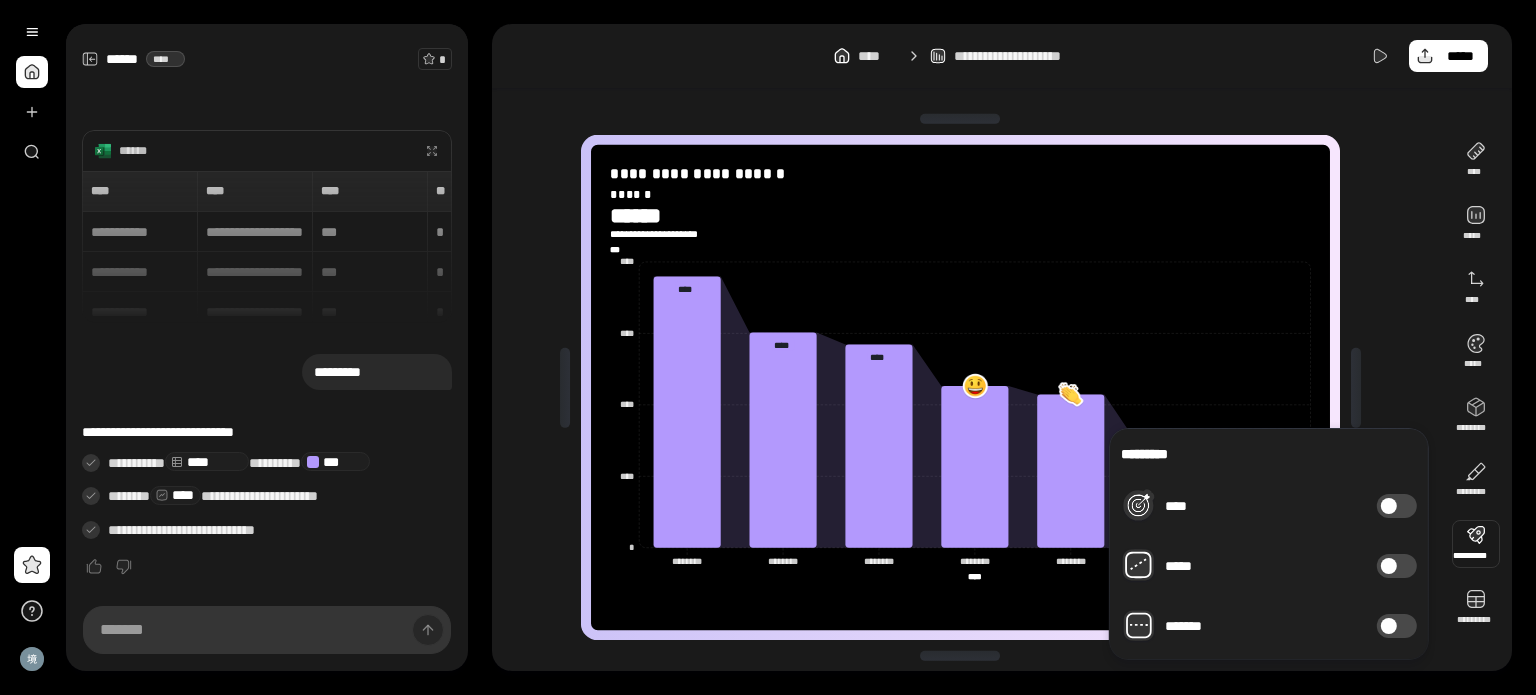 click at bounding box center (1389, 626) 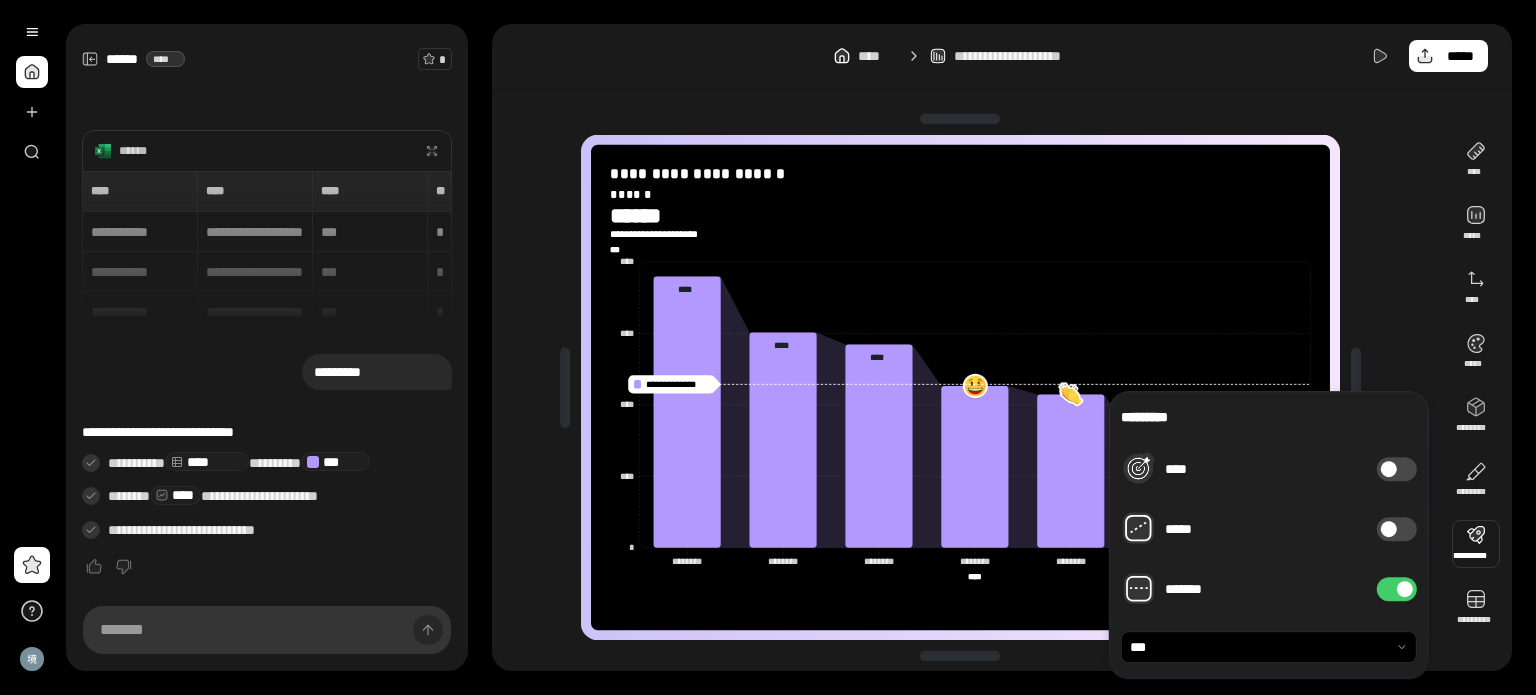 click on "*******" at bounding box center [1397, 589] 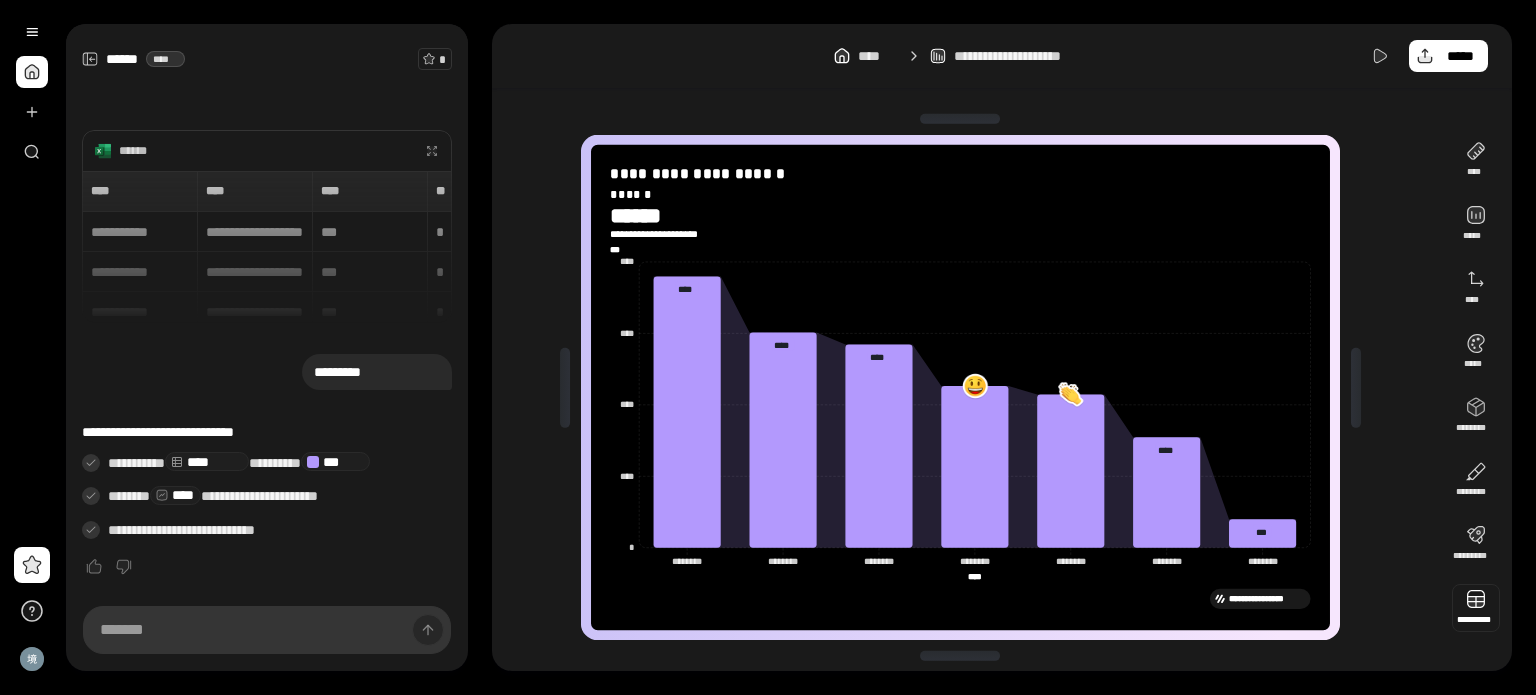 click at bounding box center [1476, 608] 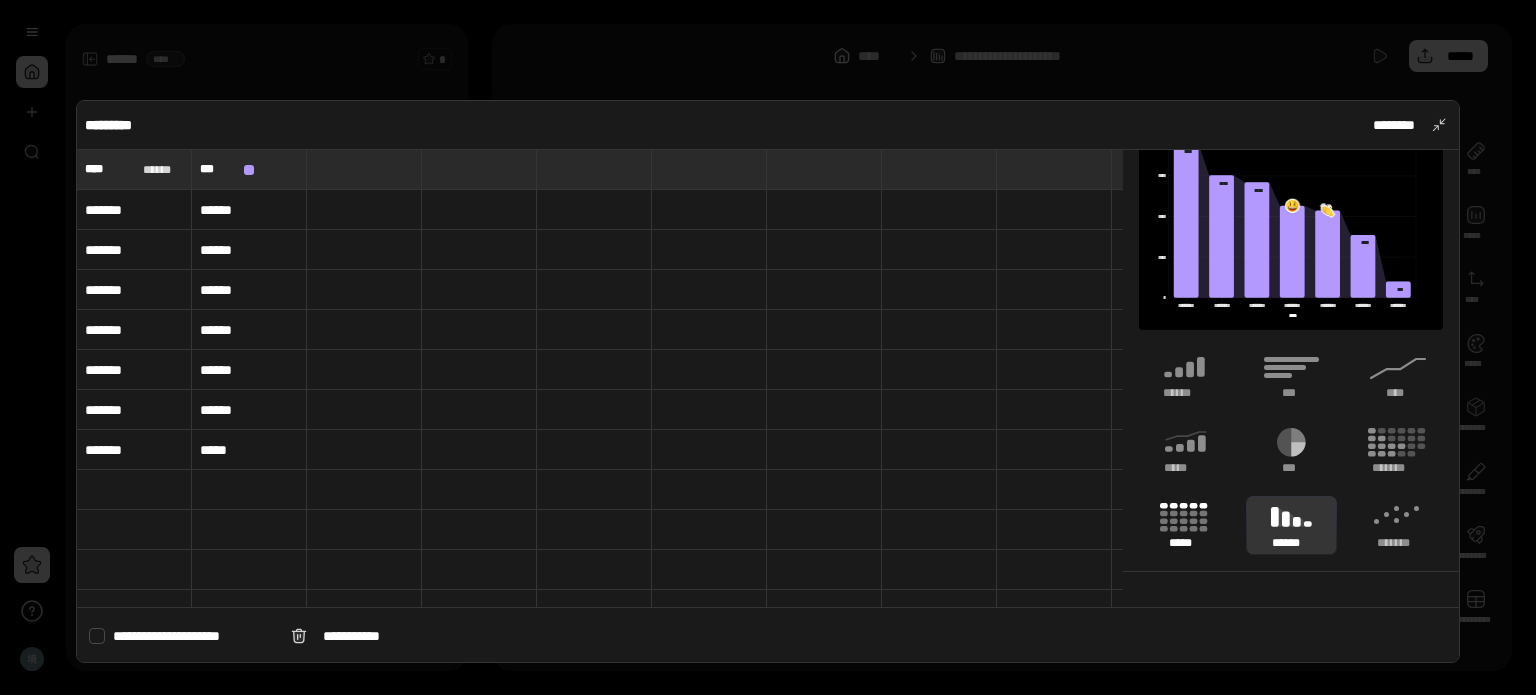 scroll, scrollTop: 183, scrollLeft: 0, axis: vertical 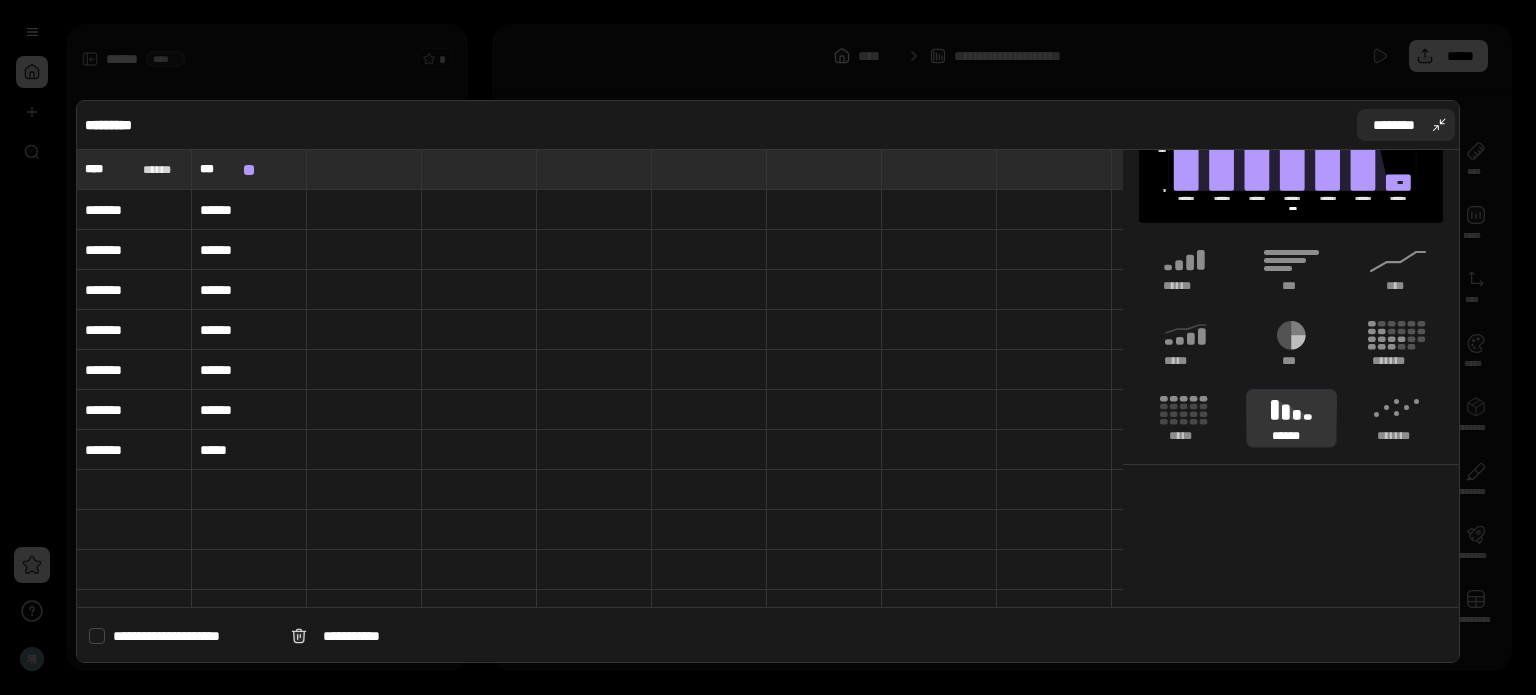 click on "********" at bounding box center (1406, 125) 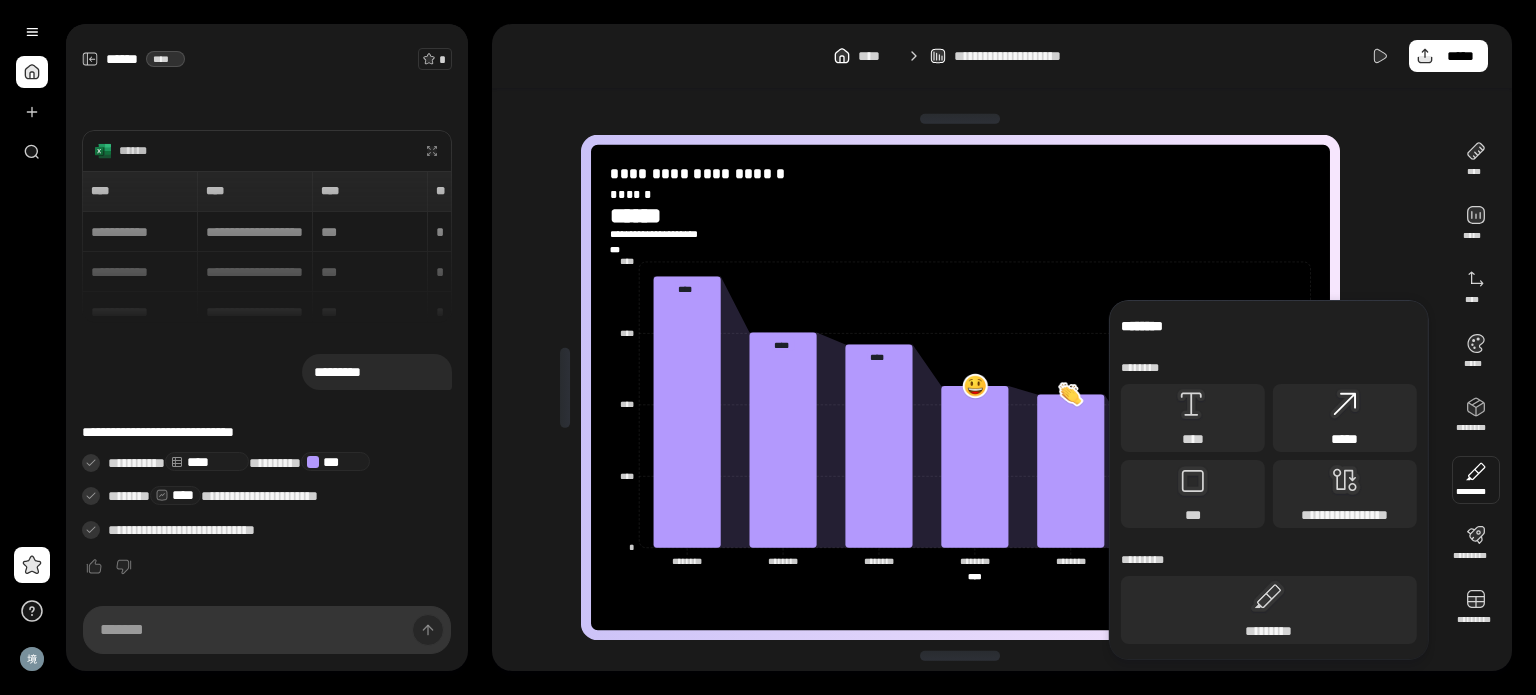 click on "*****" at bounding box center (1345, 439) 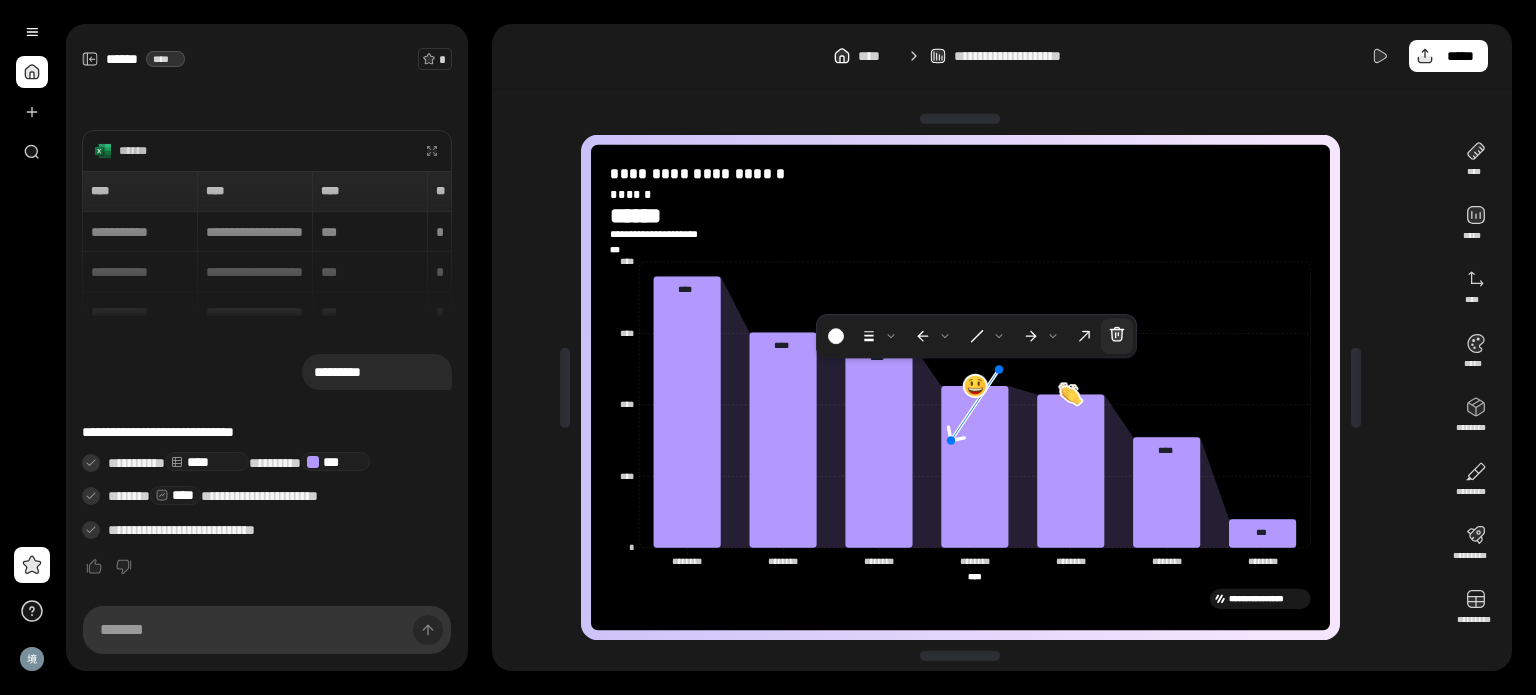 click 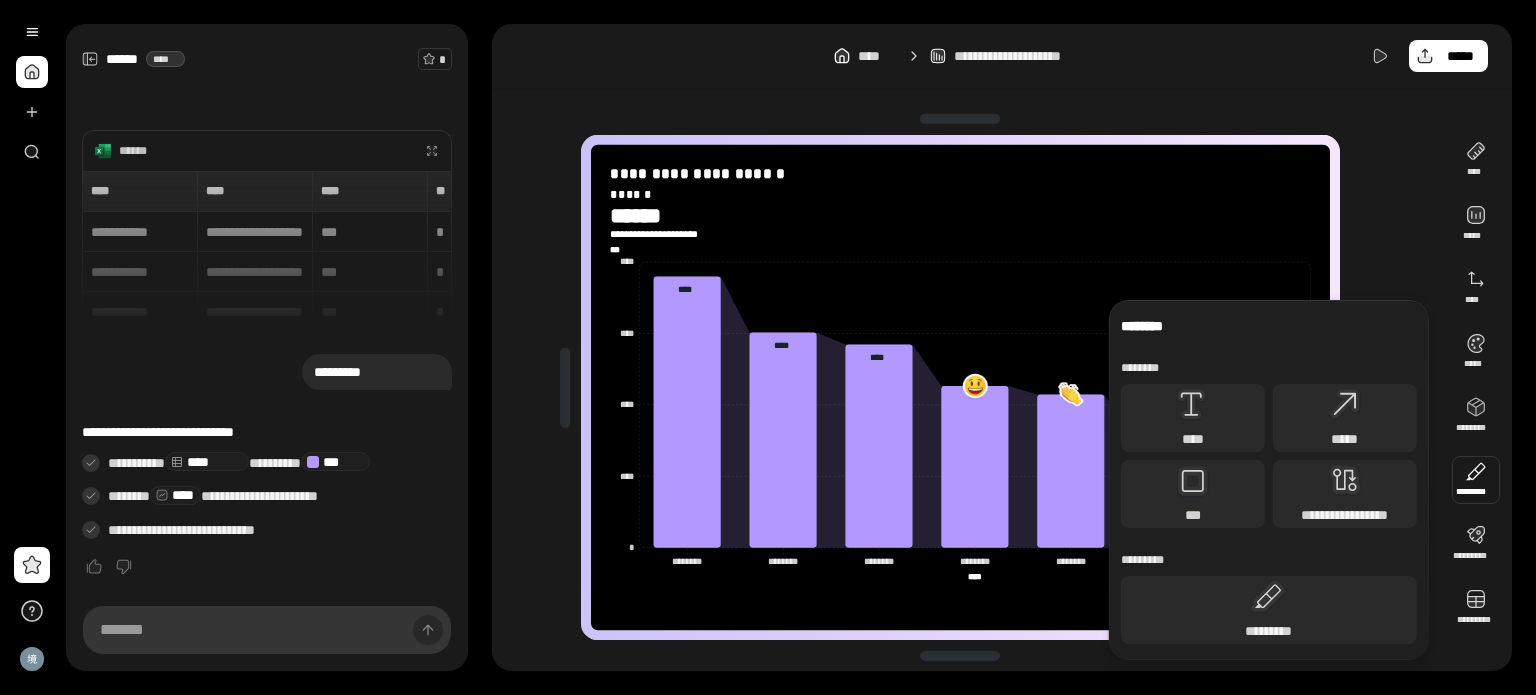 click at bounding box center [1476, 480] 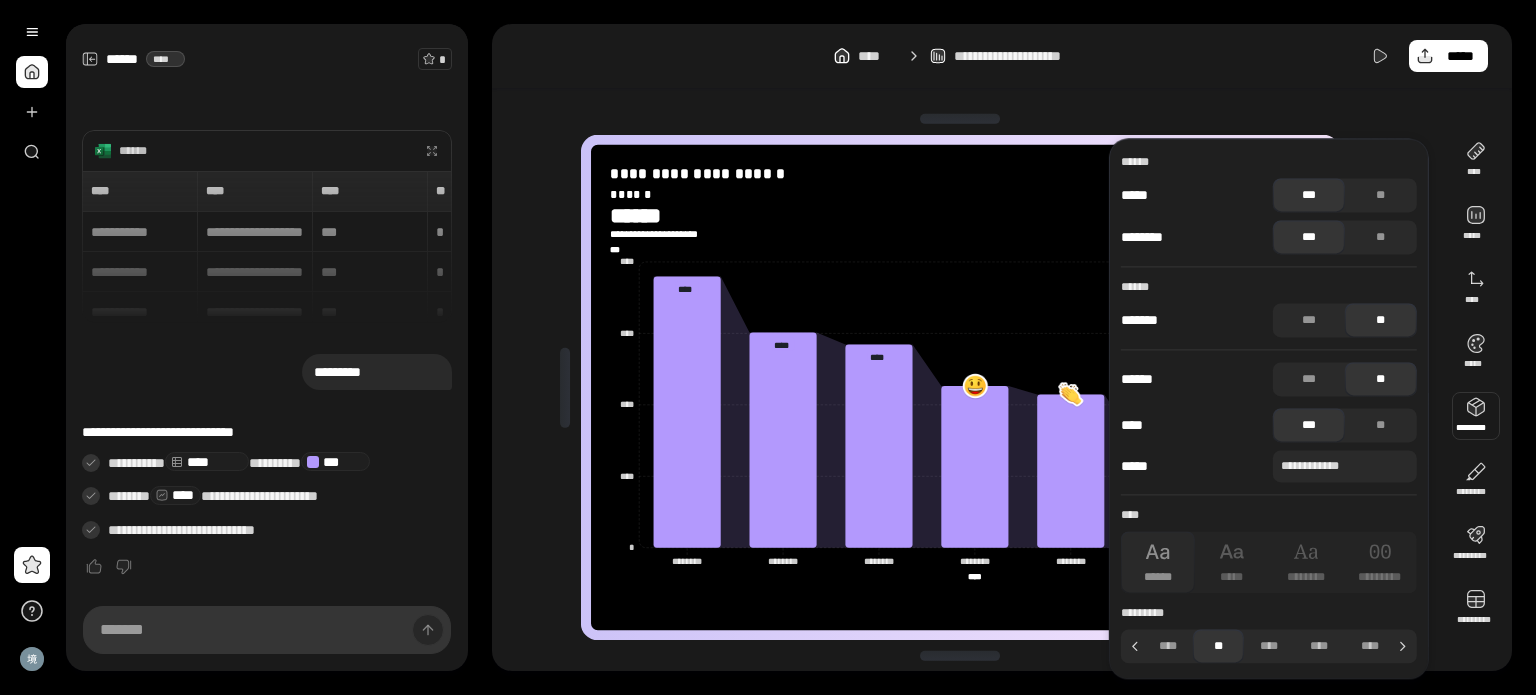 click at bounding box center [1476, 416] 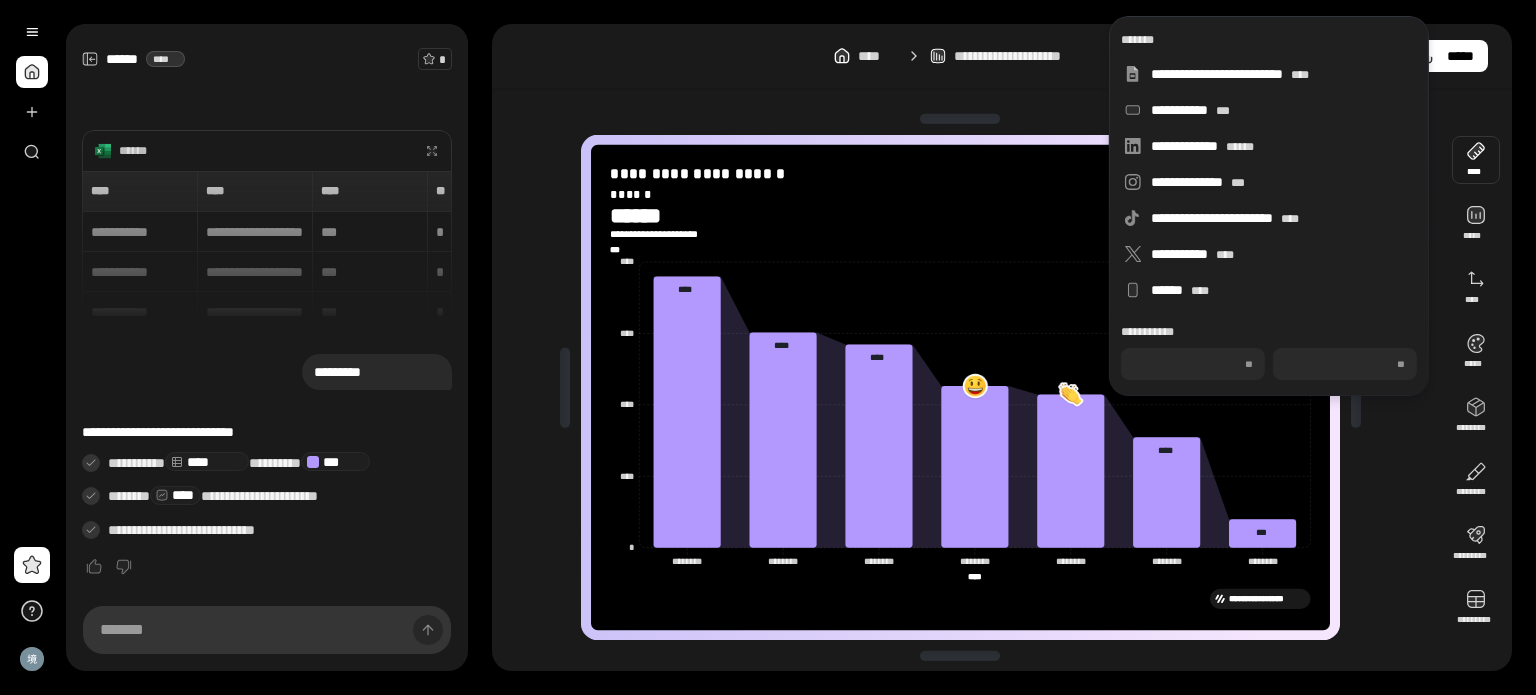 click 